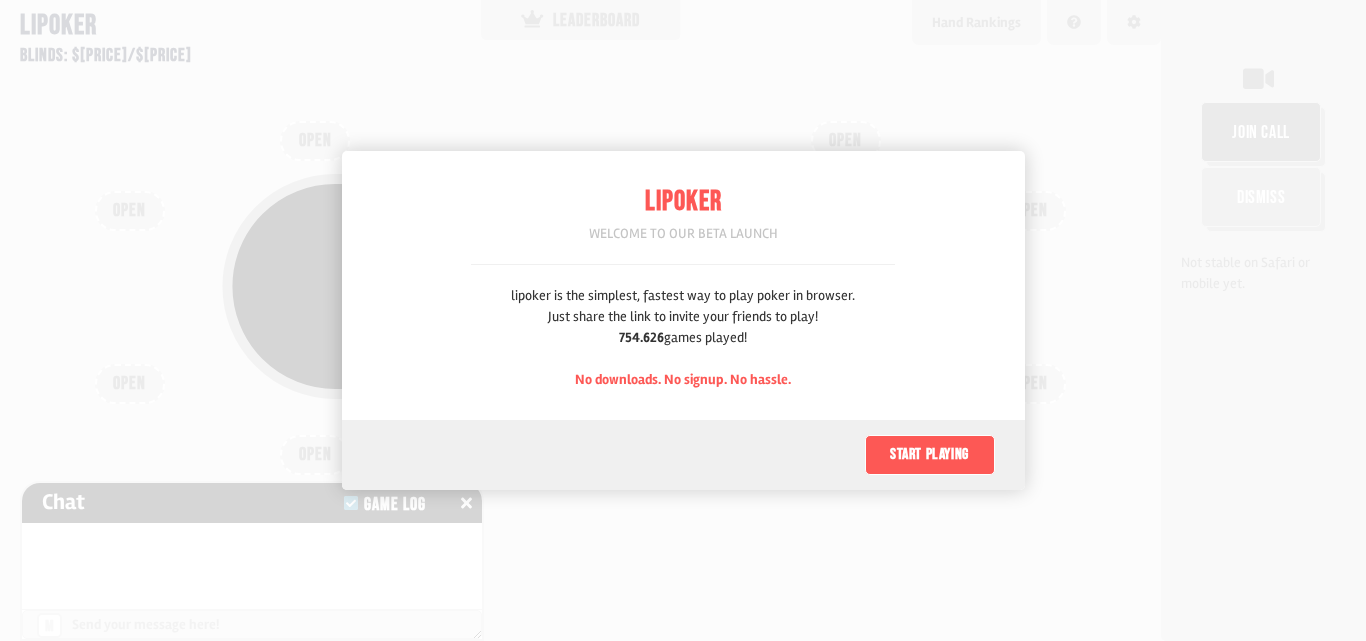scroll, scrollTop: 0, scrollLeft: 0, axis: both 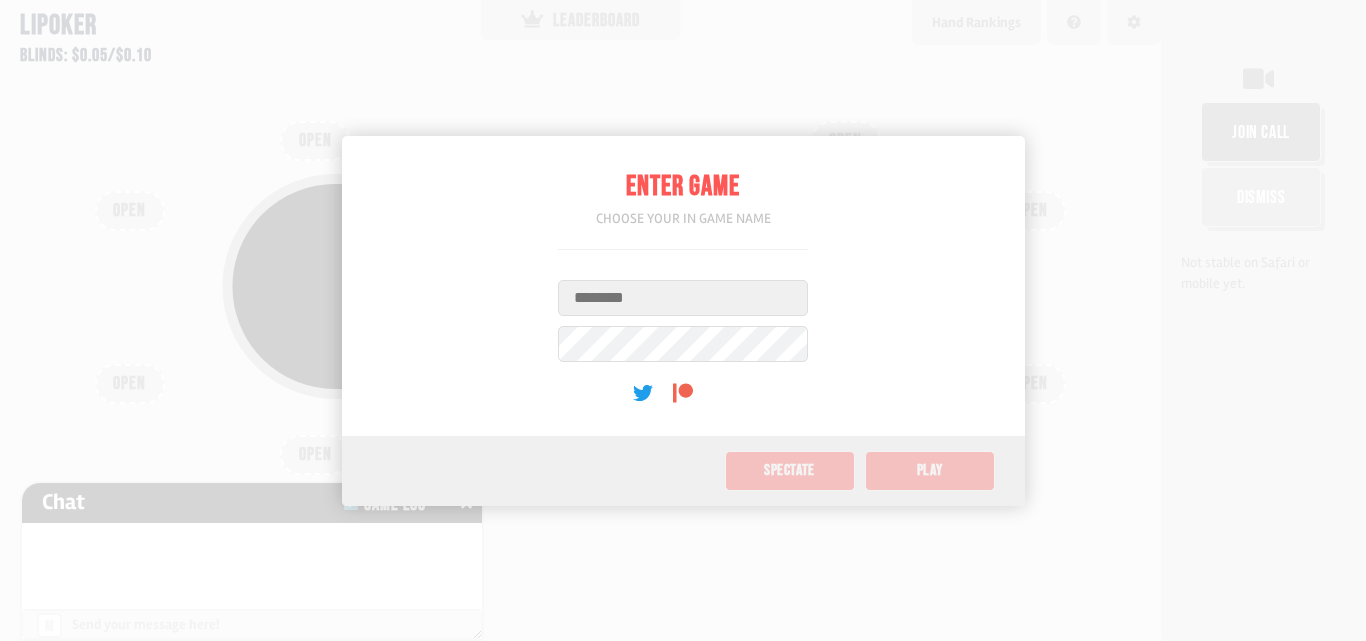 drag, startPoint x: 621, startPoint y: 262, endPoint x: 633, endPoint y: 289, distance: 29.546574 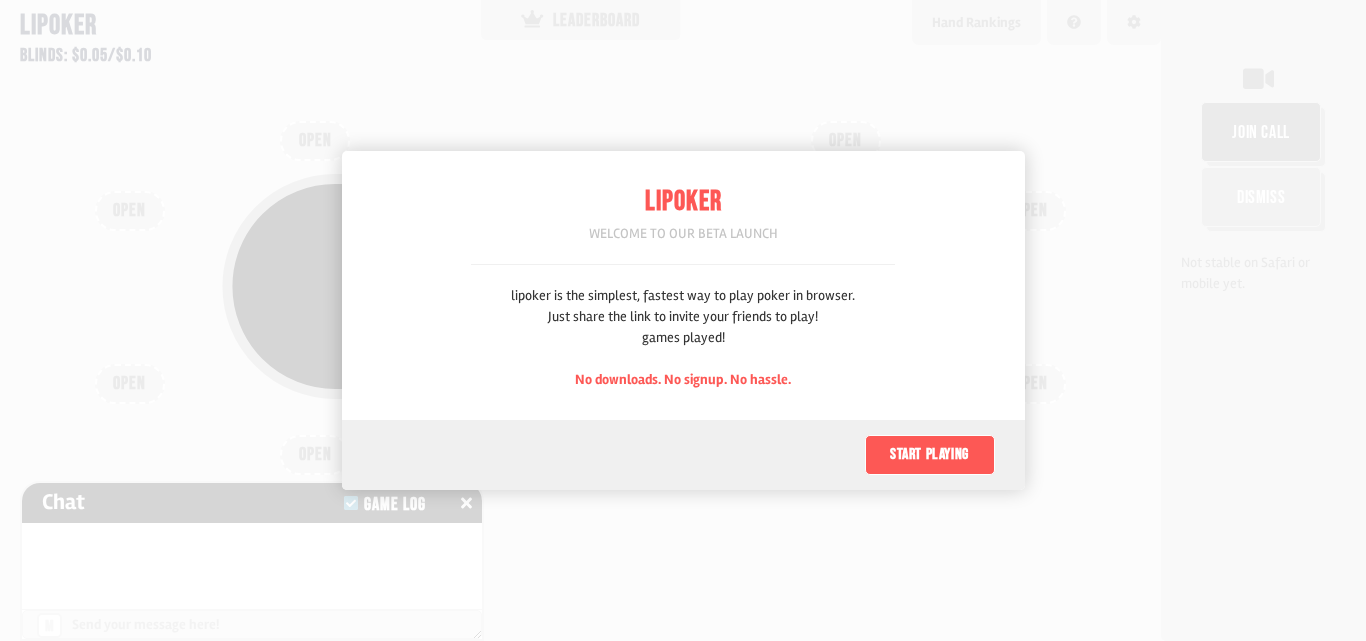 scroll, scrollTop: 0, scrollLeft: 0, axis: both 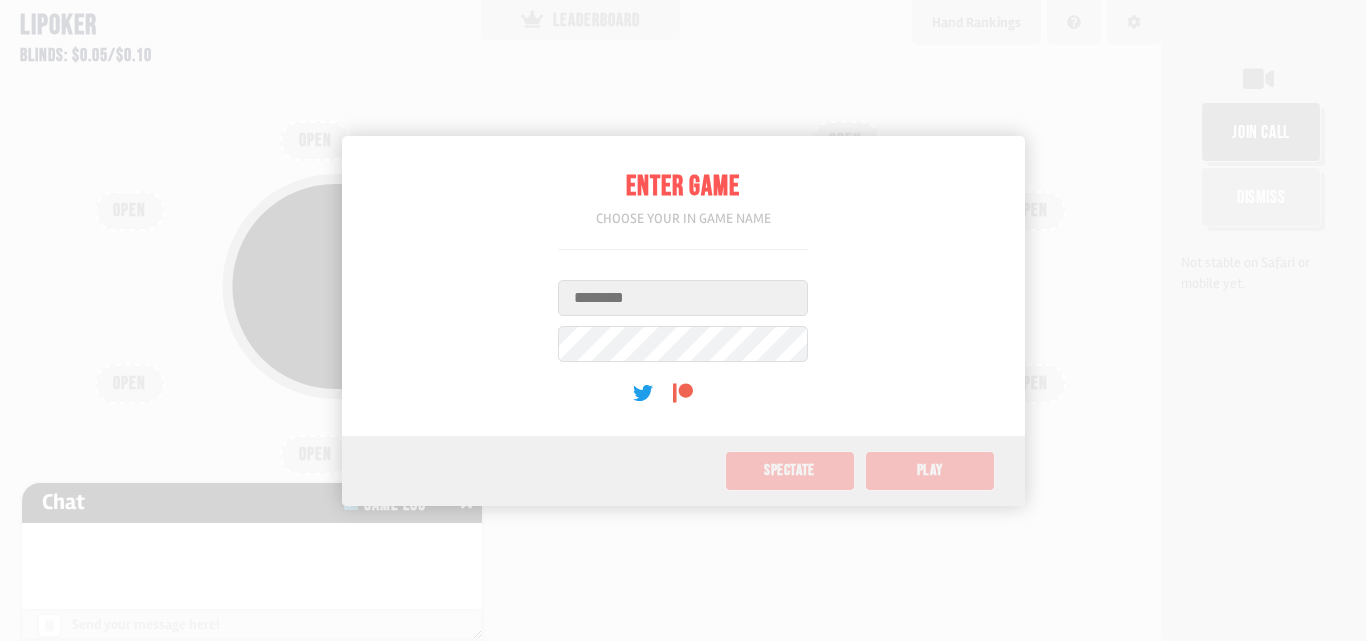 click on "Username" at bounding box center [683, 298] 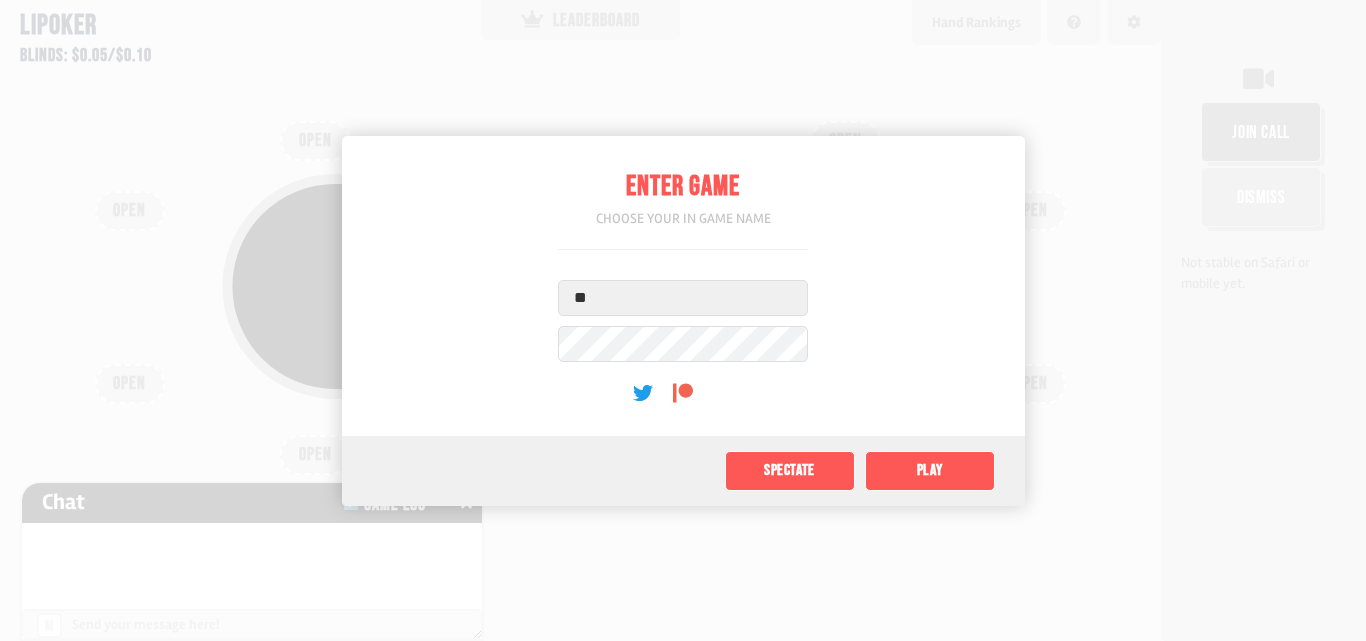 type on "*" 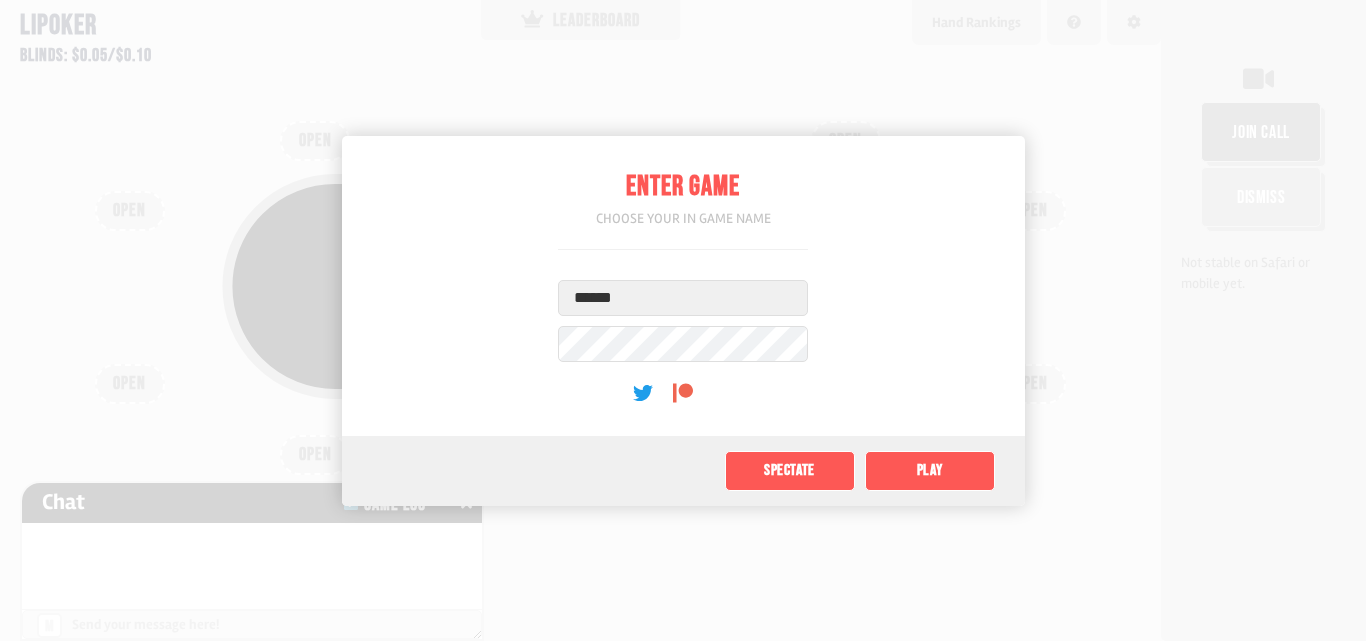 type on "******" 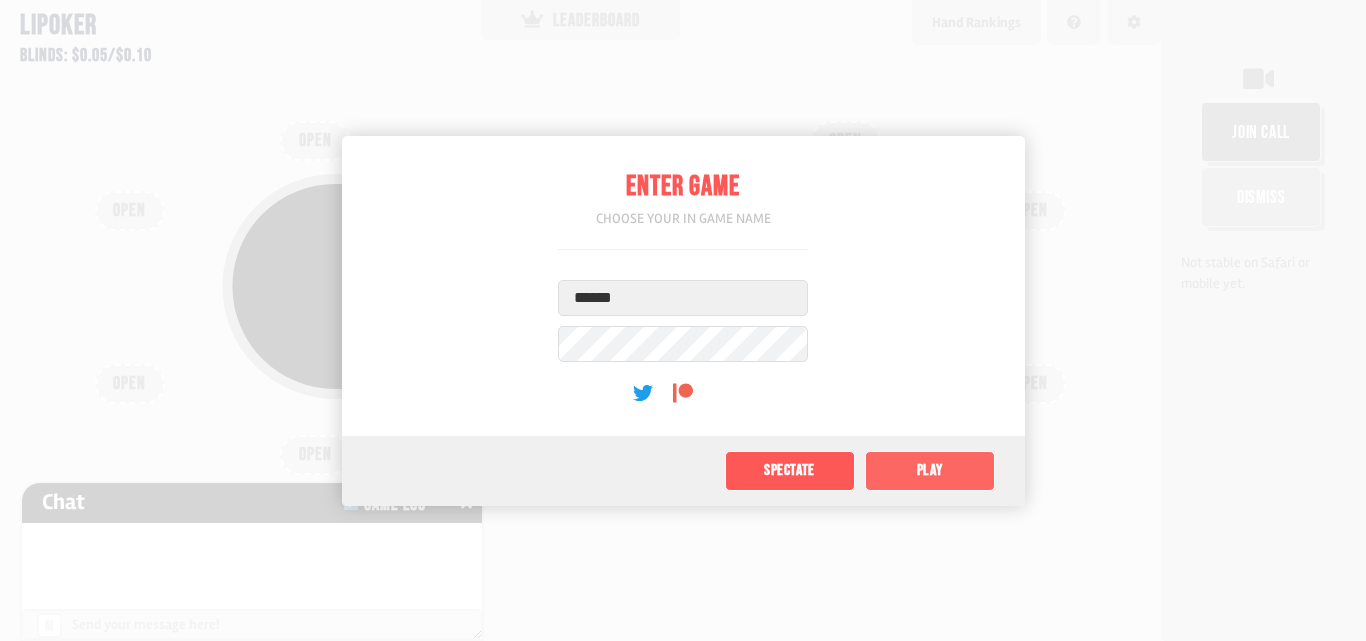 click on "Play" 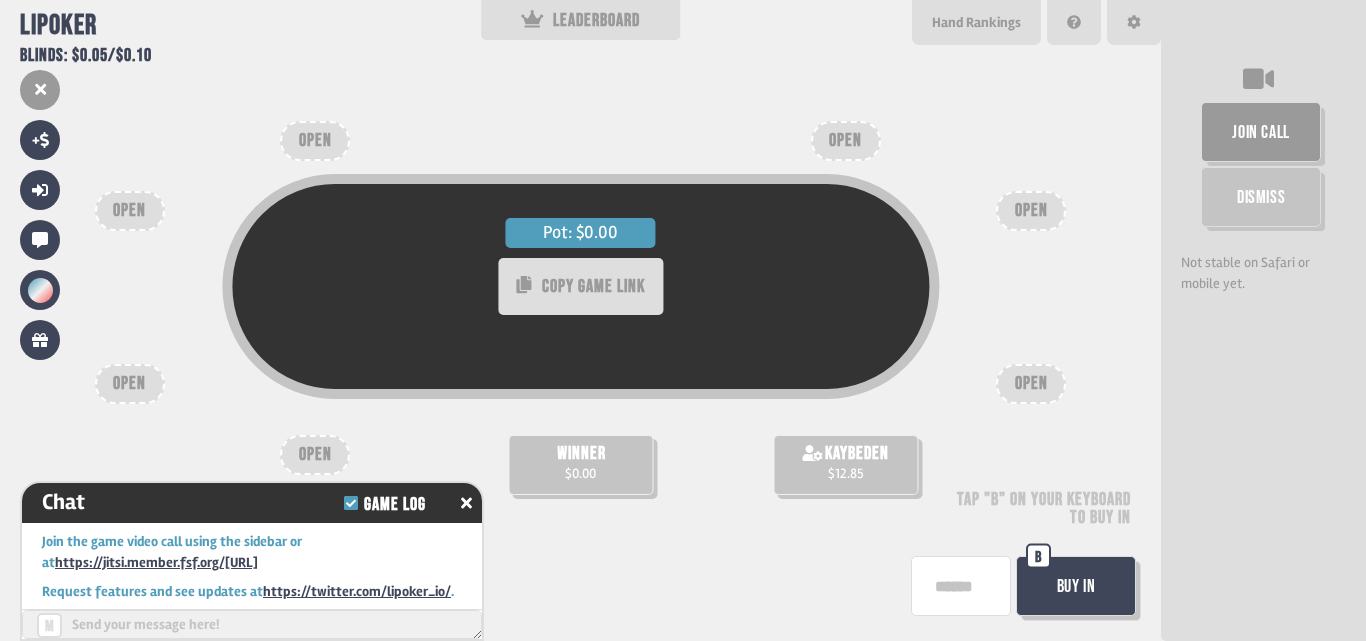 scroll, scrollTop: 69, scrollLeft: 0, axis: vertical 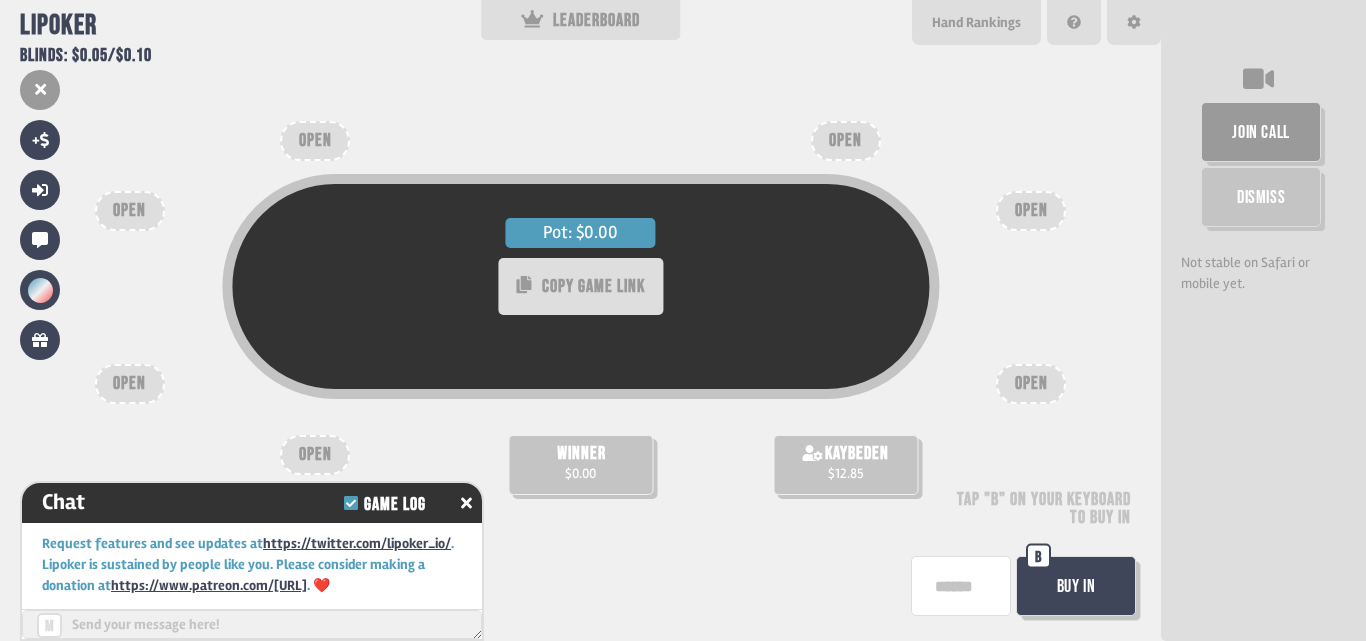 click on "Pot: $[AMOUNT] COPY GAME LINK winner $[AMOUNT] kaybeden $[AMOUNT] OPEN OPEN OPEN OPEN OPEN OPEN OPEN Tap "B" on your keyboard to buy in Buy In B" at bounding box center [580, 320] 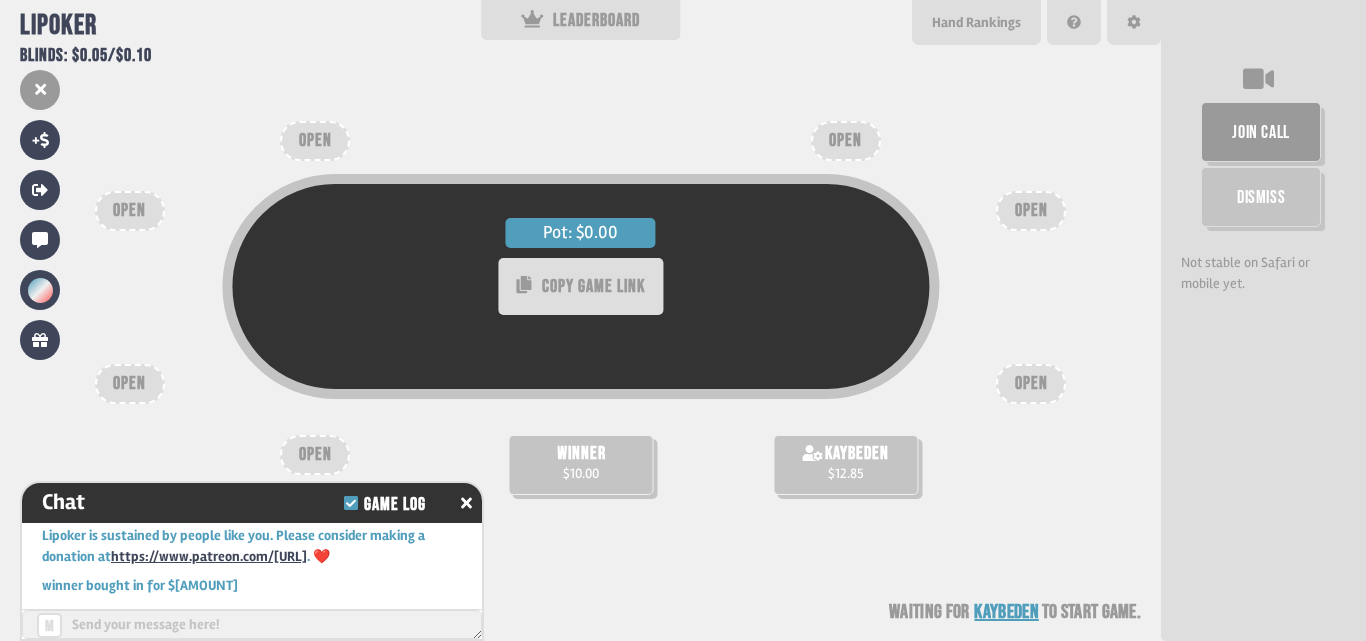 scroll, scrollTop: 185, scrollLeft: 0, axis: vertical 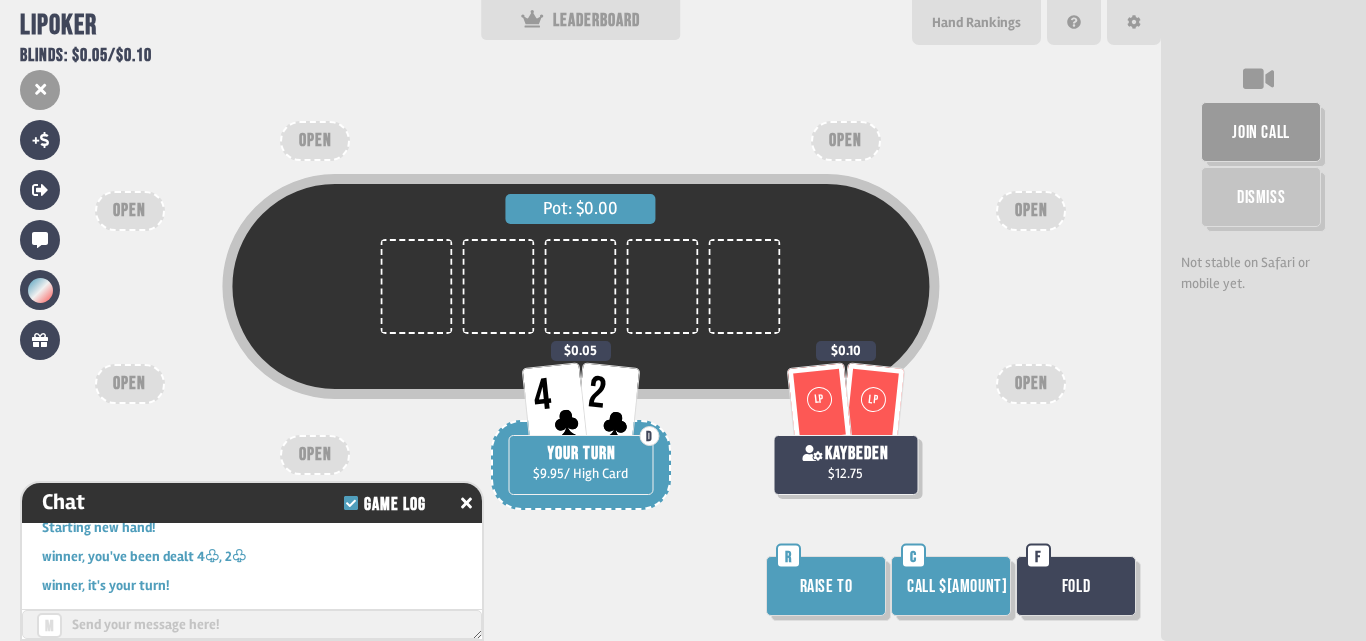 click on "Call $[AMOUNT]" at bounding box center [951, 586] 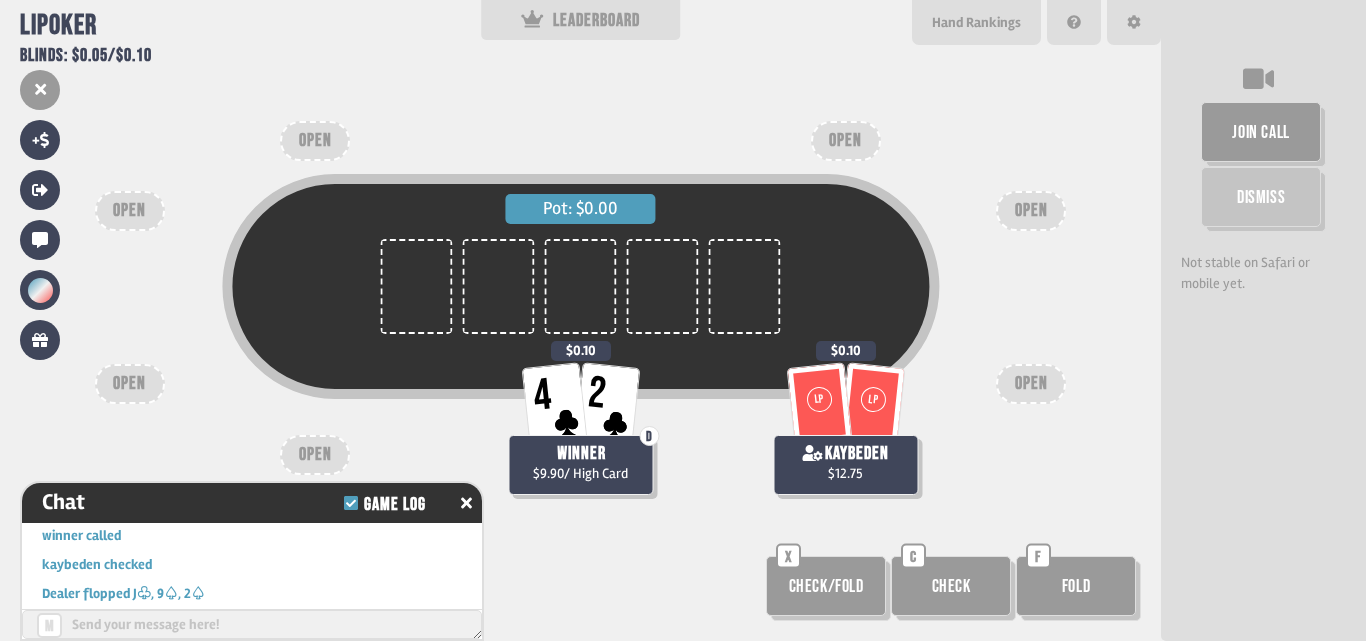 scroll, scrollTop: 272, scrollLeft: 0, axis: vertical 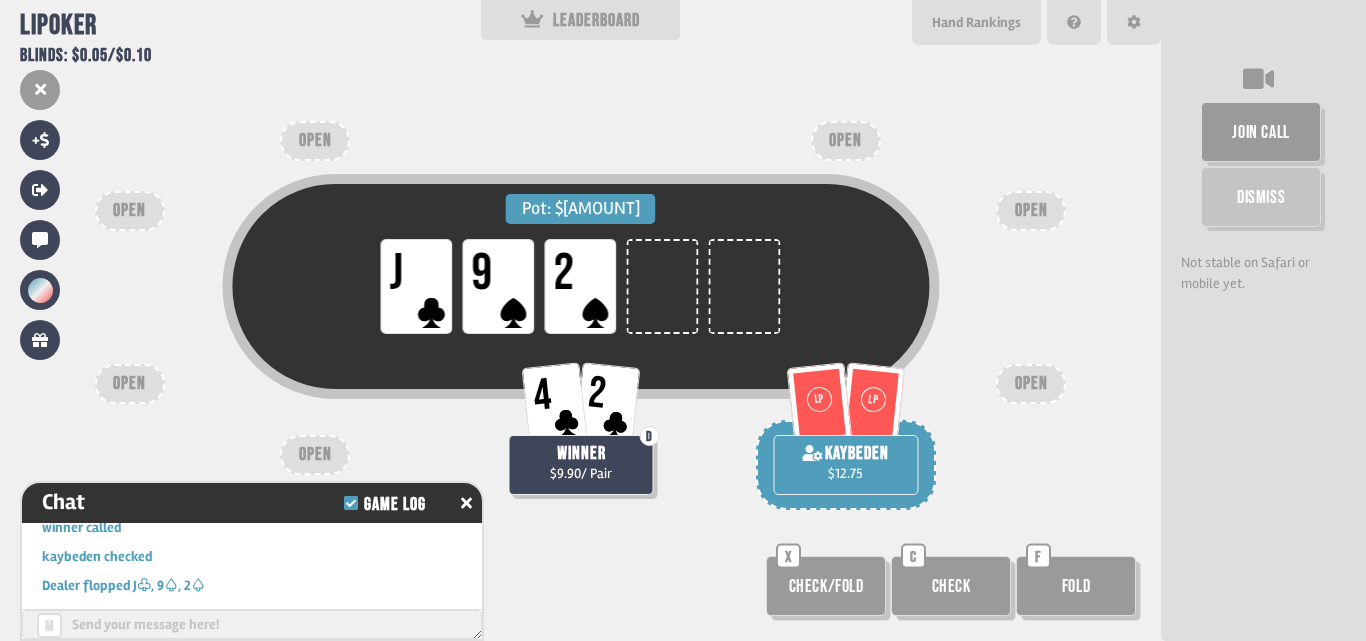 click on "Check" at bounding box center (951, 586) 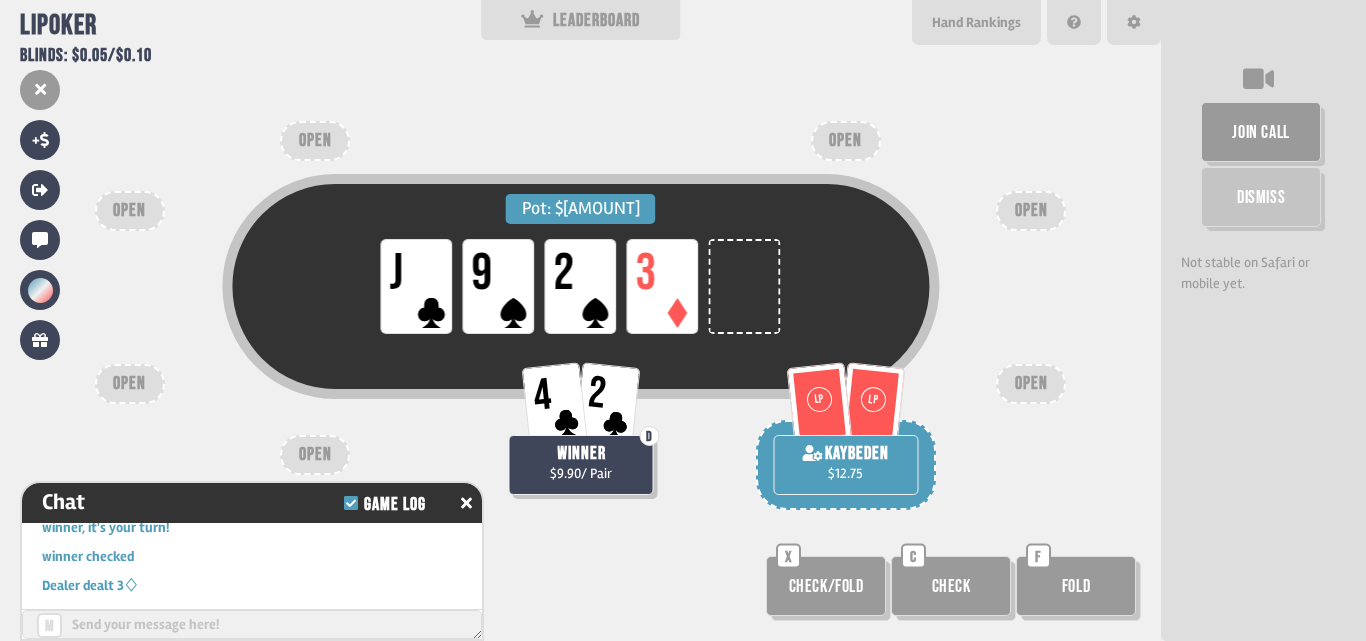 scroll, scrollTop: 417, scrollLeft: 0, axis: vertical 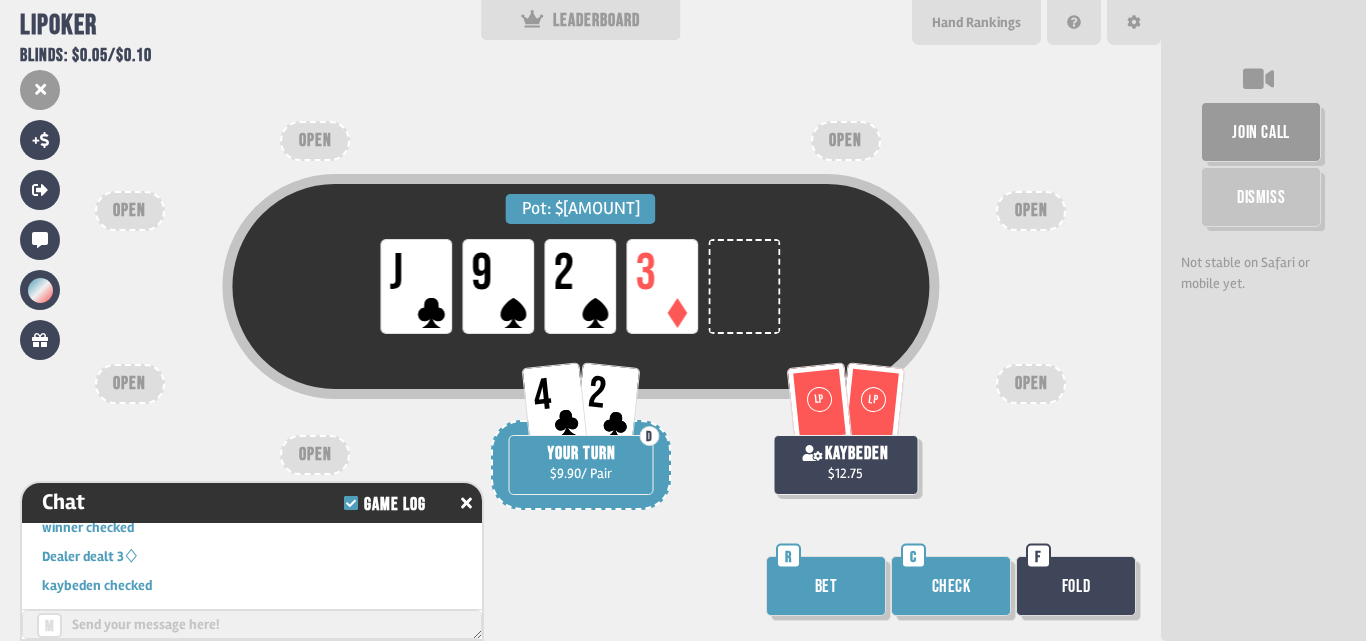 click on "Check" at bounding box center (951, 586) 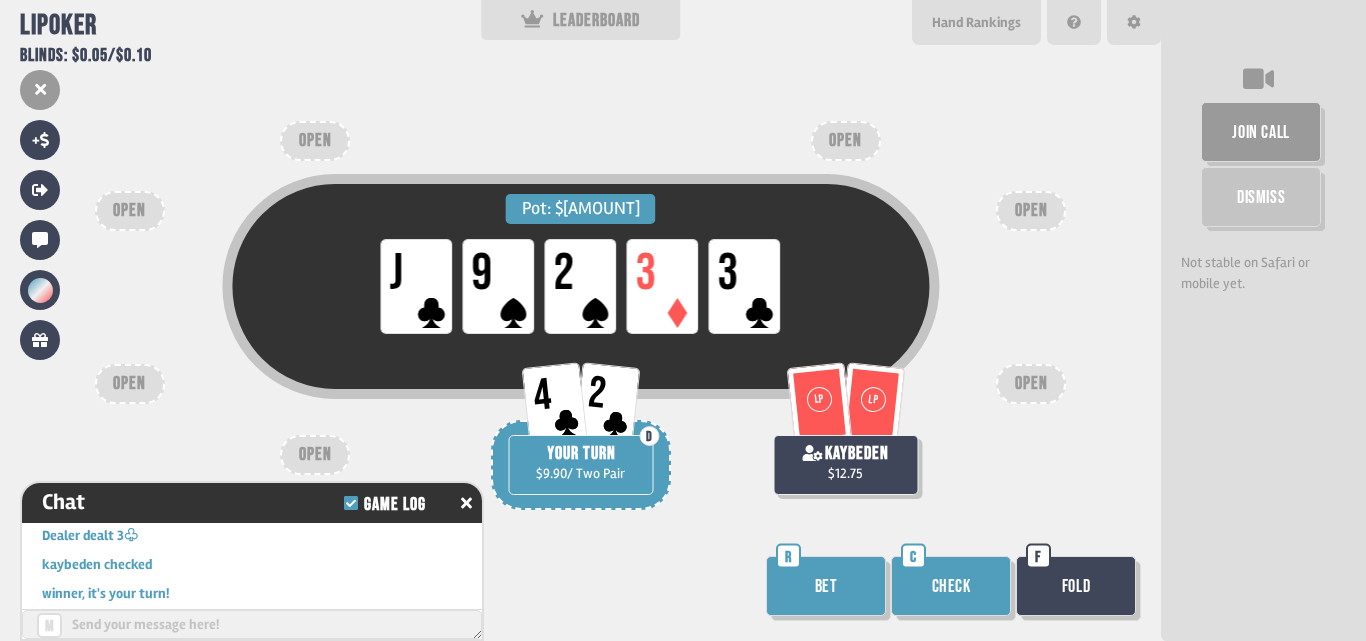 scroll, scrollTop: 562, scrollLeft: 0, axis: vertical 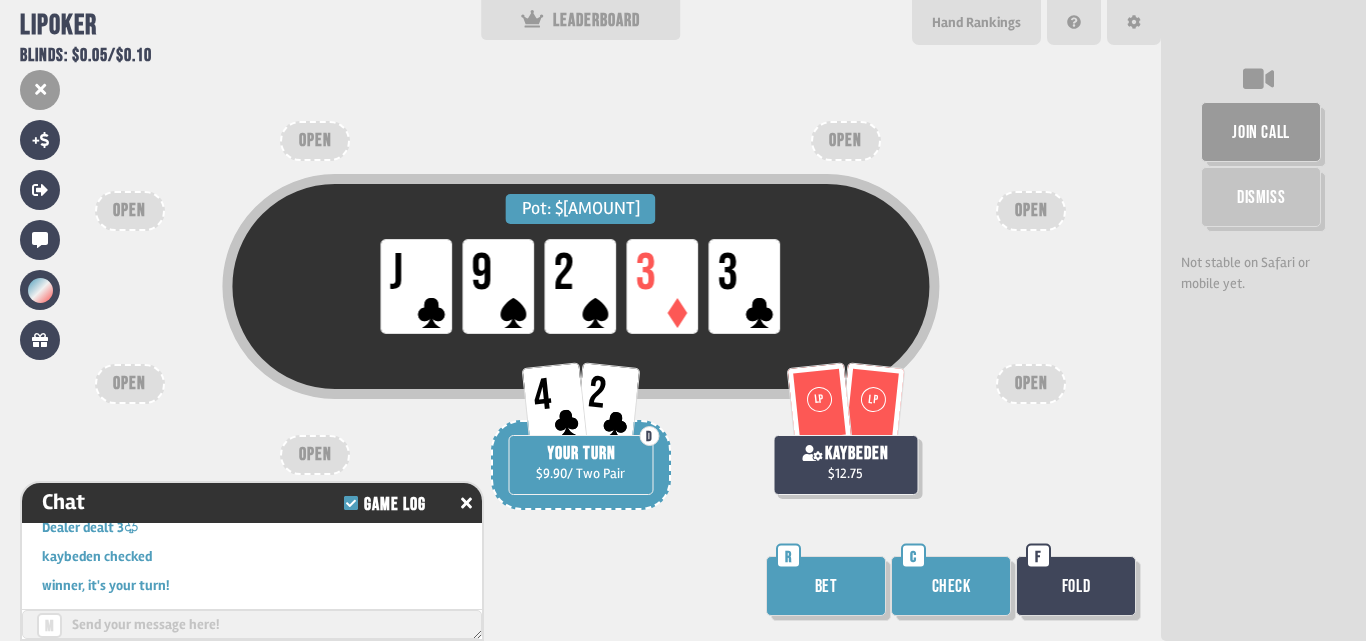 click on "R" at bounding box center (788, 556) 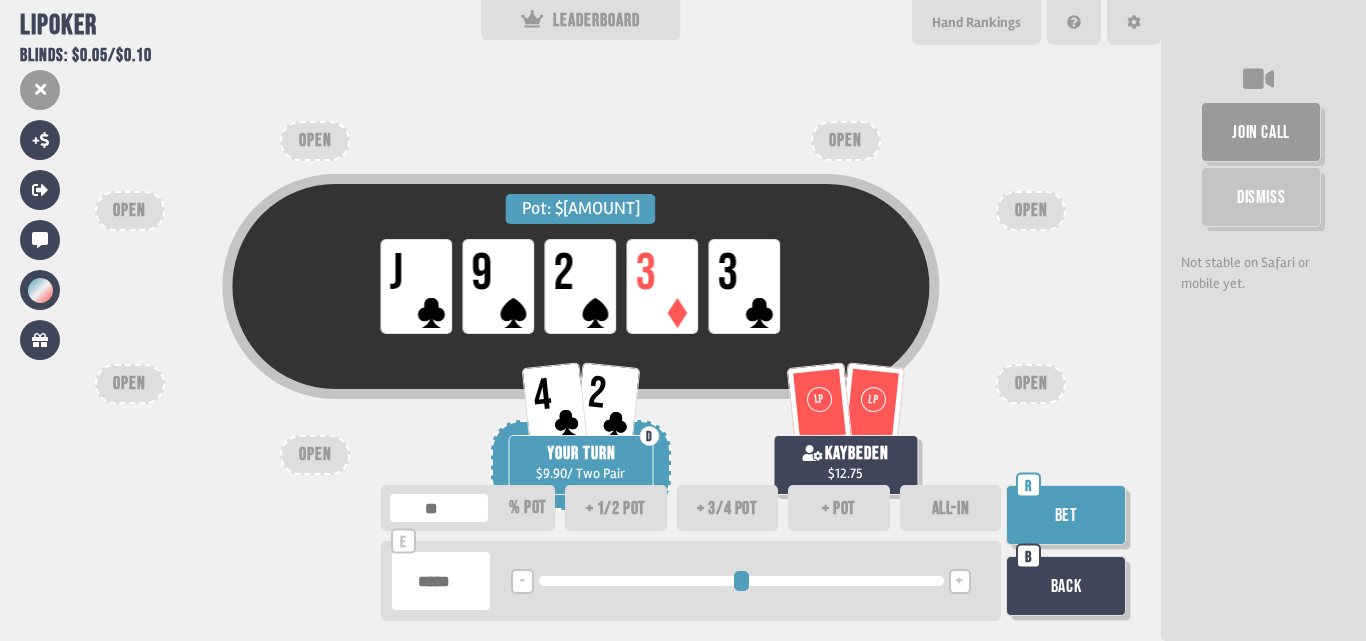 click on "+ pot" at bounding box center [839, 508] 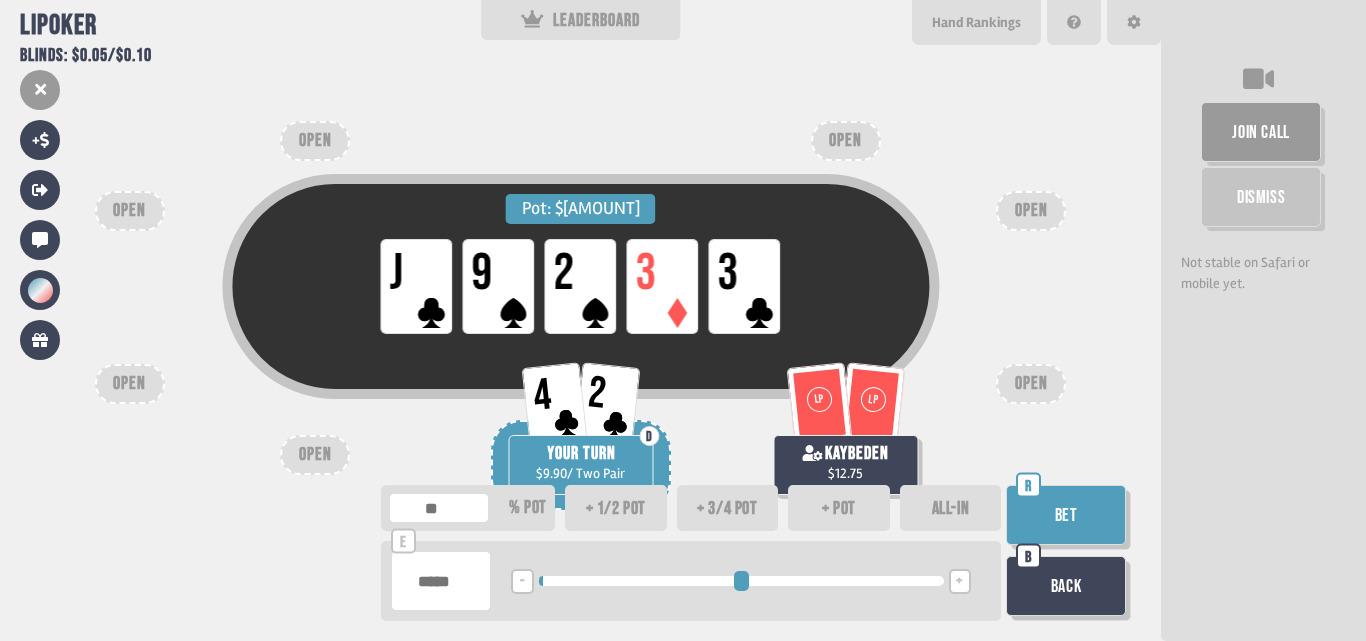 click on "**** % pot + 1/2 pot + 3/4 pot + pot ALL-IN **** e - <LEFT> <DOWN> + <UP> <RIGHT>" at bounding box center [691, 553] 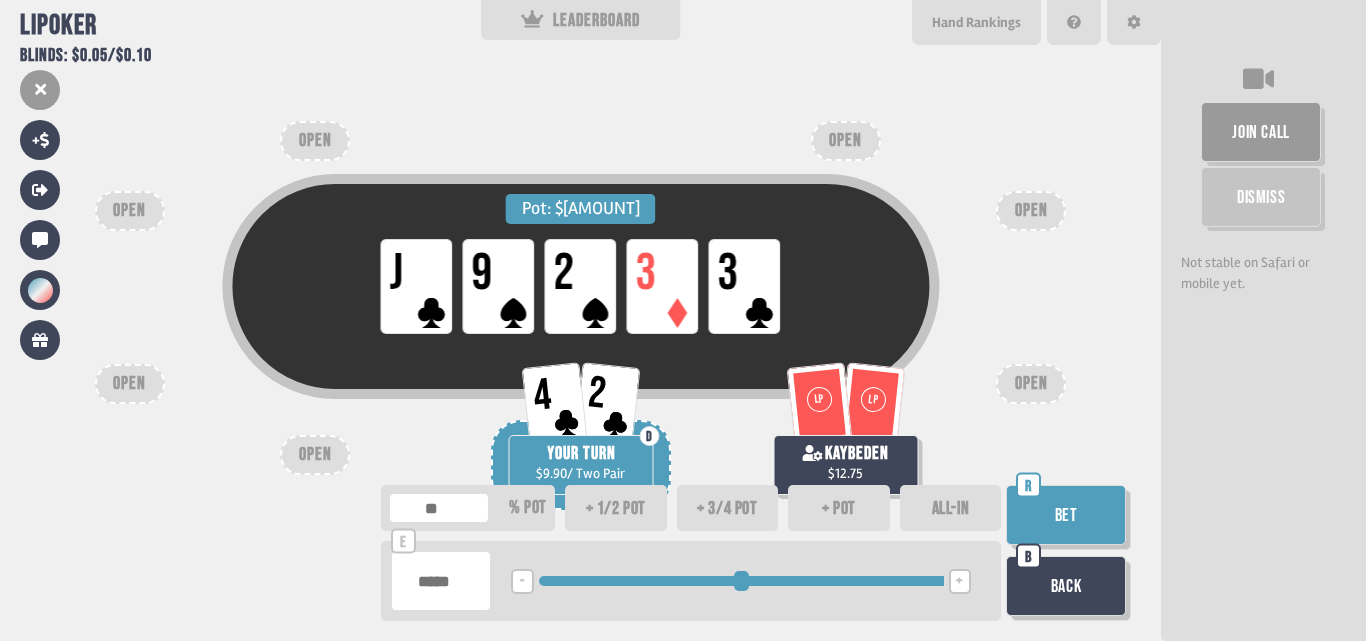 type on "****" 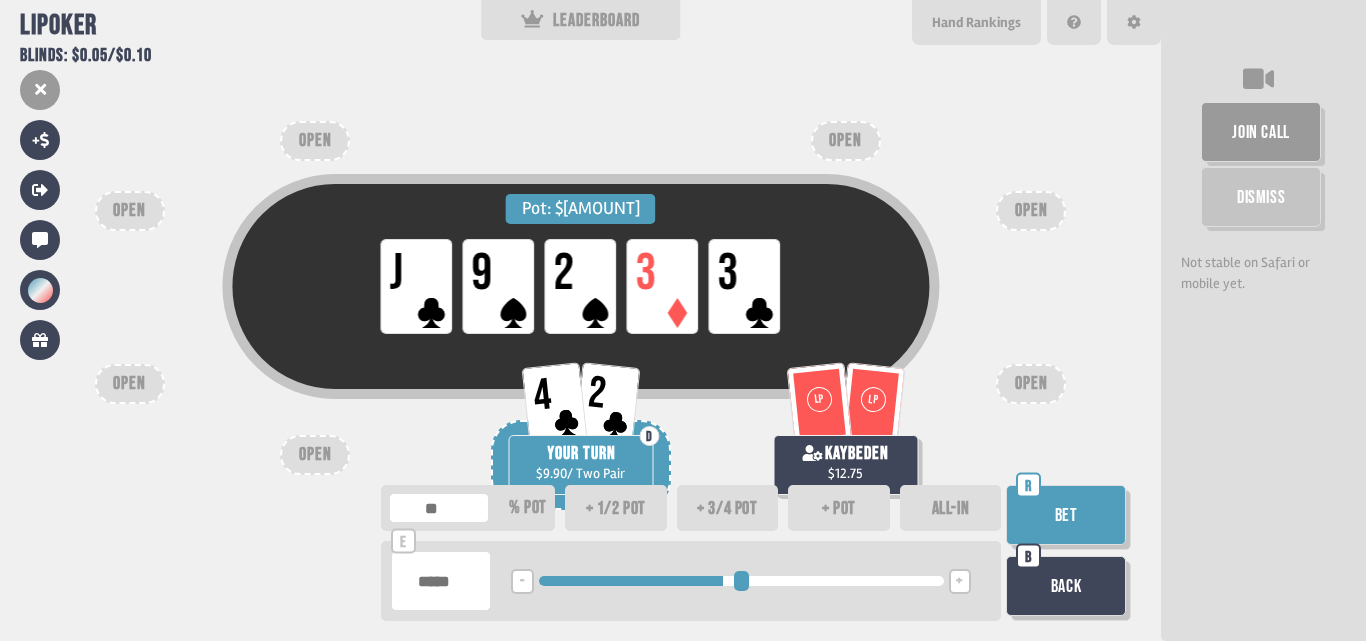 type on "****" 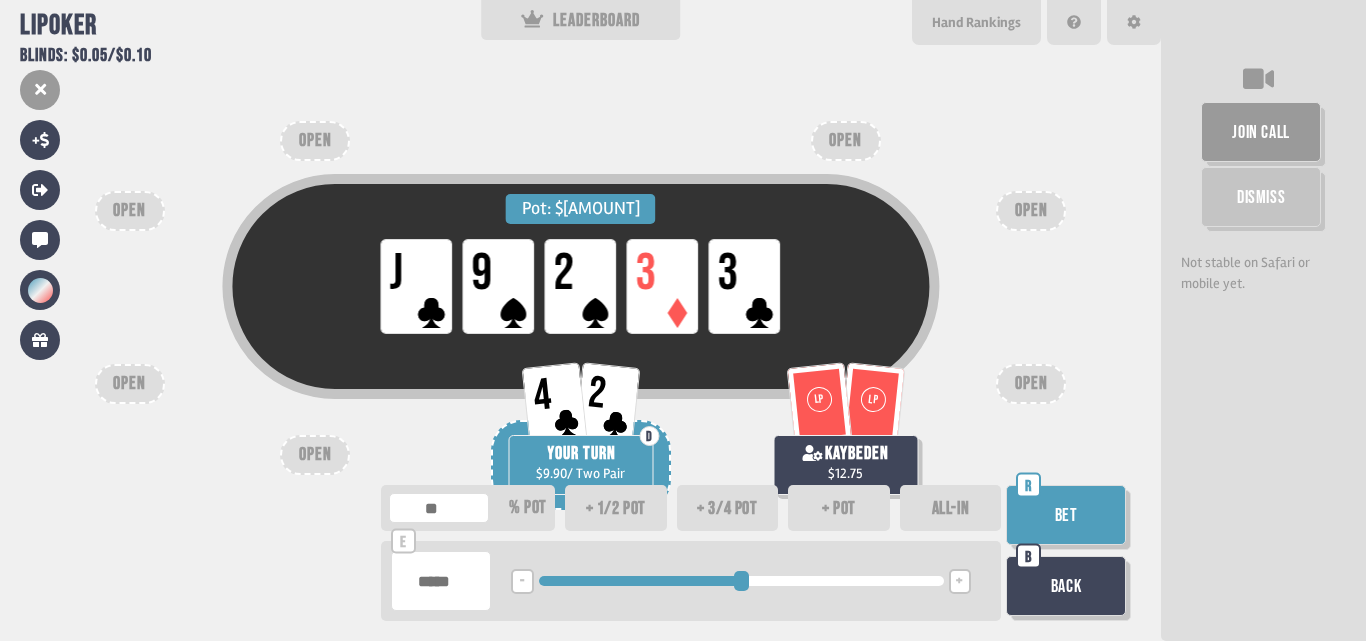 click on "Bet" at bounding box center (1066, 515) 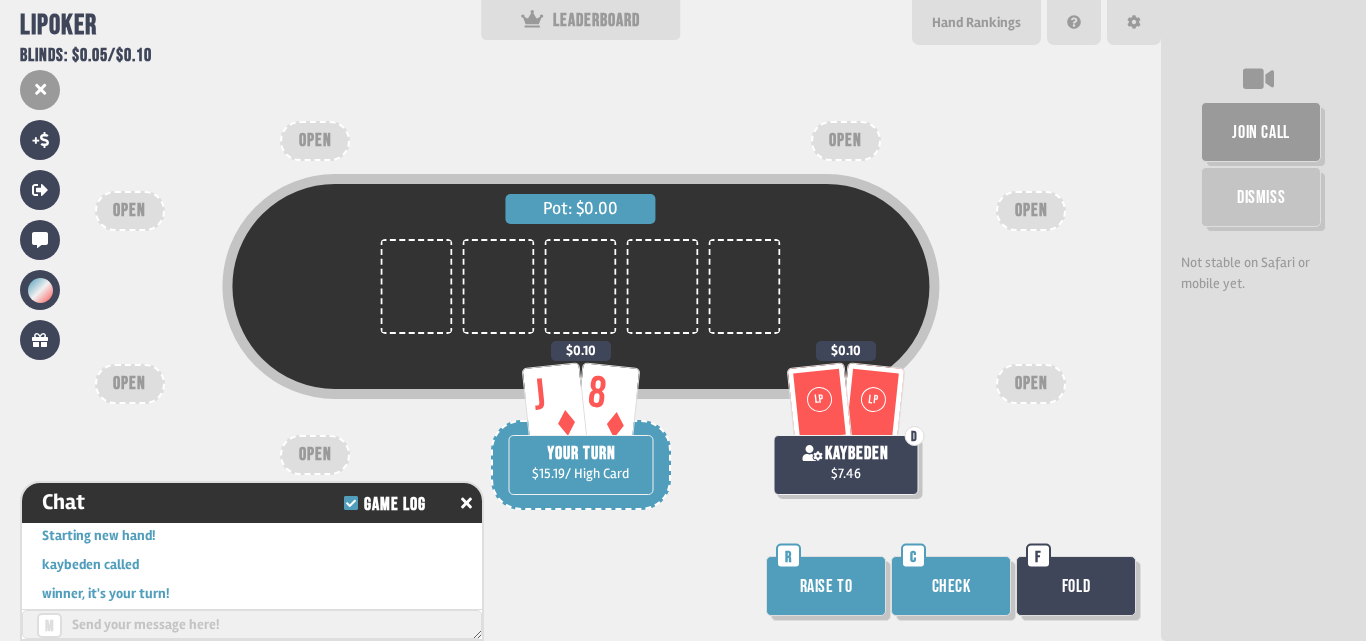 scroll, scrollTop: 765, scrollLeft: 0, axis: vertical 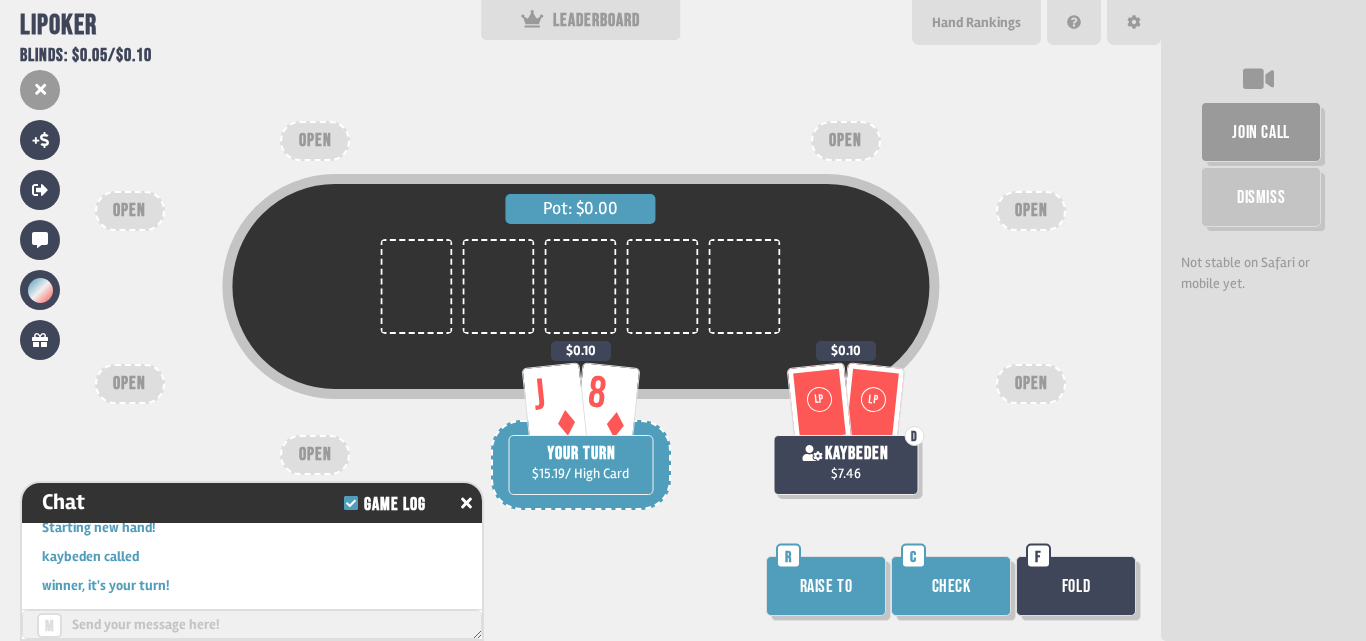 click on "Check" at bounding box center [951, 586] 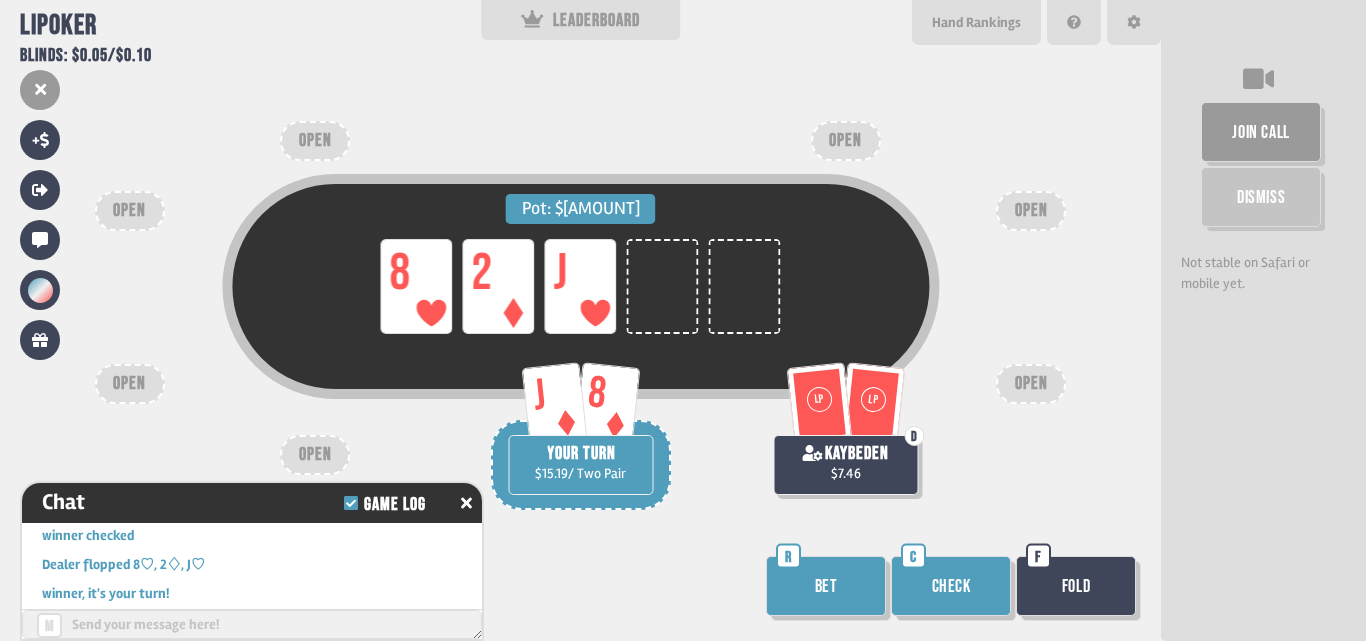 scroll, scrollTop: 852, scrollLeft: 0, axis: vertical 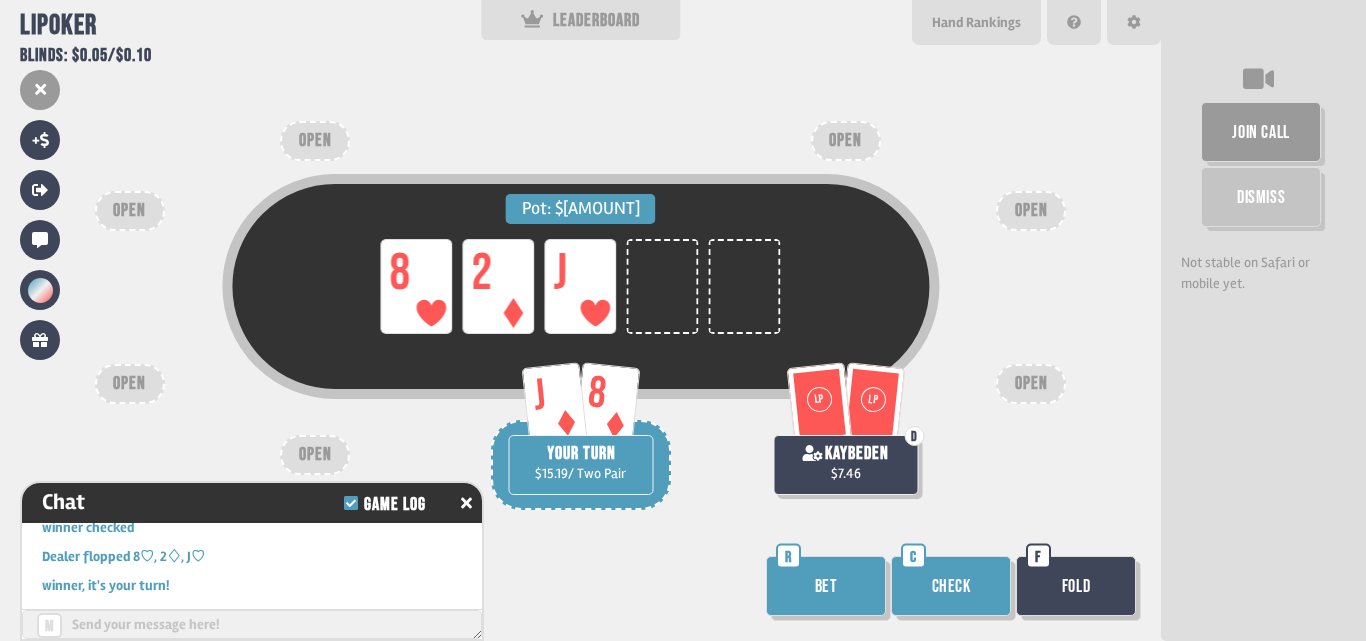 click on "Check" at bounding box center (951, 586) 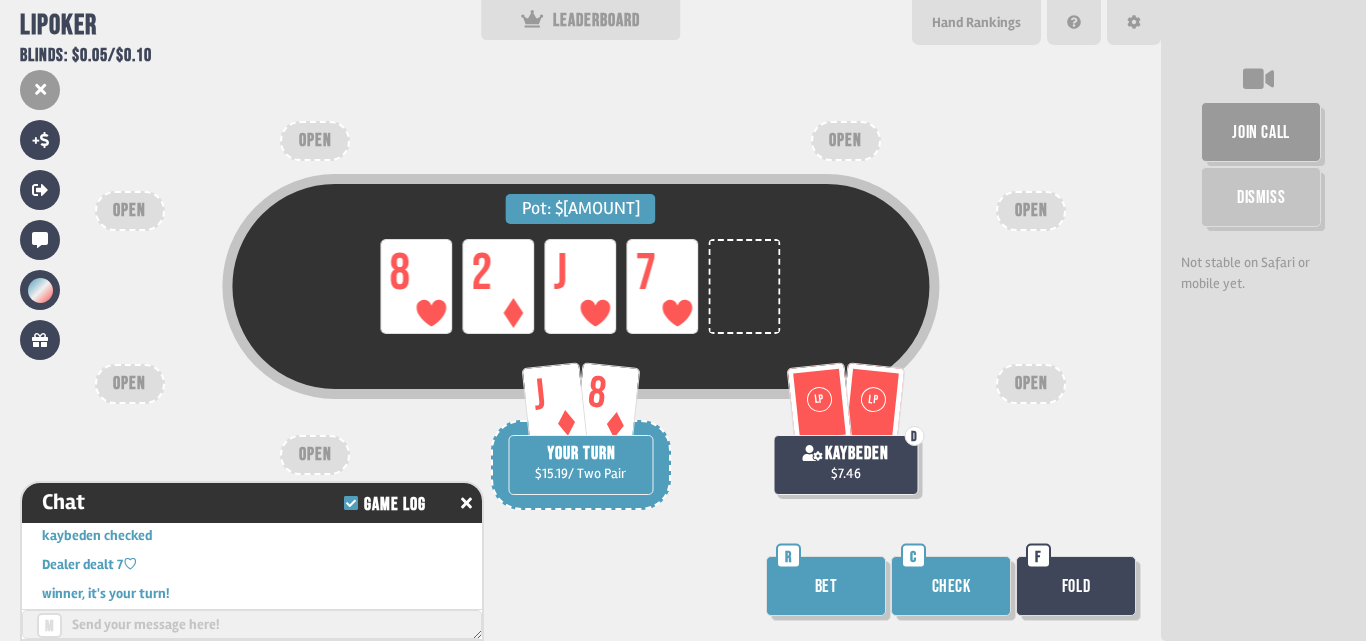scroll, scrollTop: 968, scrollLeft: 0, axis: vertical 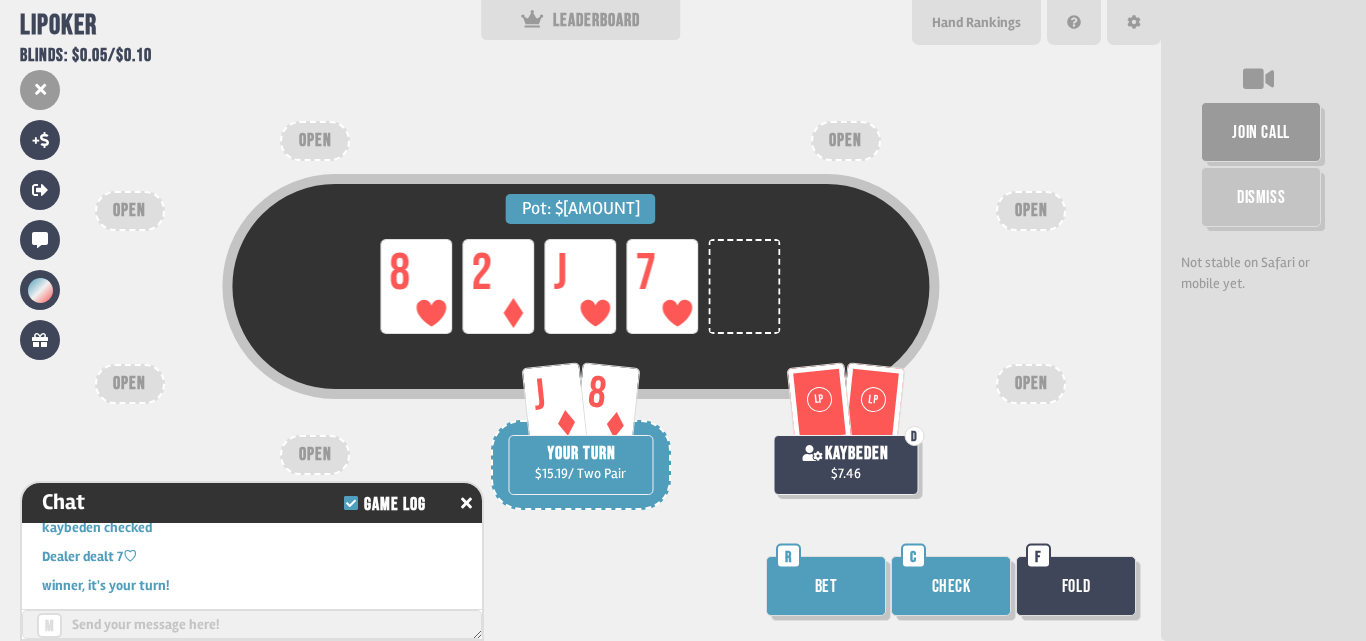 click on "Bet" at bounding box center (826, 586) 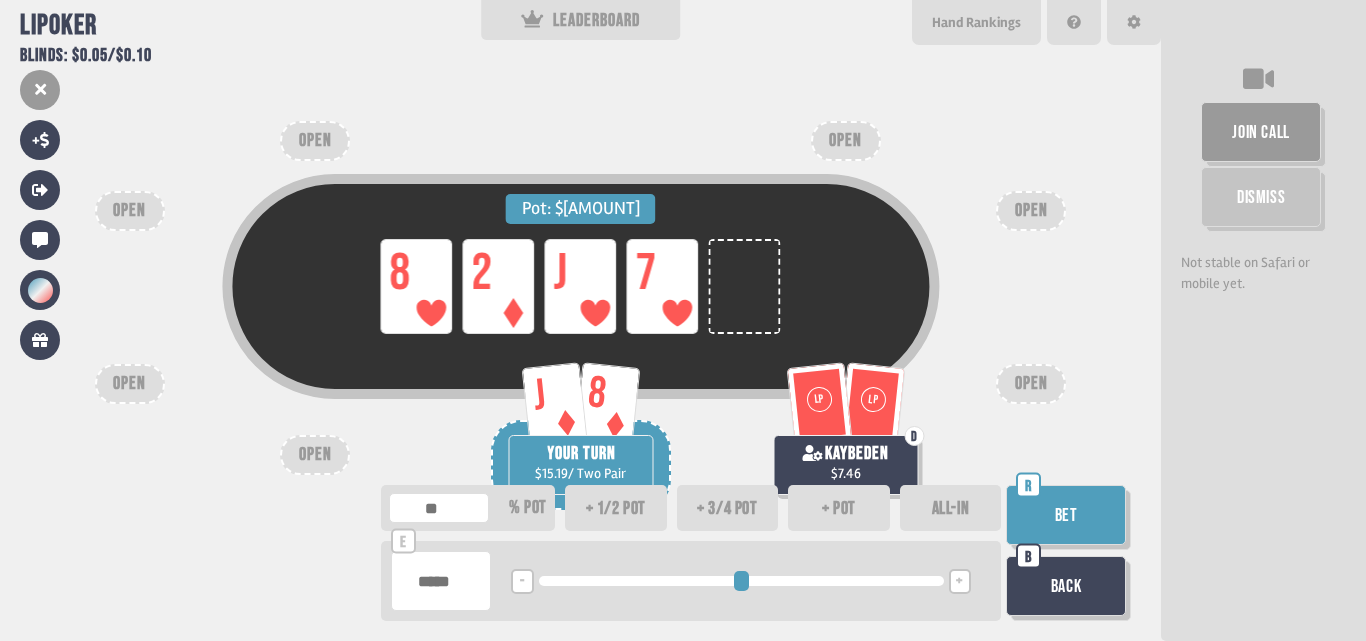 click on "Bet" at bounding box center [1066, 515] 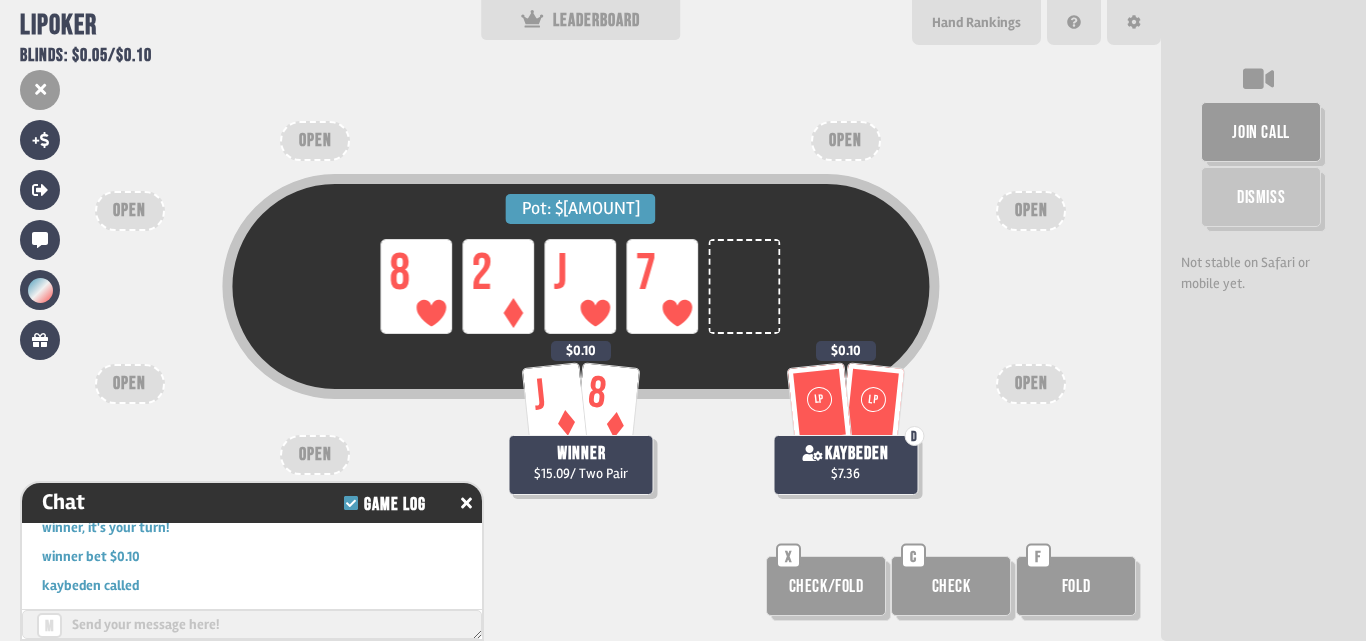 scroll, scrollTop: 1055, scrollLeft: 0, axis: vertical 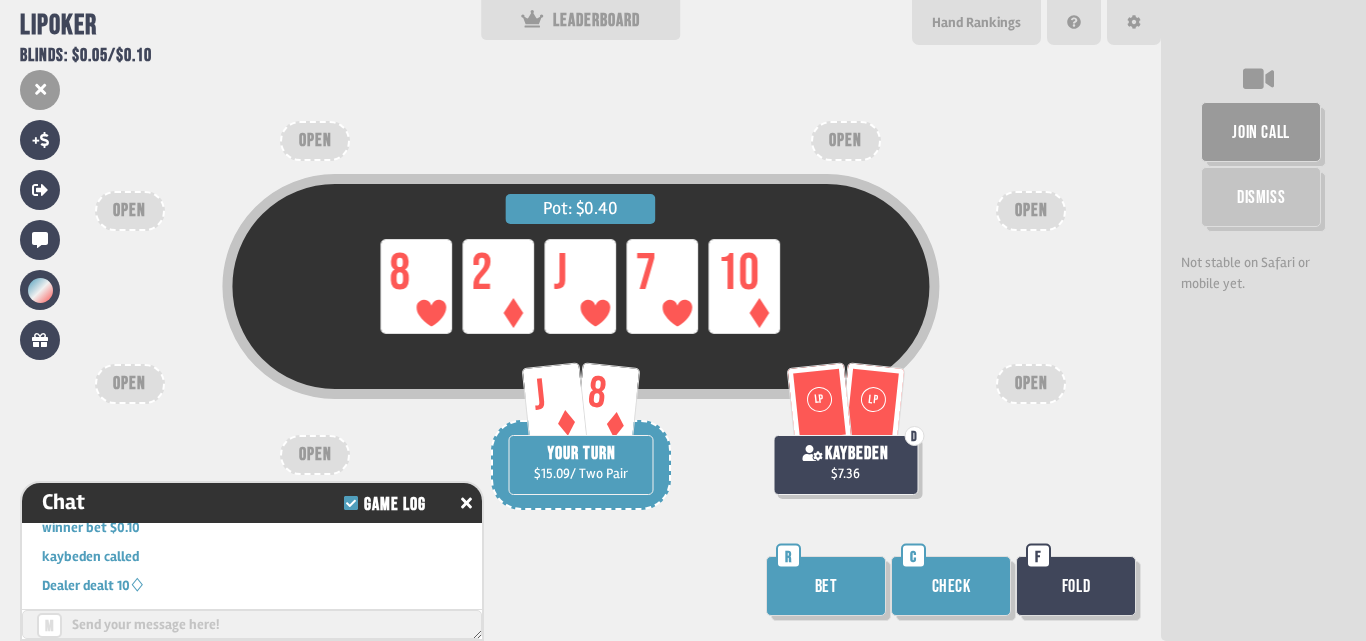 click on "Bet" at bounding box center (826, 586) 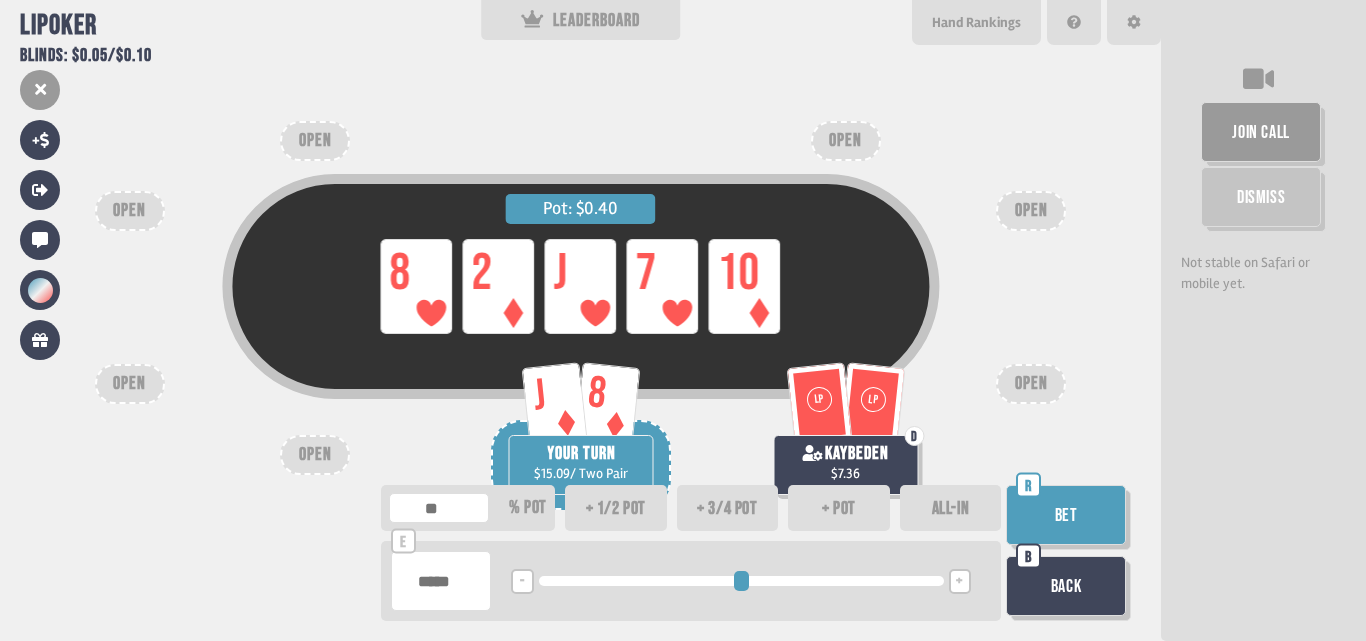 click on "ALL-IN" at bounding box center [951, 508] 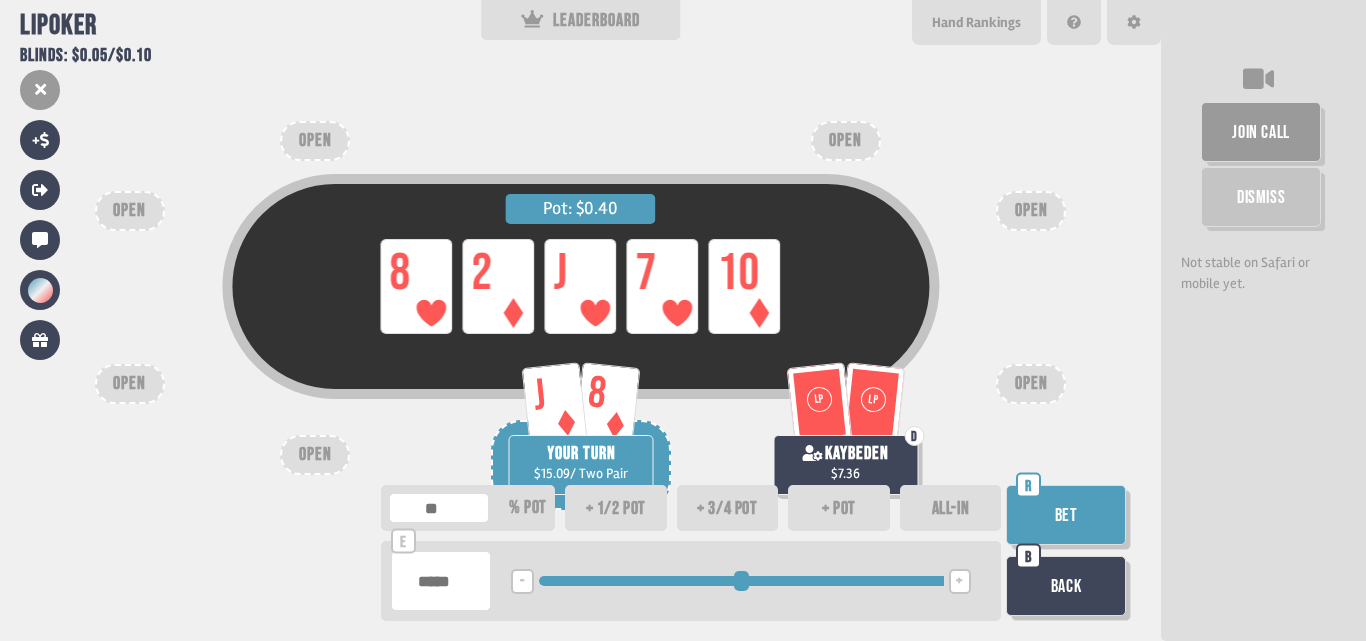 click on "Bet" at bounding box center [1066, 515] 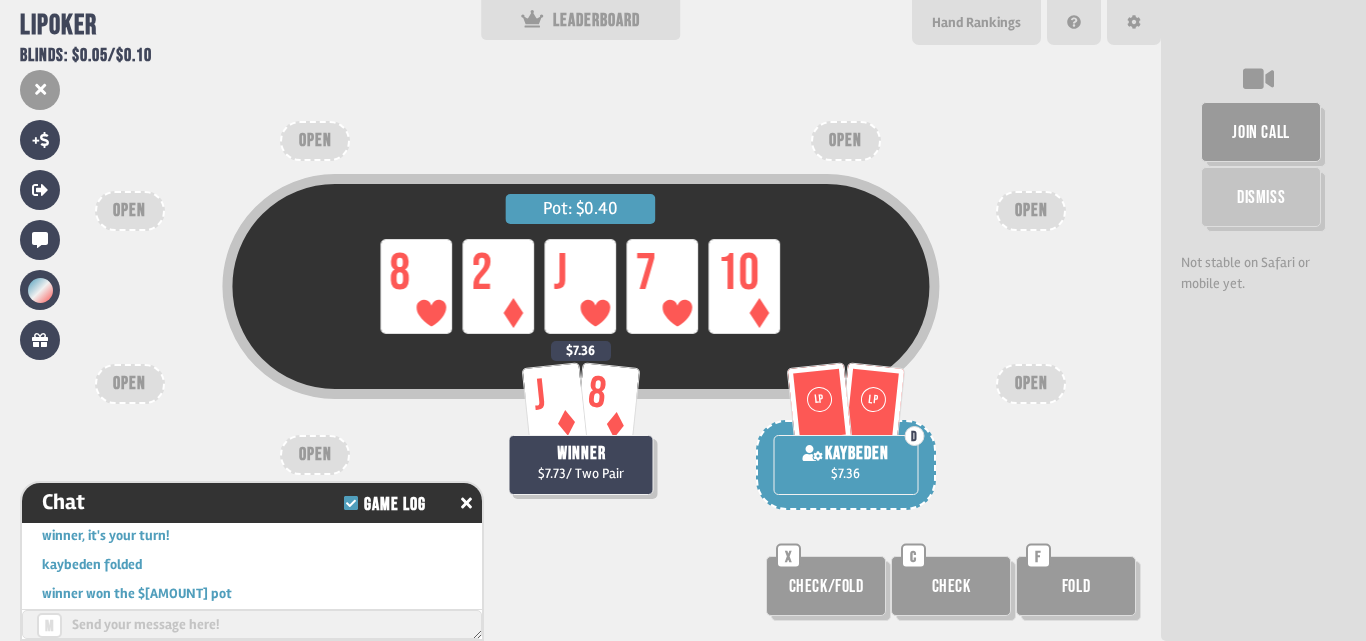 scroll, scrollTop: 1171, scrollLeft: 0, axis: vertical 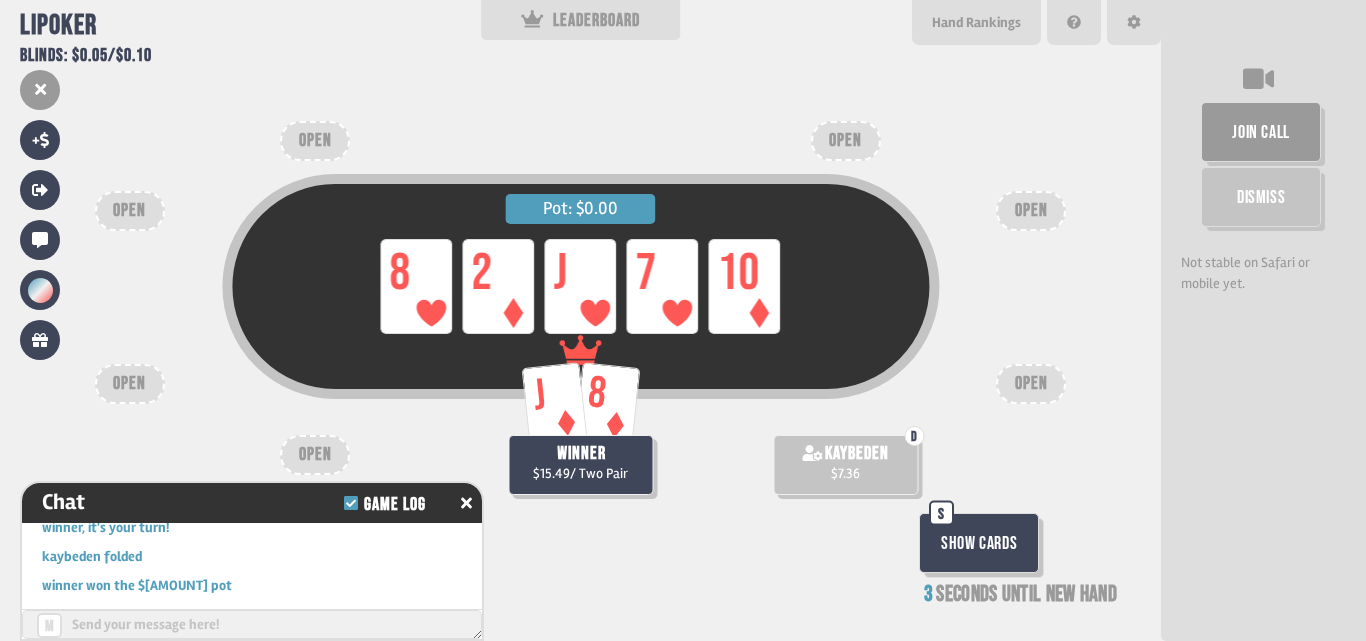 click on "Show Cards" at bounding box center (979, 543) 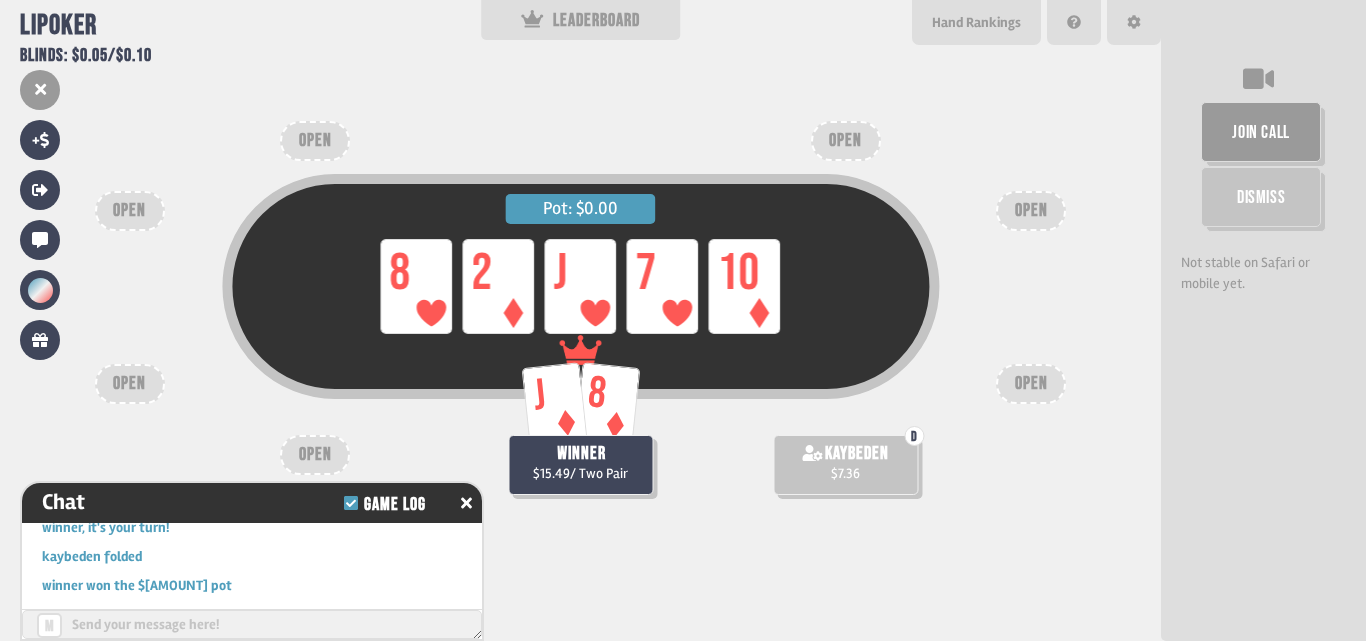 scroll, scrollTop: 1258, scrollLeft: 0, axis: vertical 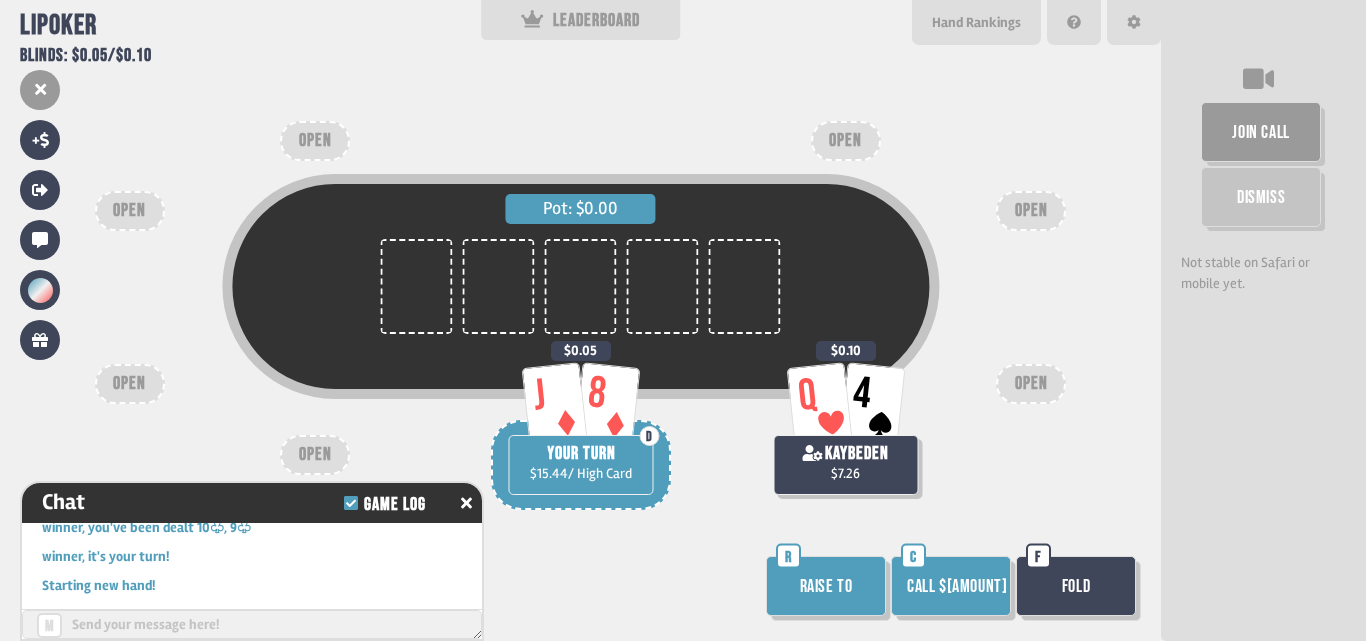 click on "Call $[AMOUNT]" at bounding box center (951, 586) 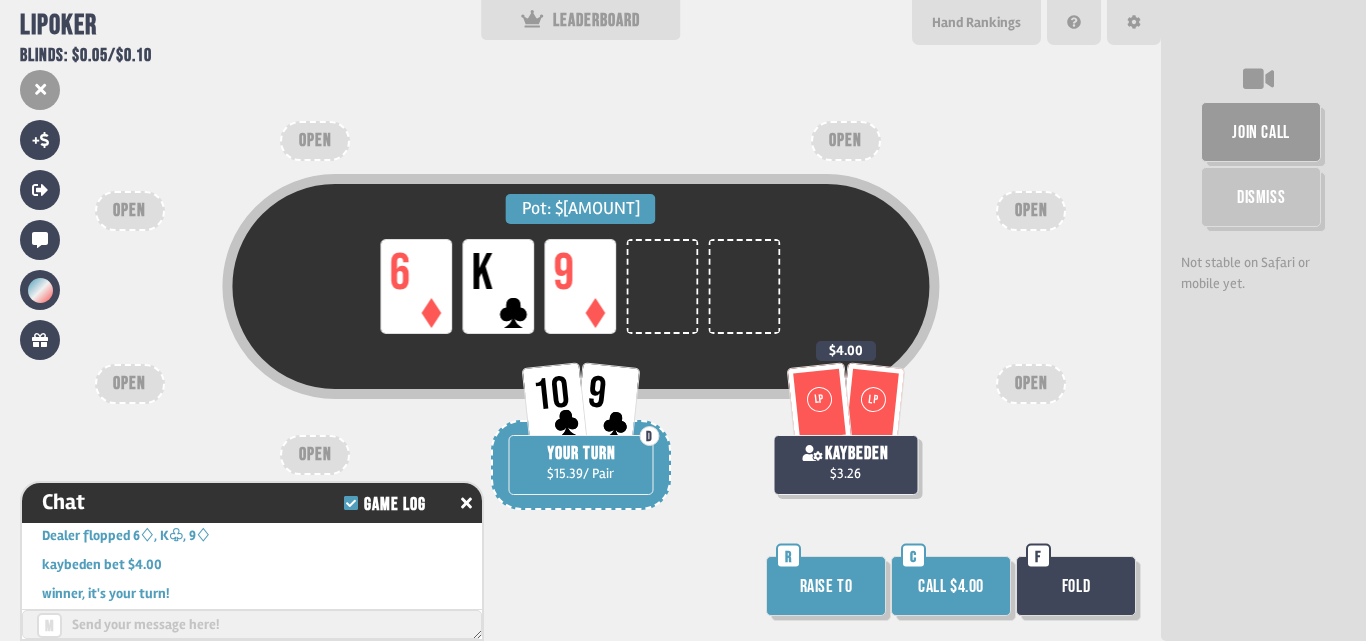 scroll, scrollTop: 1403, scrollLeft: 0, axis: vertical 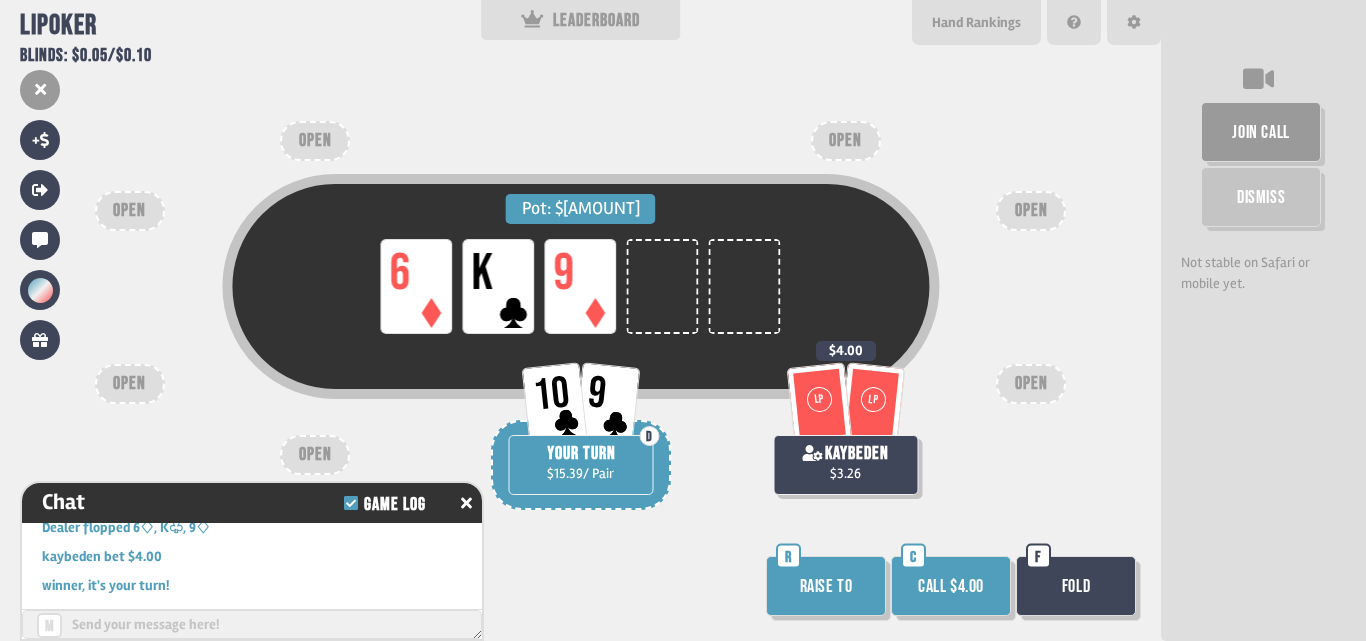 click on "Call $4.00" at bounding box center [951, 586] 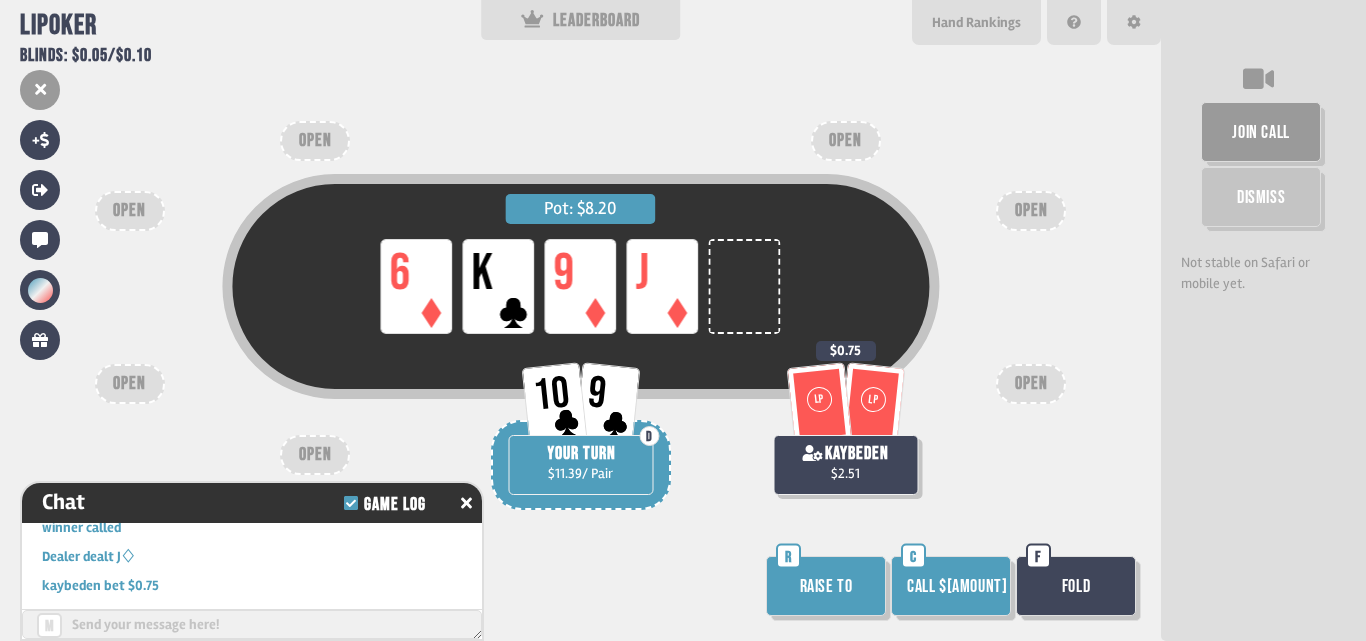 scroll, scrollTop: 1519, scrollLeft: 0, axis: vertical 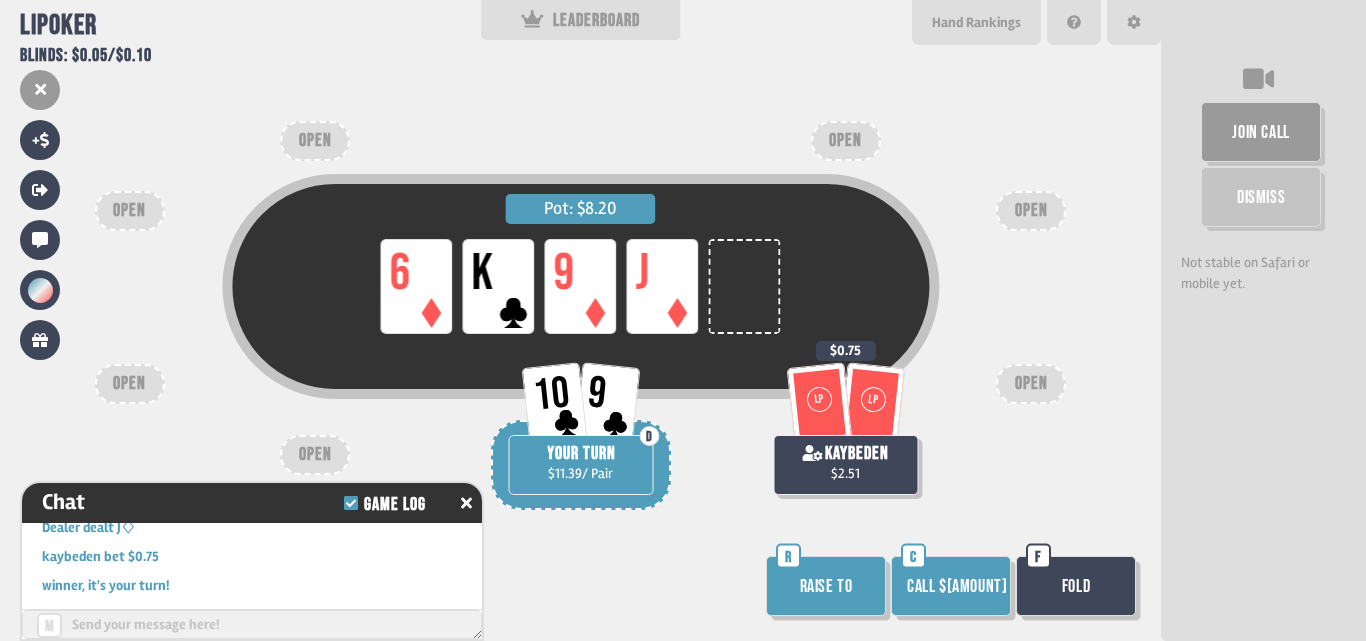 click on "Call $[AMOUNT]" at bounding box center (951, 586) 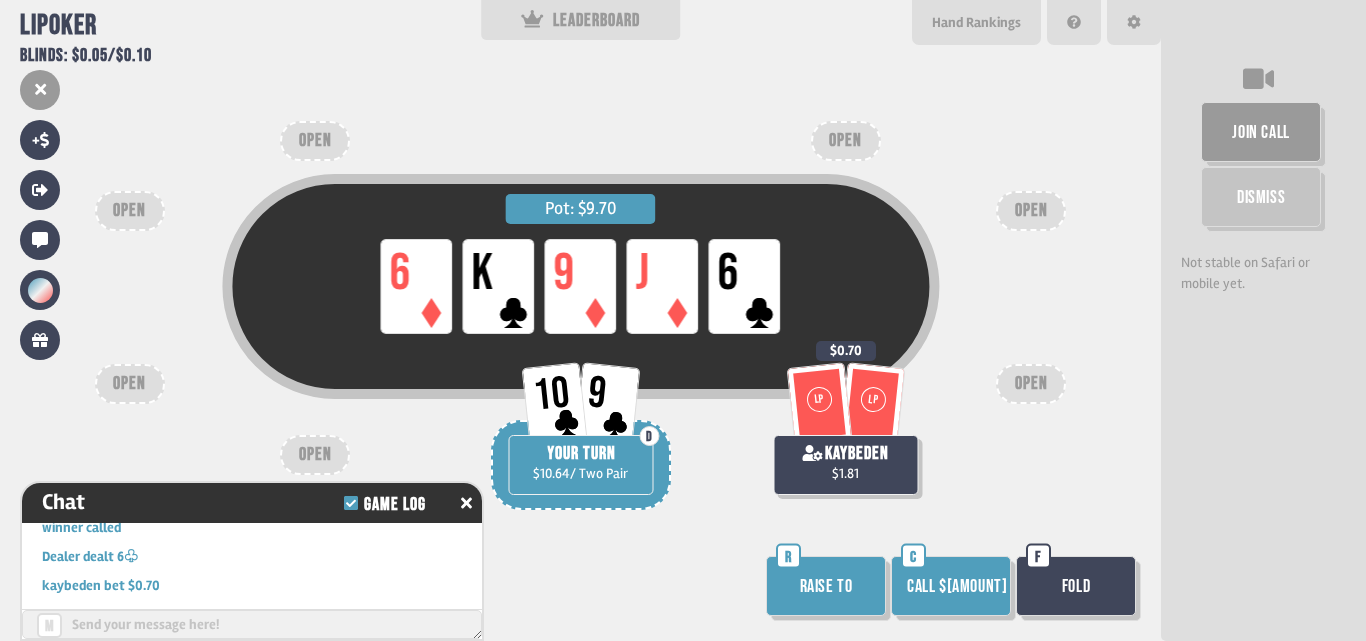 scroll, scrollTop: 1635, scrollLeft: 0, axis: vertical 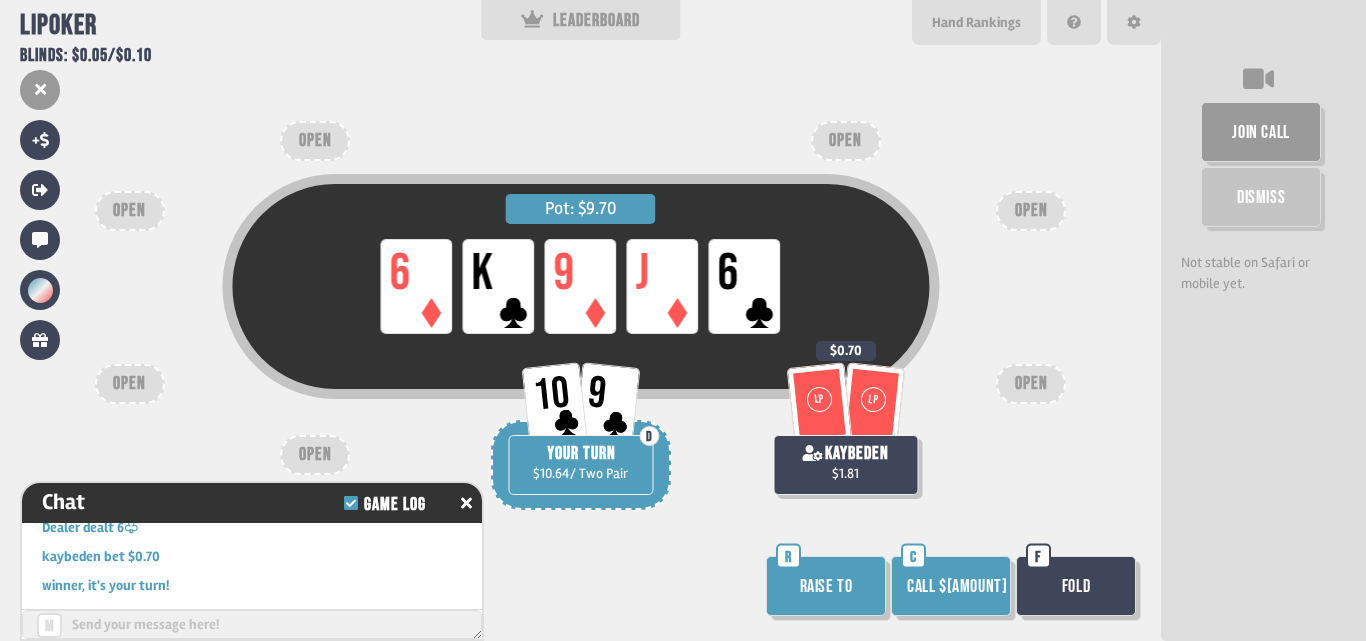 click on "Raise to" at bounding box center [826, 586] 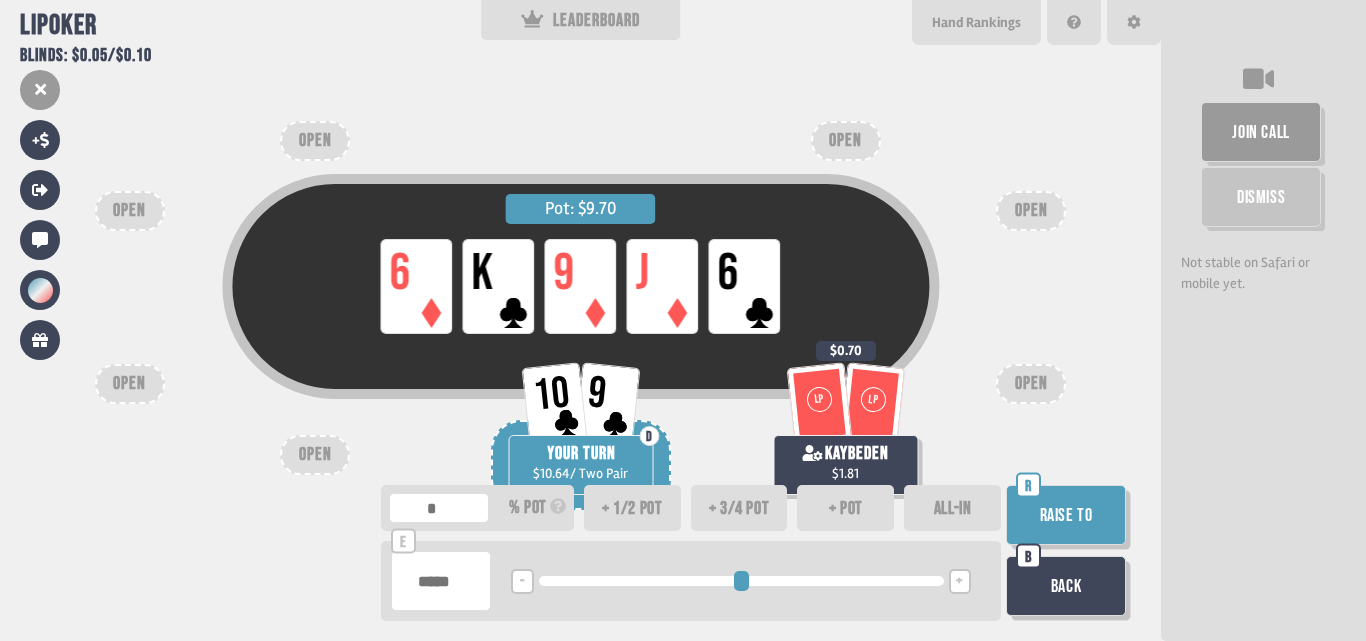 click on "ALL-IN" at bounding box center [952, 508] 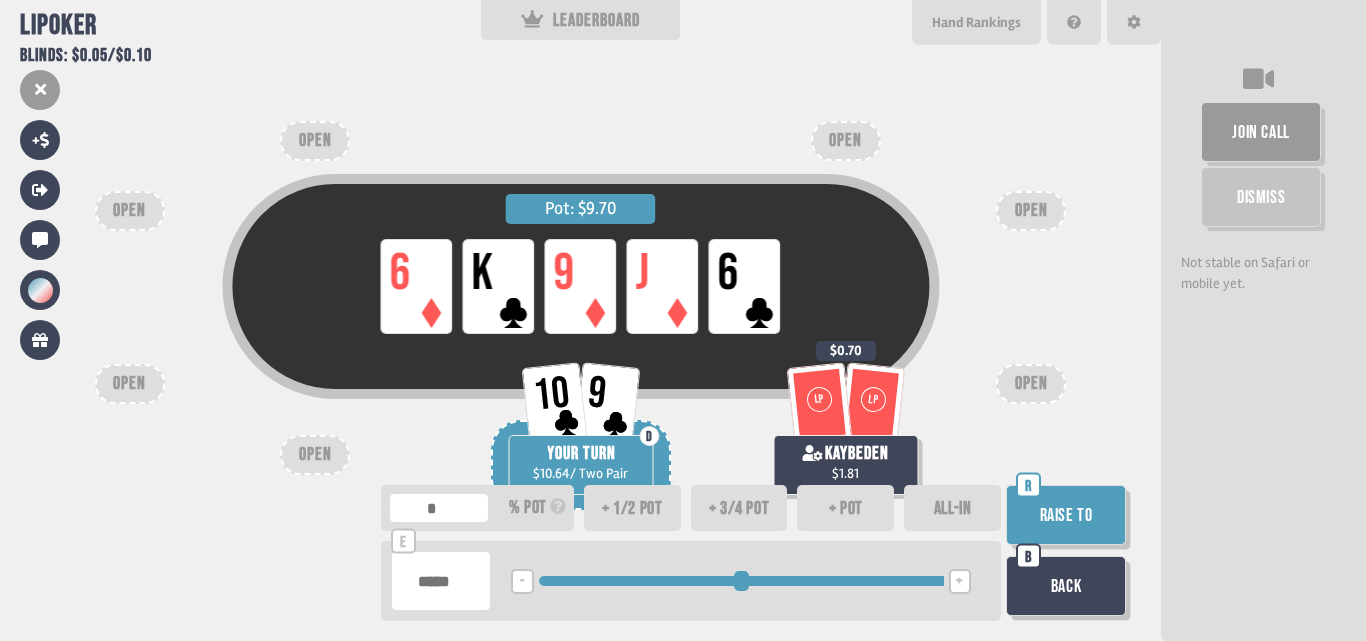 click on "Raise to" at bounding box center [1066, 515] 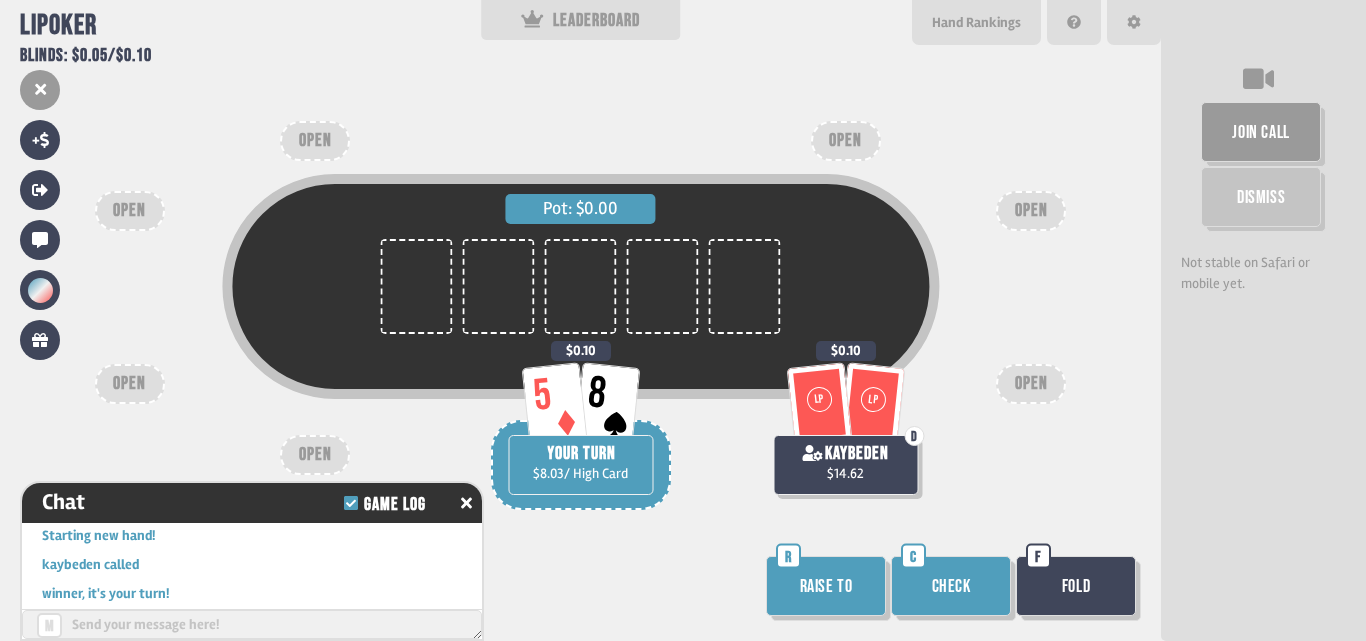 scroll, scrollTop: 1838, scrollLeft: 0, axis: vertical 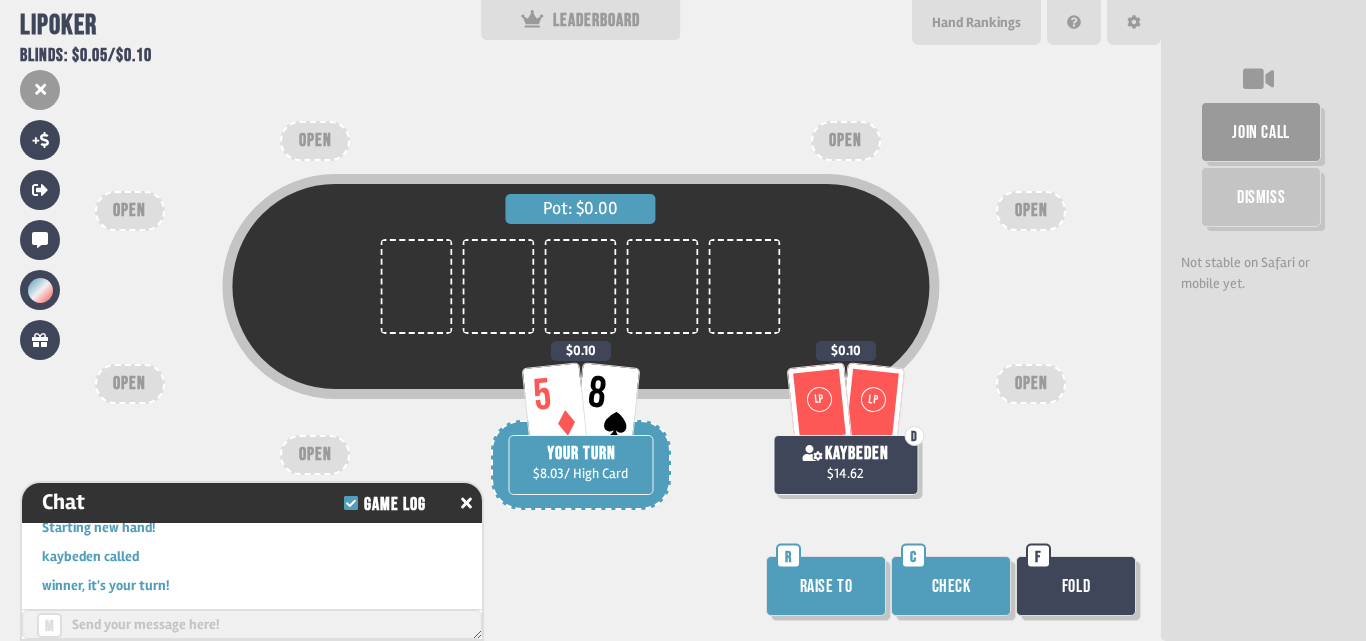 click on "Check" at bounding box center (951, 586) 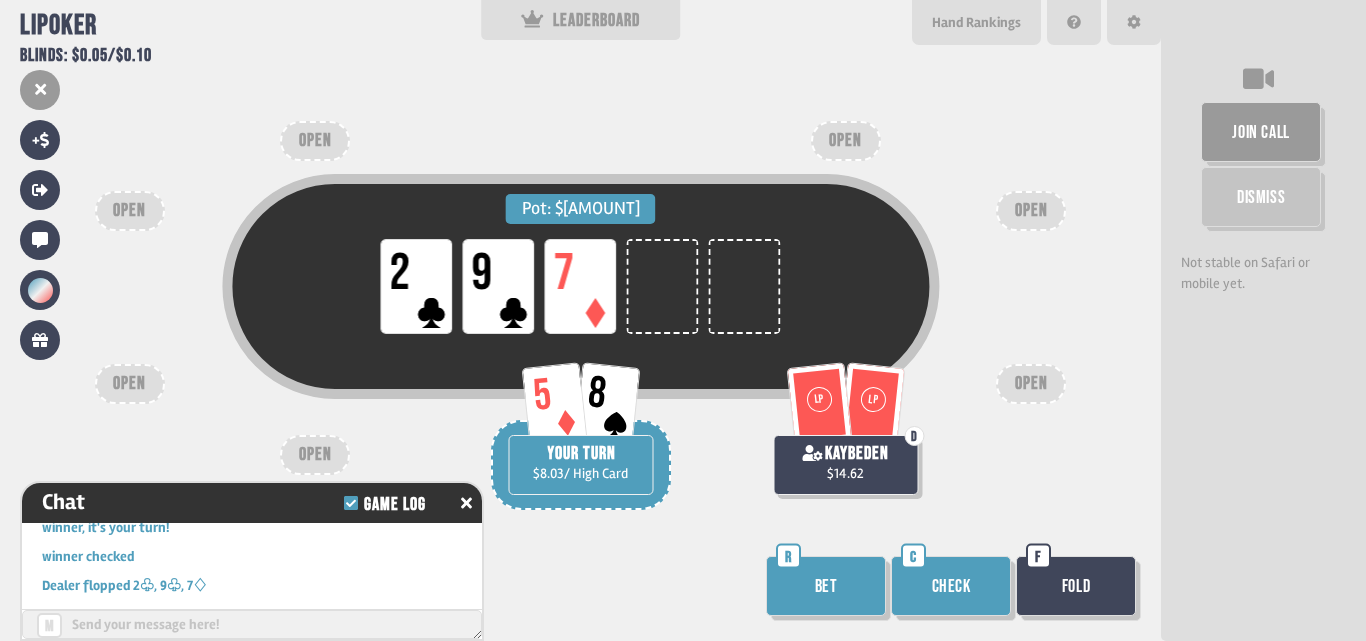 scroll, scrollTop: 1925, scrollLeft: 0, axis: vertical 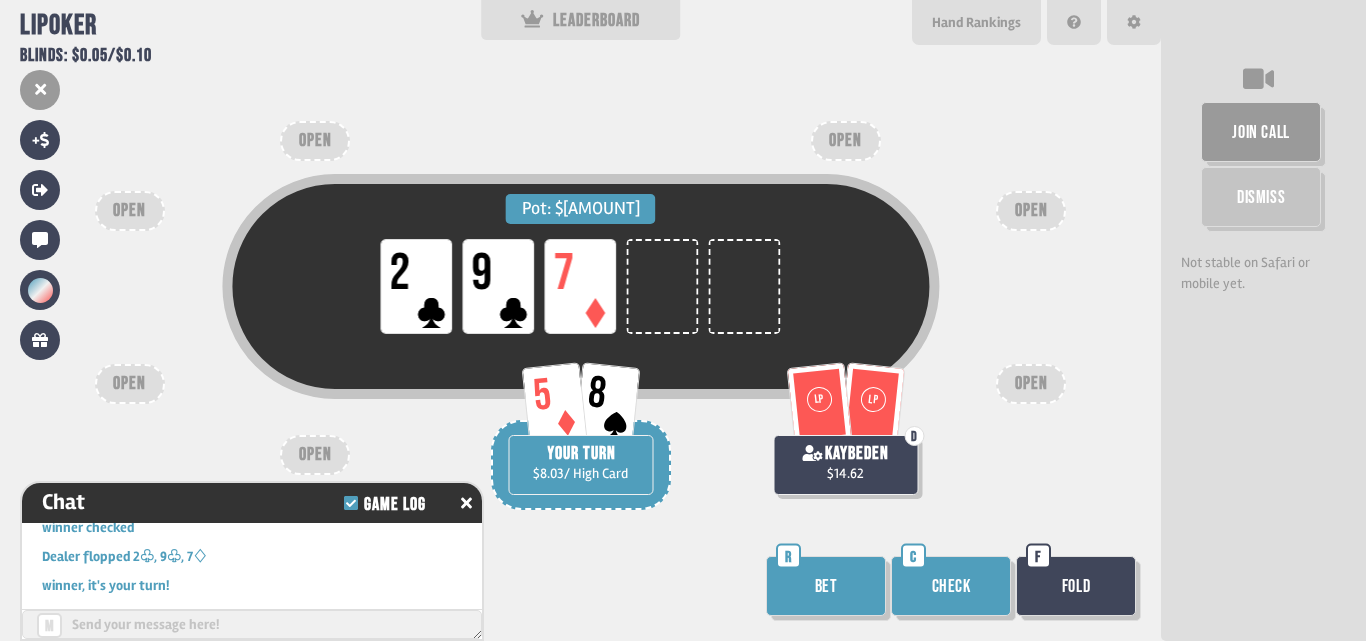 click on "Check" at bounding box center [951, 586] 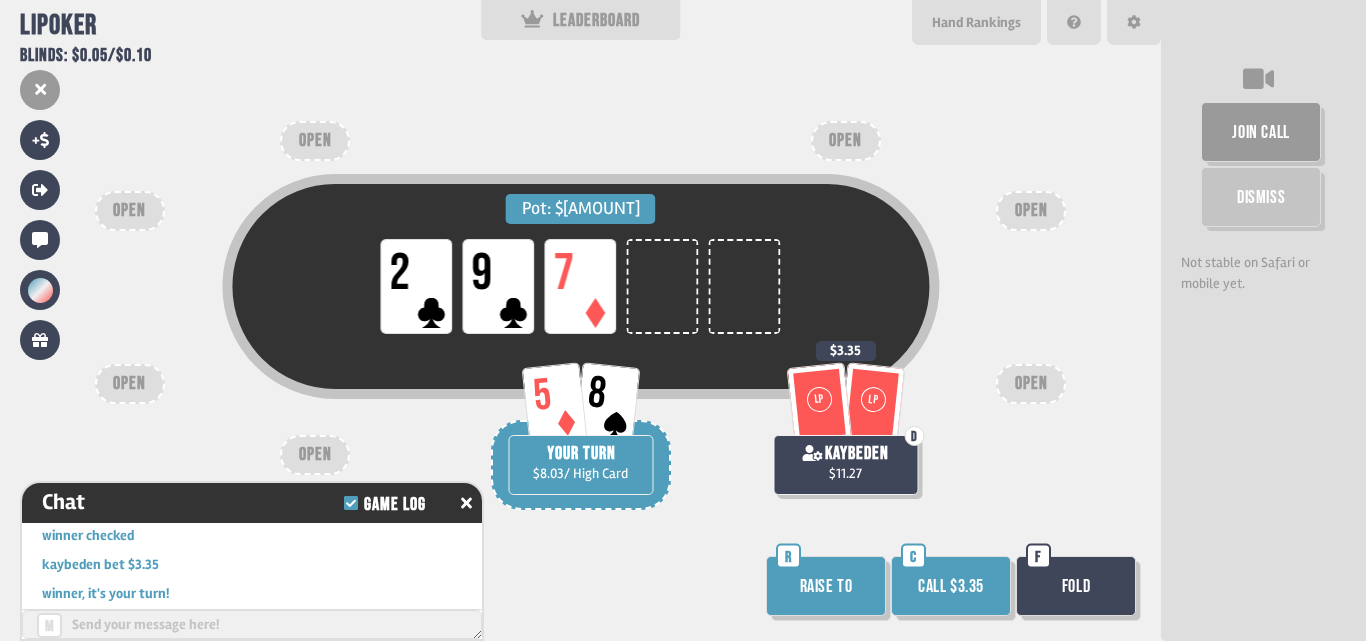 scroll, scrollTop: 2012, scrollLeft: 0, axis: vertical 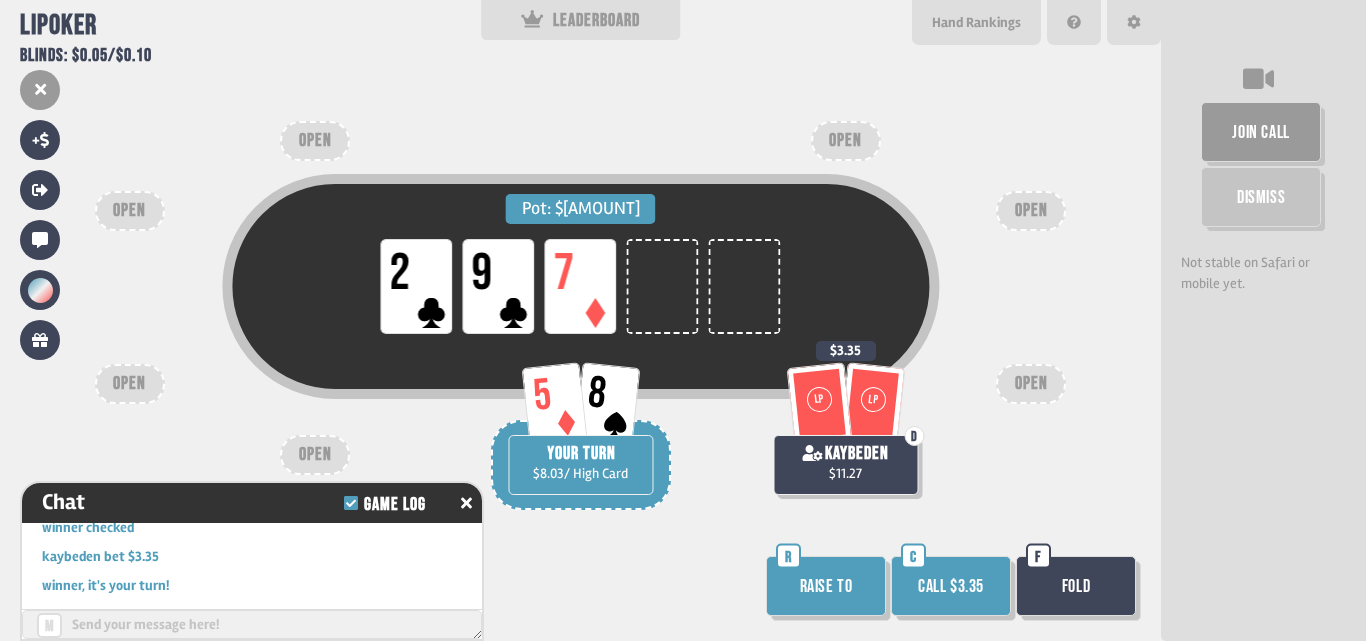 click on "Call $3.35" at bounding box center (951, 586) 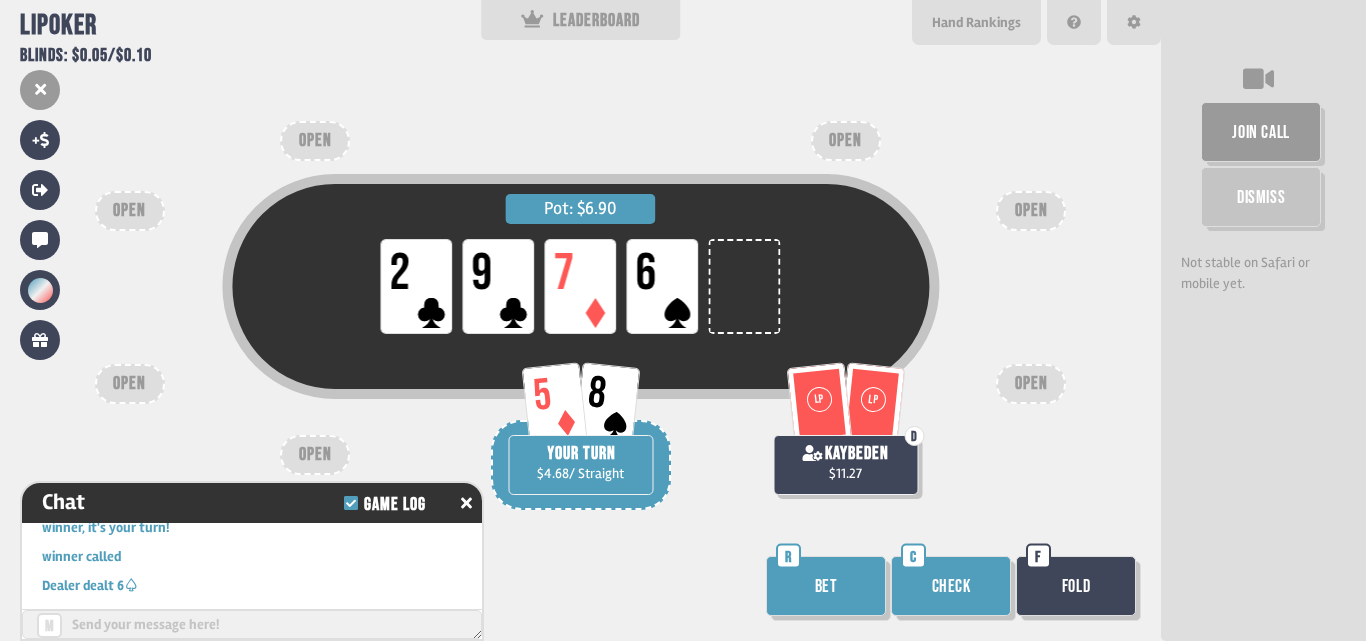 scroll, scrollTop: 2099, scrollLeft: 0, axis: vertical 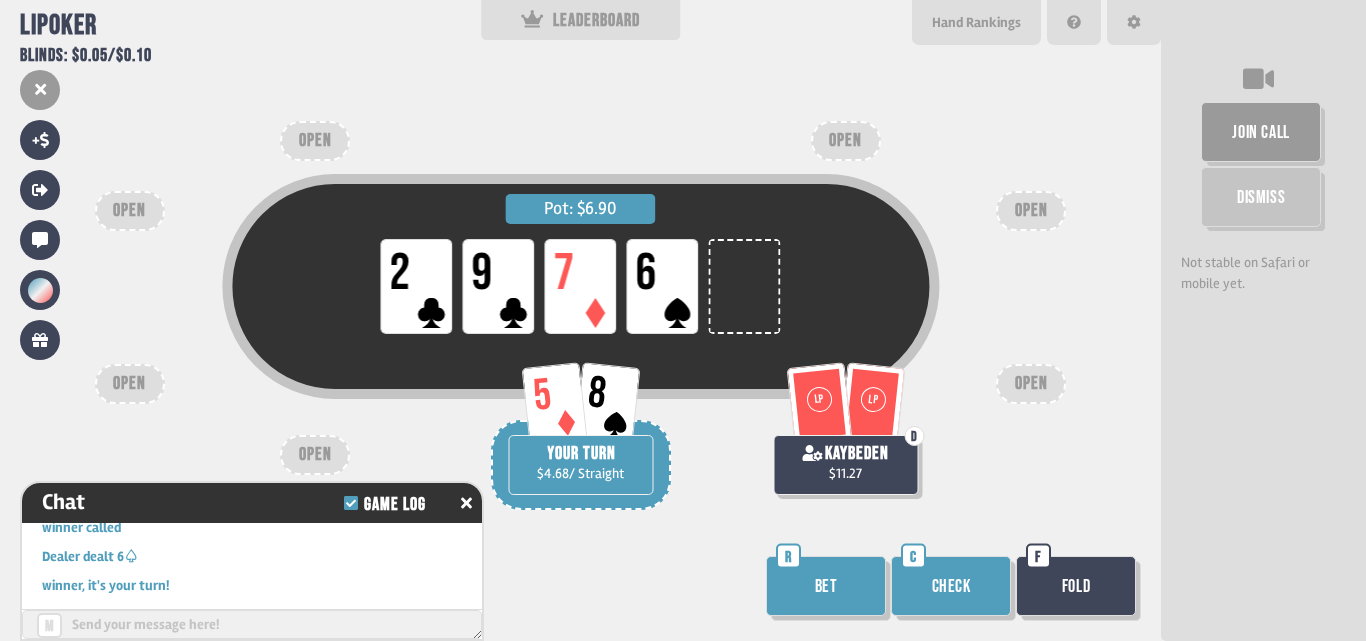 click on "Bet" at bounding box center [826, 586] 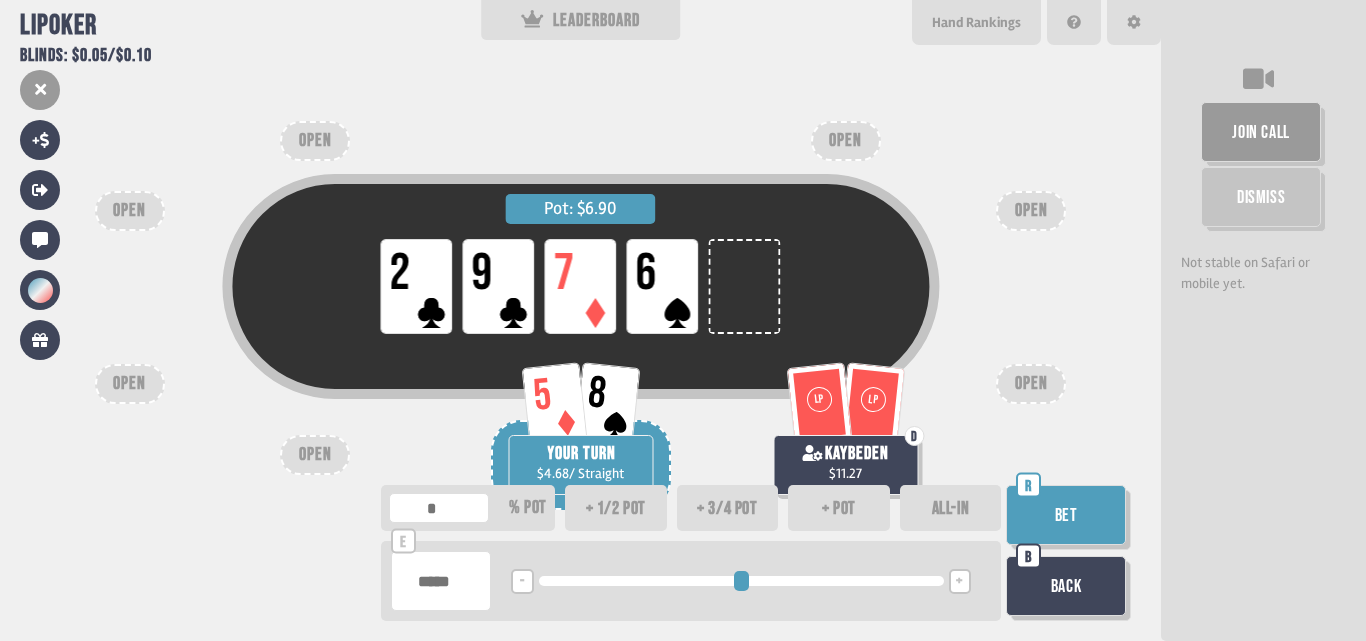 click on "ALL-IN" at bounding box center (951, 508) 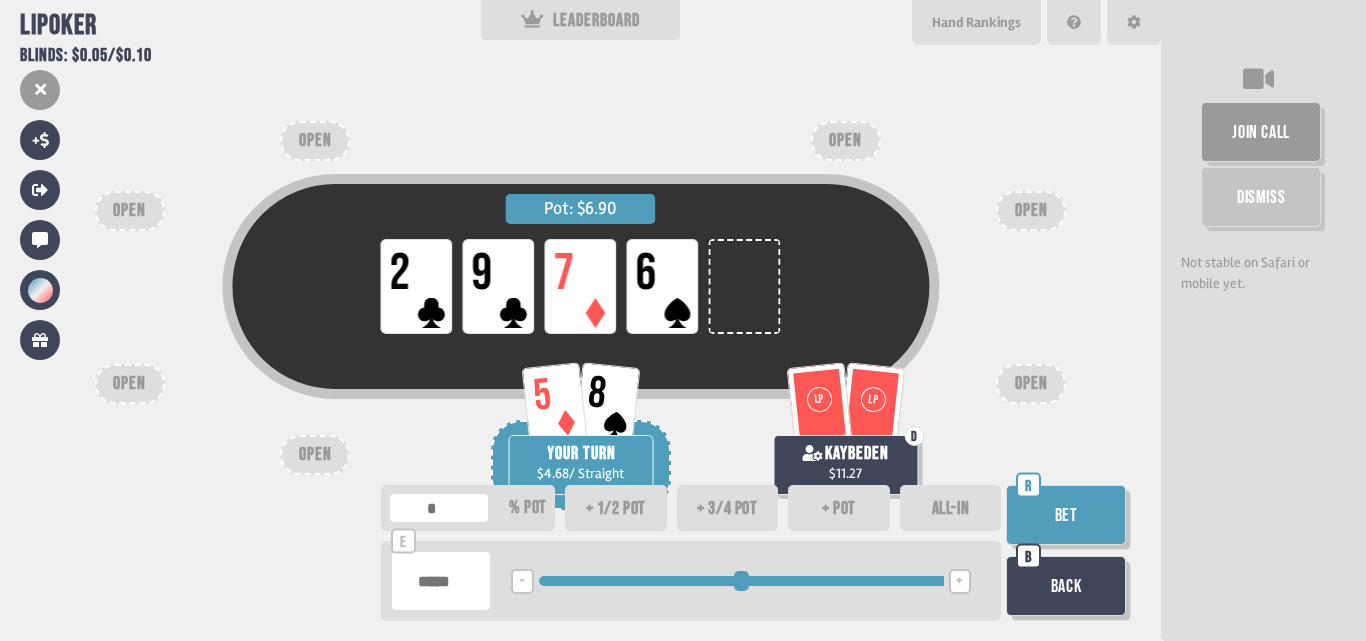 click on "Bet" at bounding box center (1066, 515) 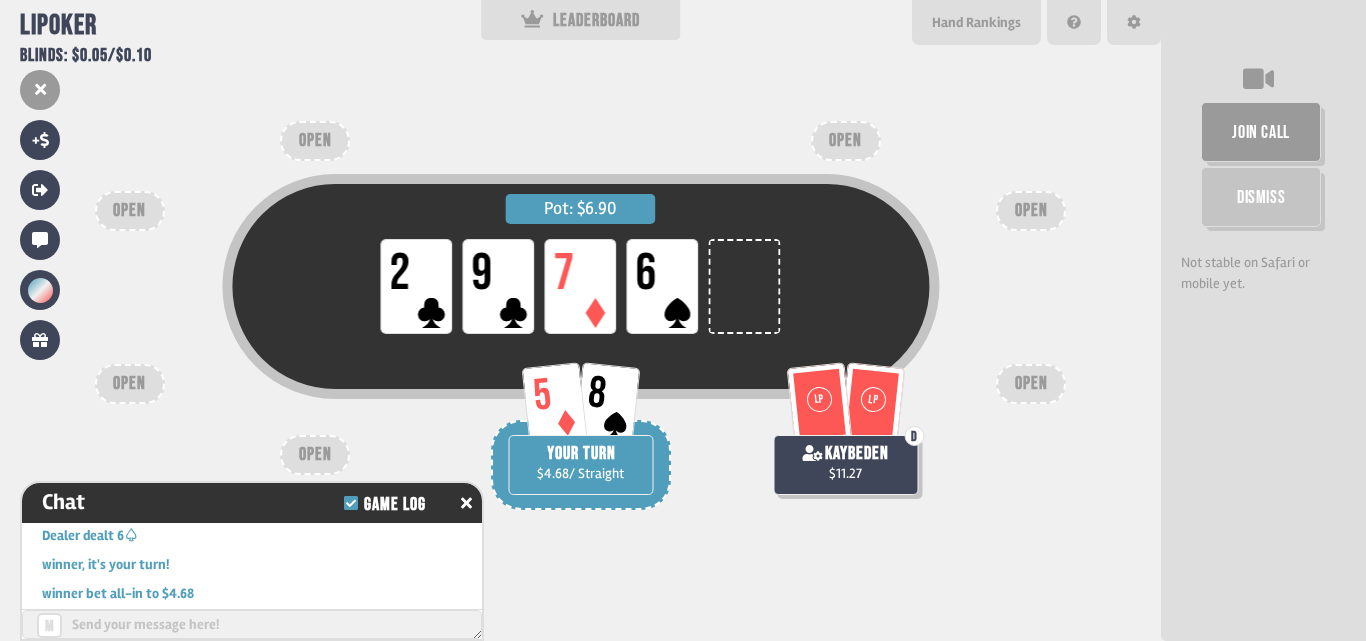 scroll, scrollTop: 2128, scrollLeft: 0, axis: vertical 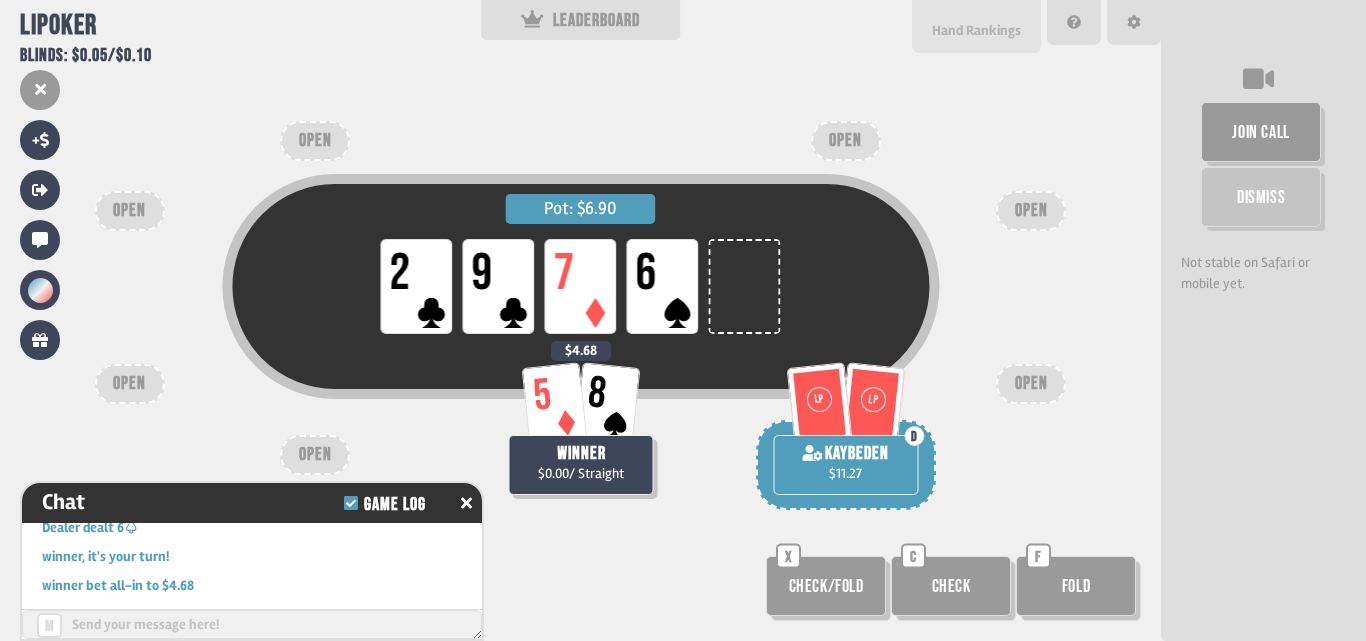 click on "Hand Rankings" at bounding box center (976, 26) 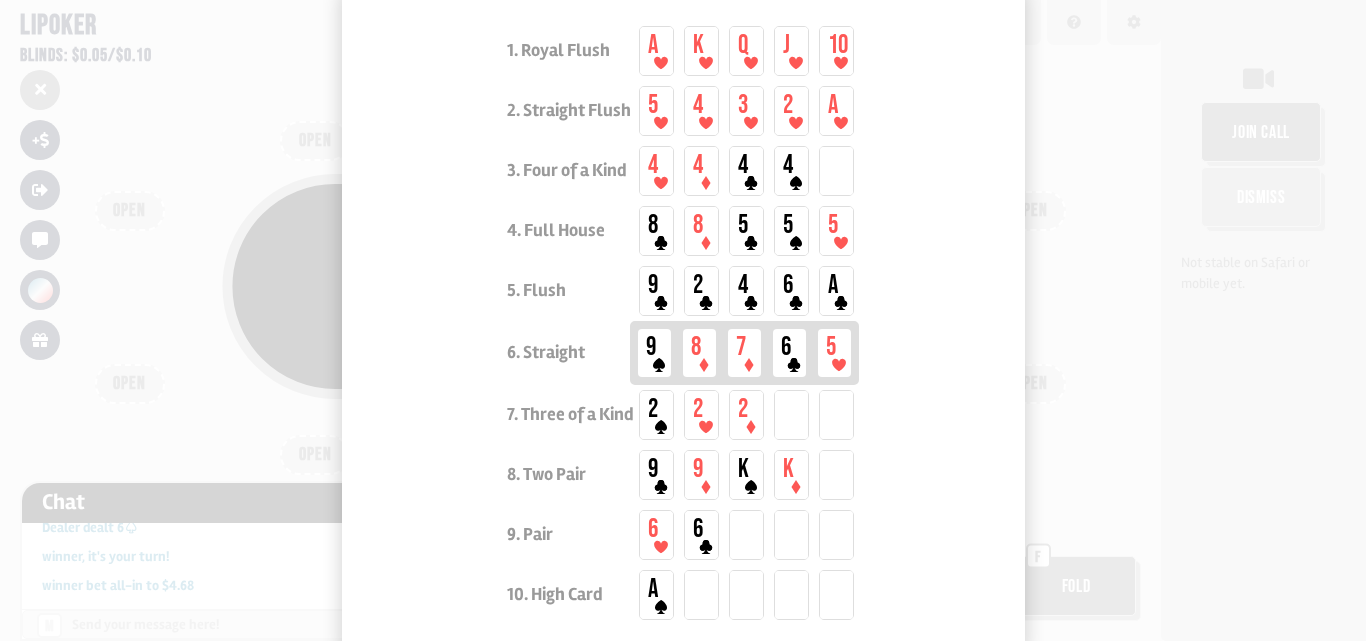 click at bounding box center [683, 320] 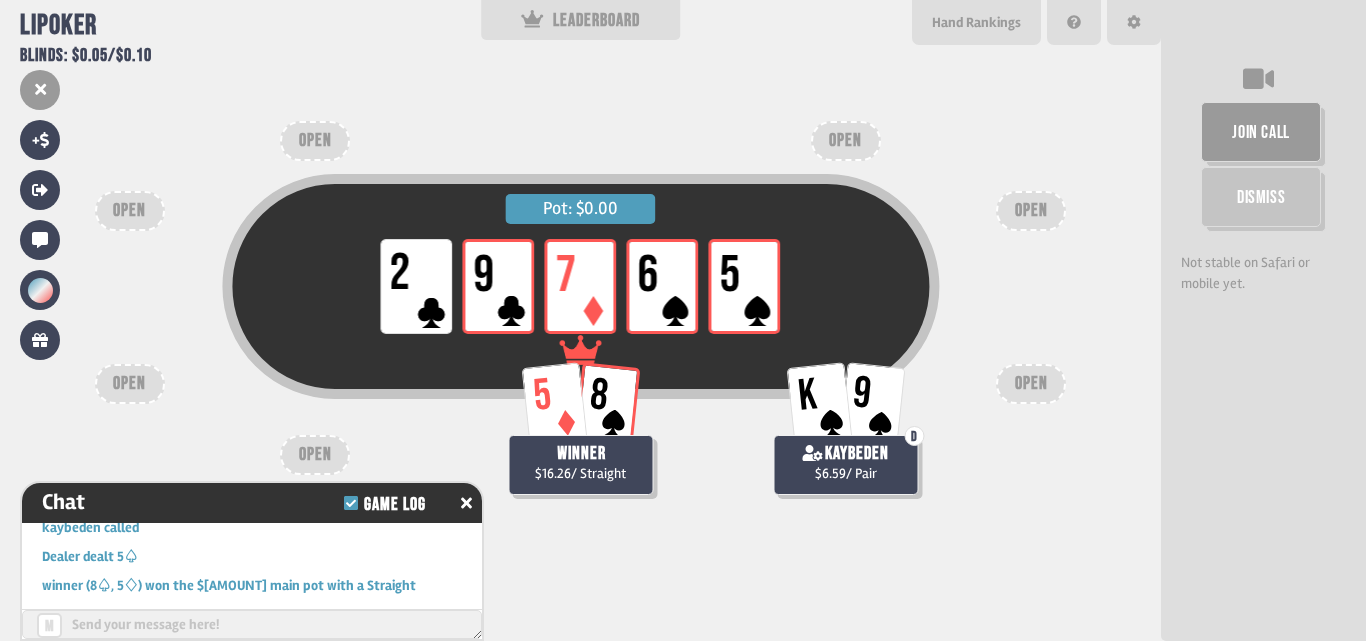 scroll, scrollTop: 2302, scrollLeft: 0, axis: vertical 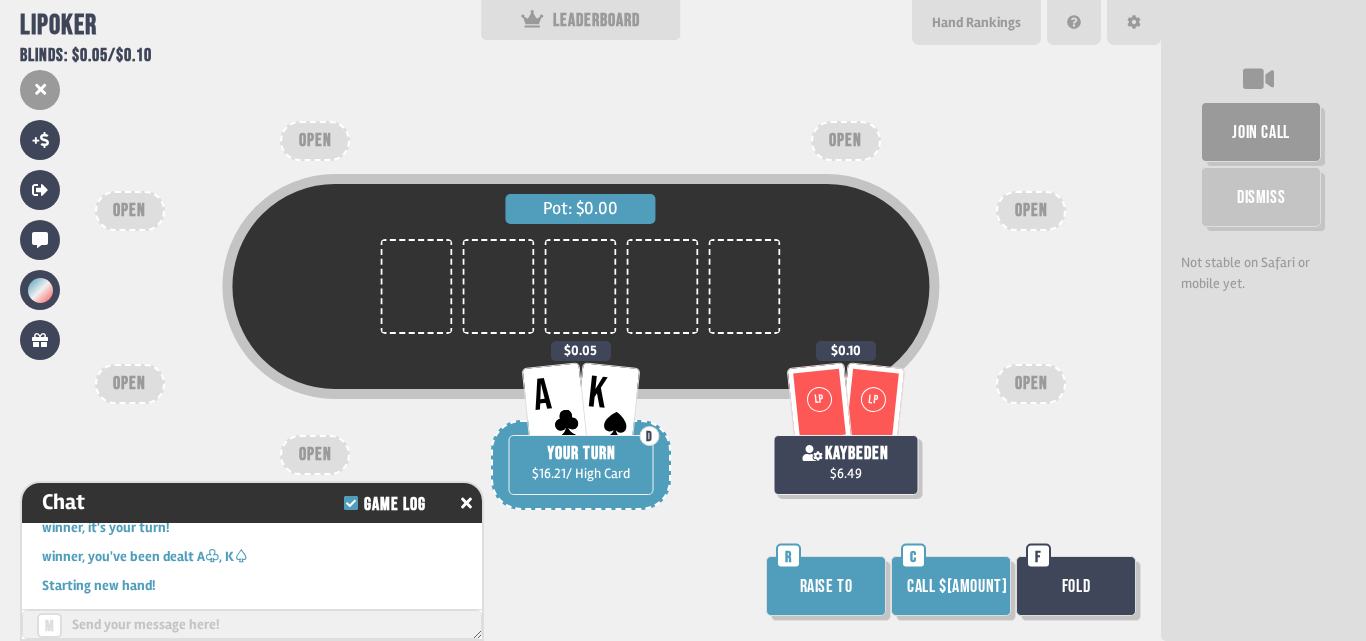 click on "Call $[AMOUNT]" at bounding box center [951, 586] 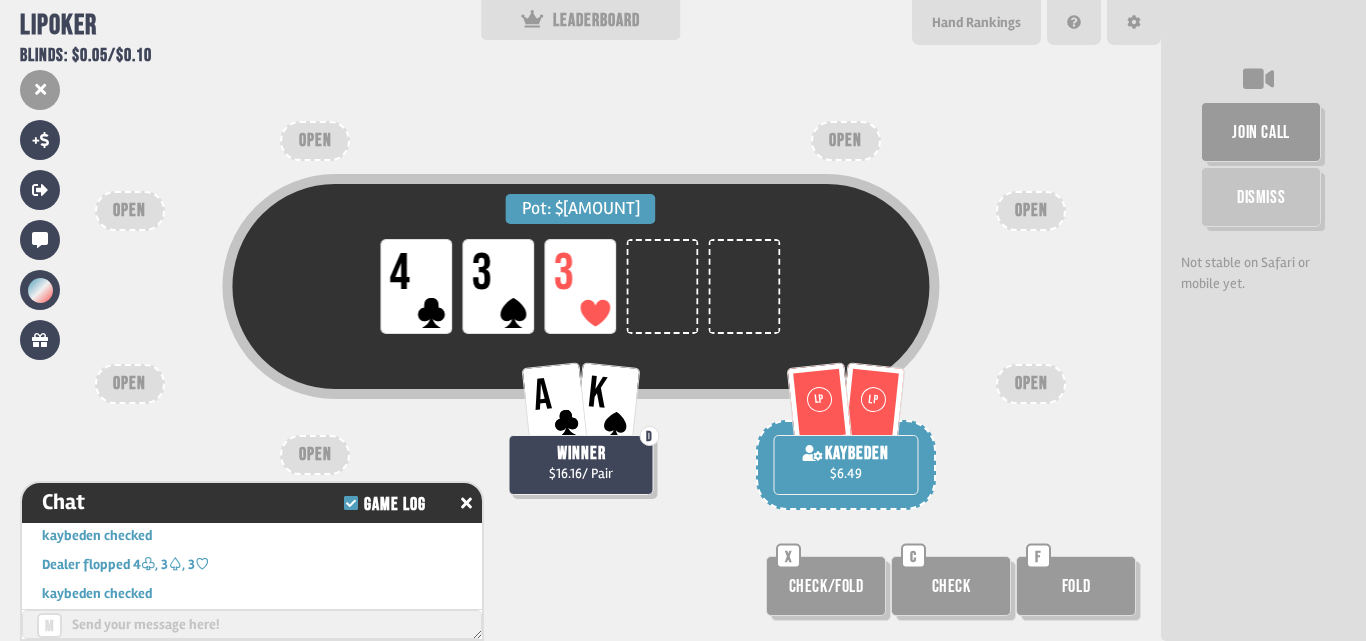 scroll, scrollTop: 2418, scrollLeft: 0, axis: vertical 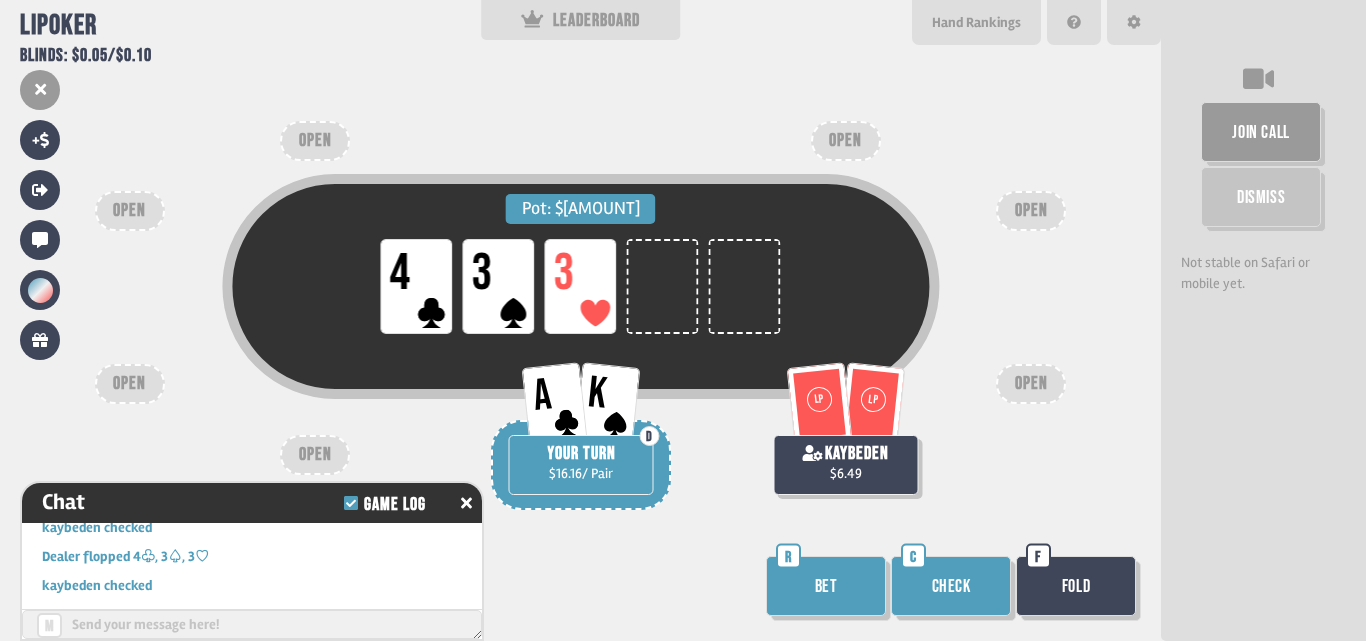 click on "Check" at bounding box center [951, 586] 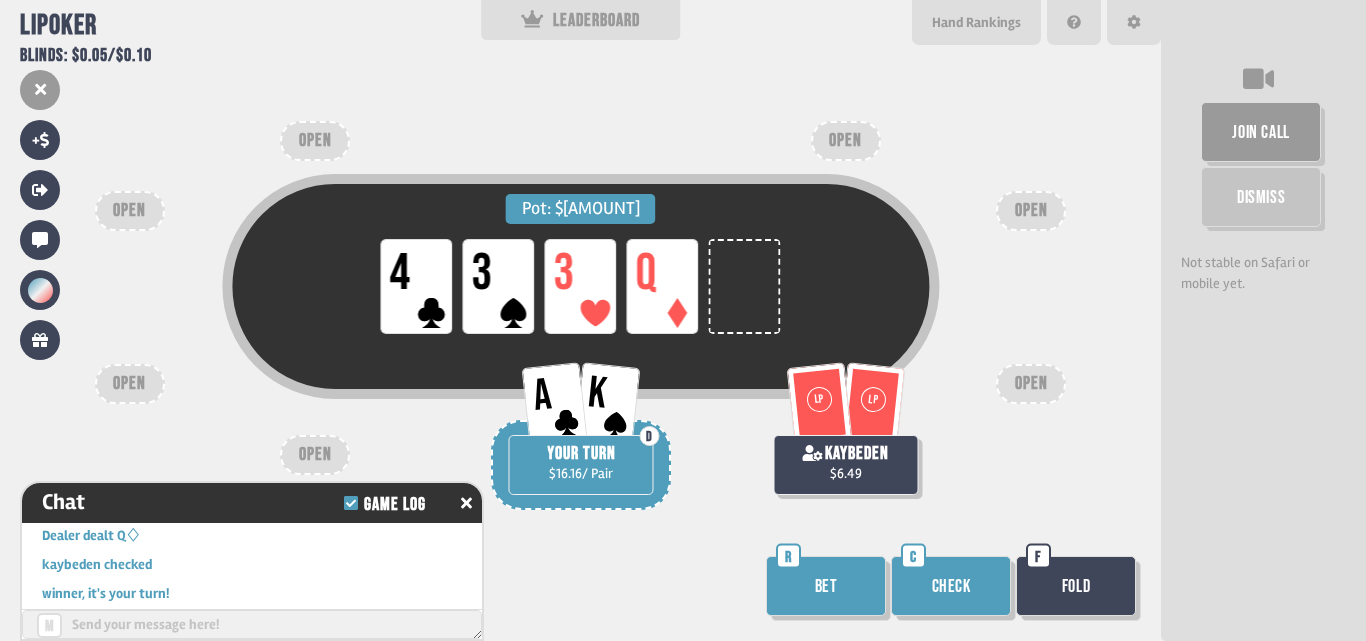 scroll, scrollTop: 2563, scrollLeft: 0, axis: vertical 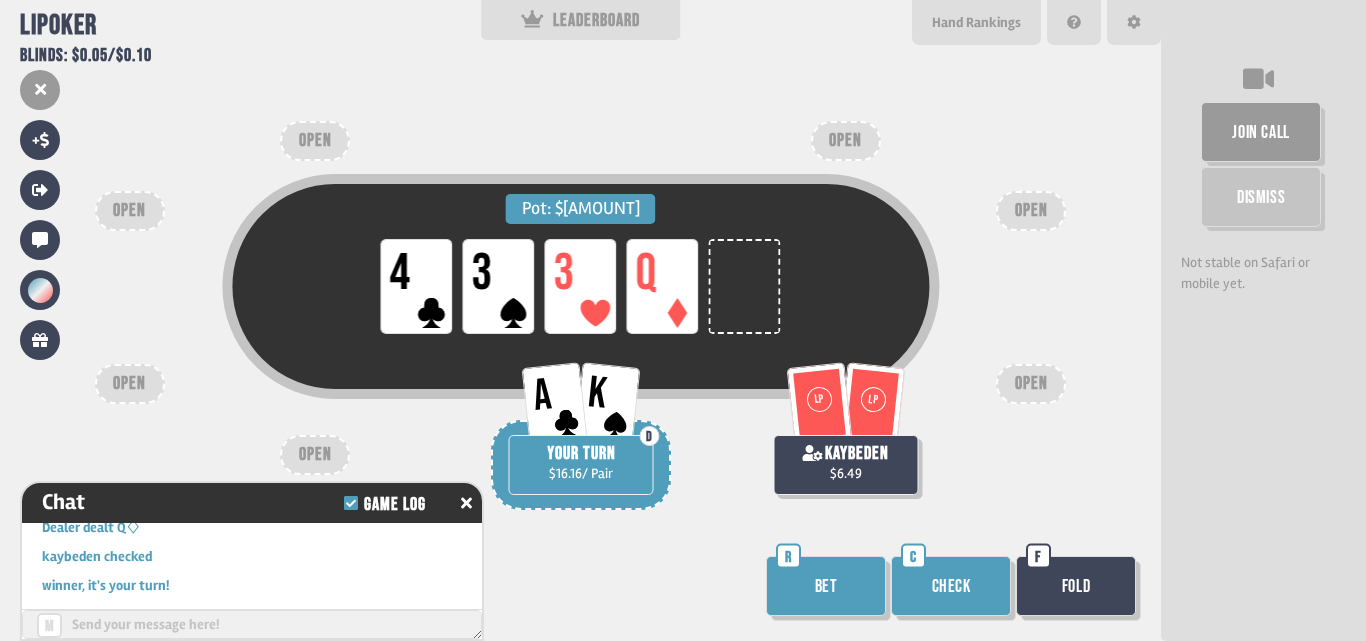 click on "Check" at bounding box center [951, 586] 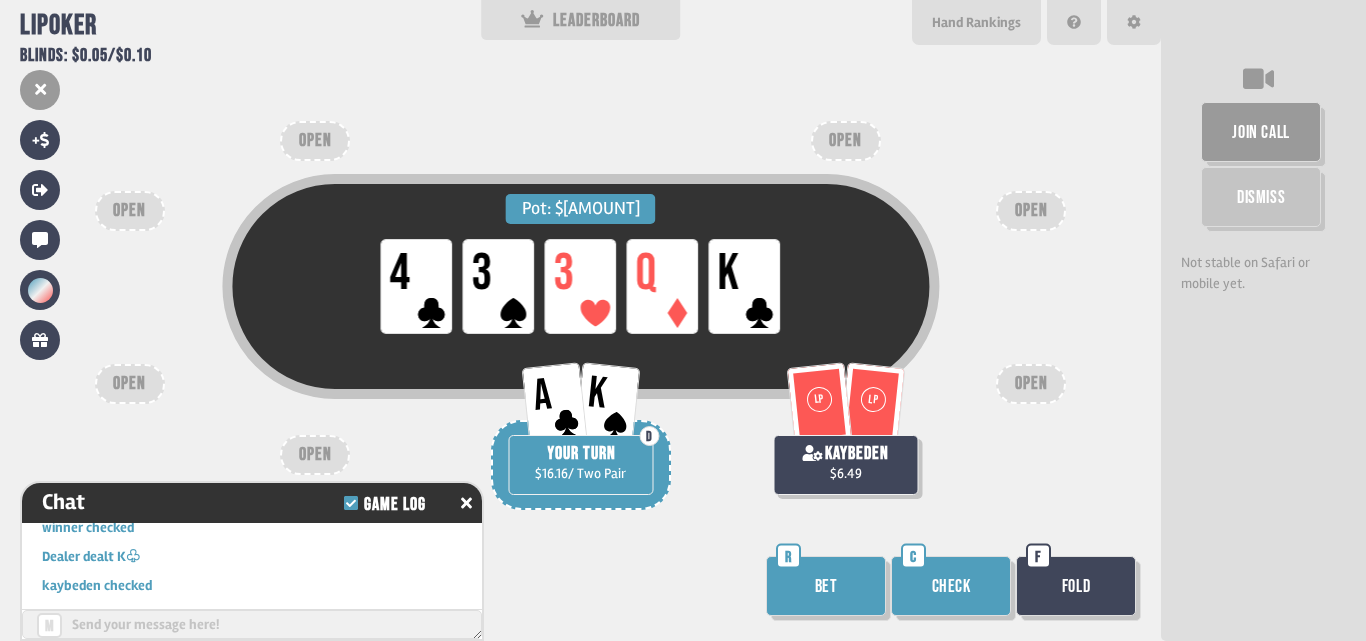 scroll, scrollTop: 2679, scrollLeft: 0, axis: vertical 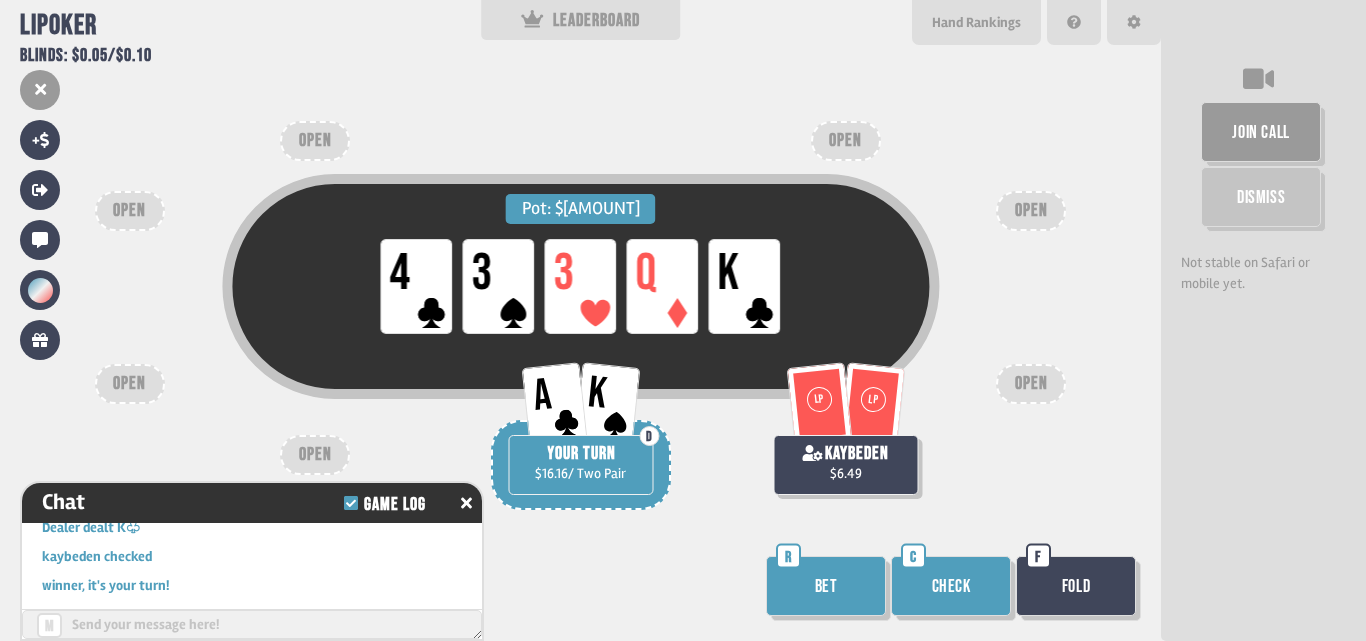 click on "Bet" at bounding box center [826, 586] 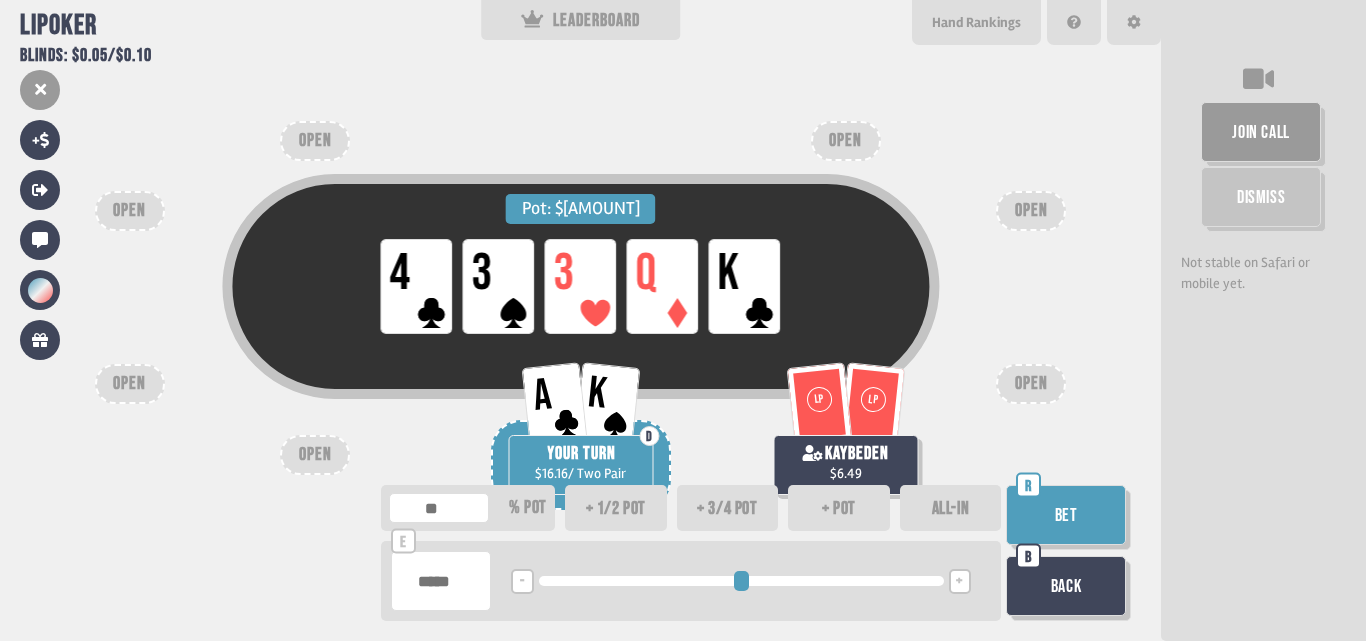 click on "ALL-IN" at bounding box center [951, 508] 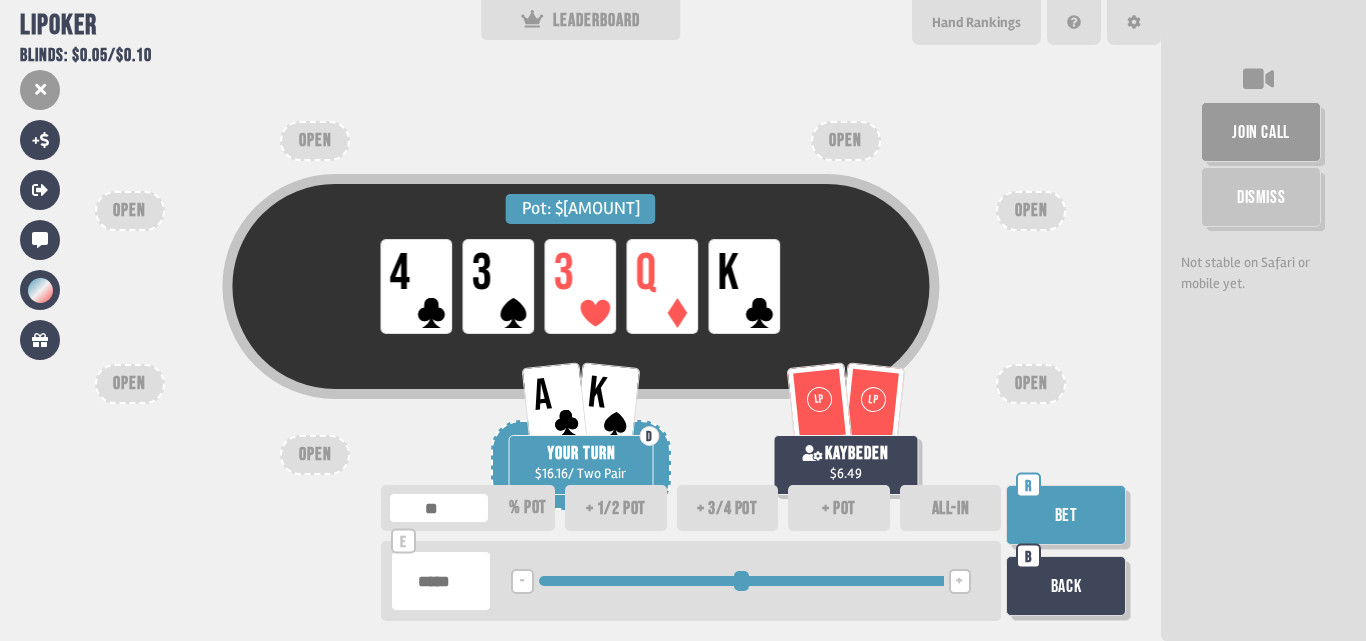 click on "Bet" at bounding box center [1066, 515] 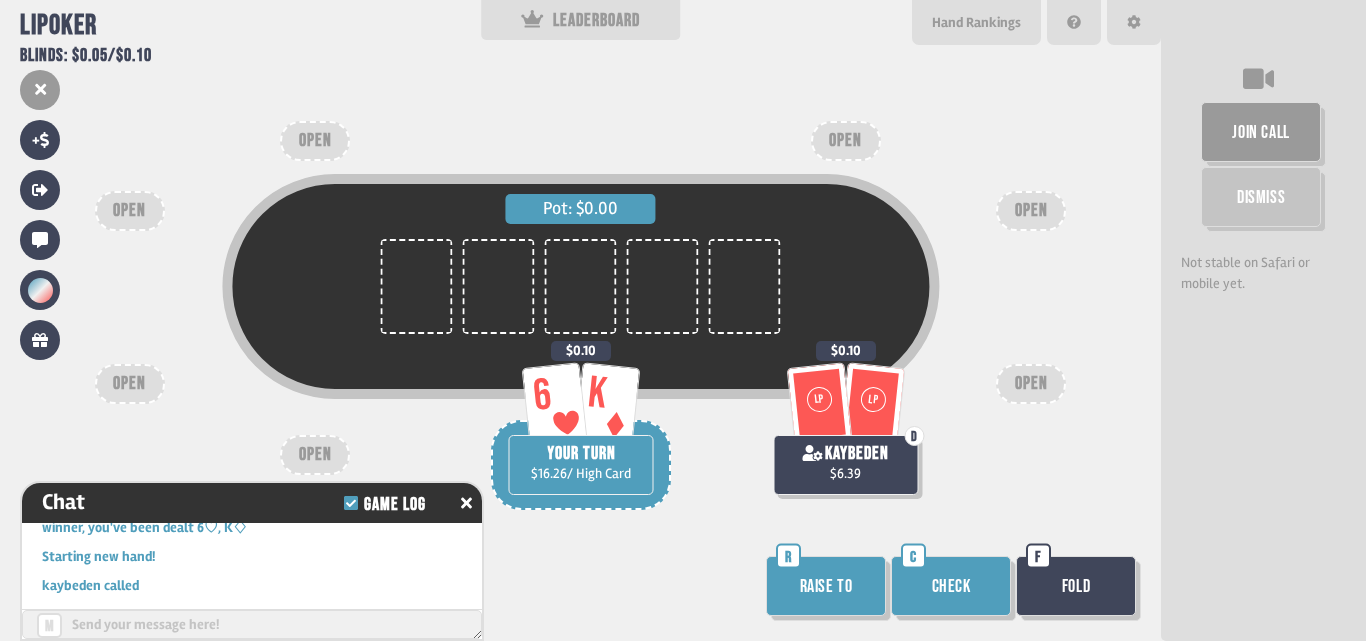 scroll, scrollTop: 2882, scrollLeft: 0, axis: vertical 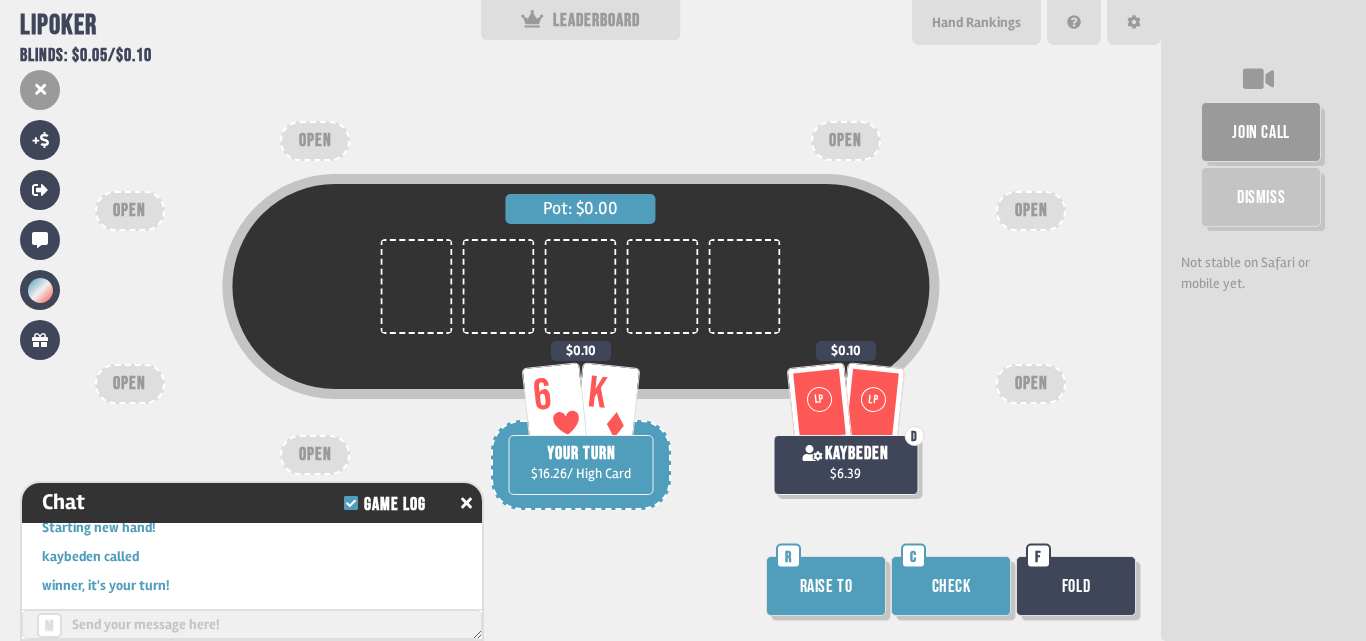 click on "Check" at bounding box center (951, 586) 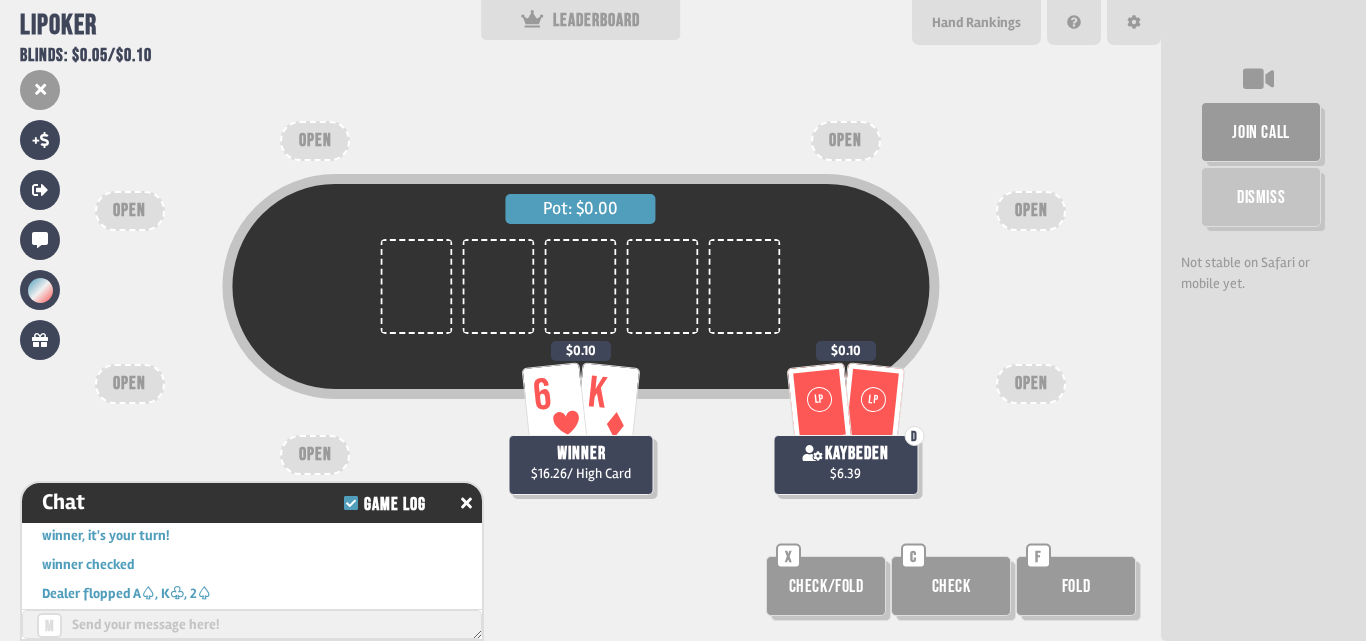 scroll, scrollTop: 2940, scrollLeft: 0, axis: vertical 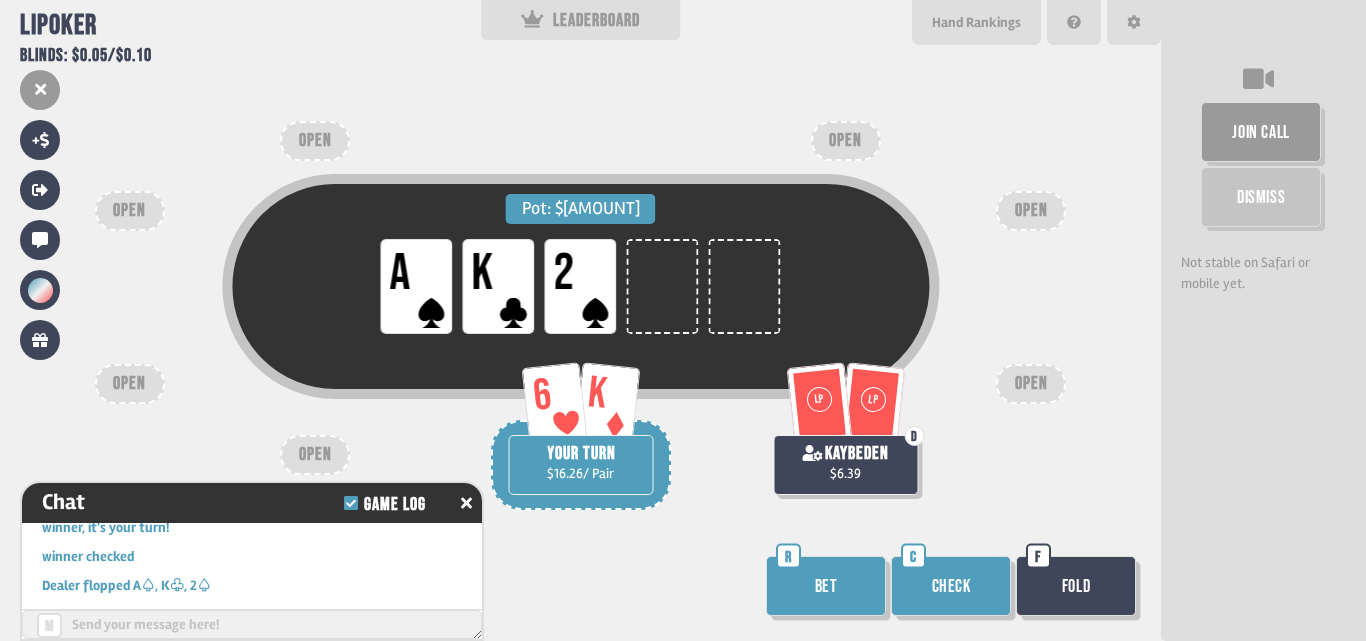 click on "Check" at bounding box center [951, 586] 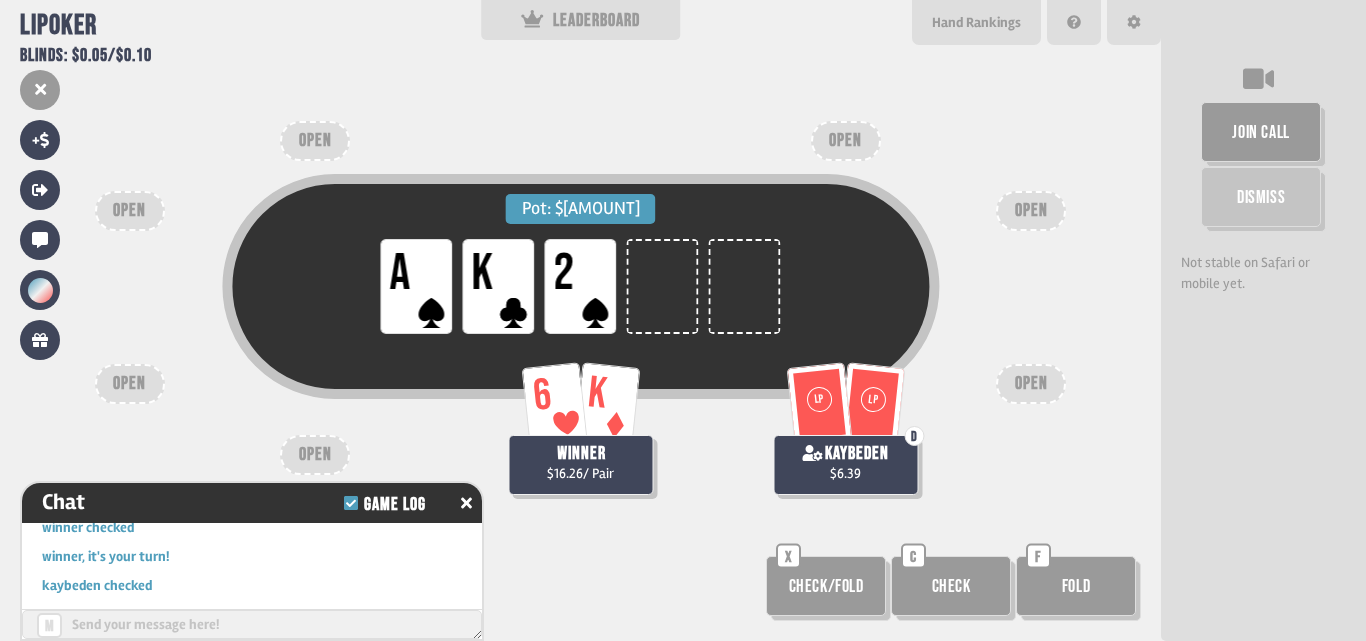 scroll, scrollTop: 3056, scrollLeft: 0, axis: vertical 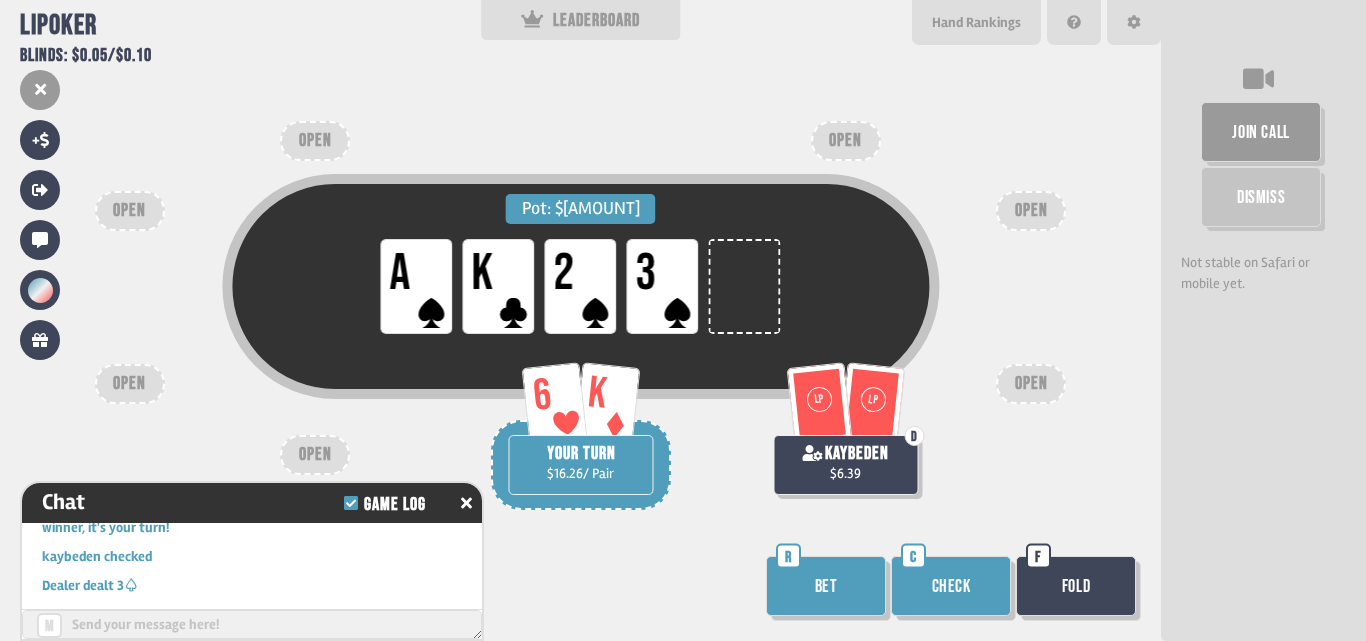 click on "Check" at bounding box center (951, 586) 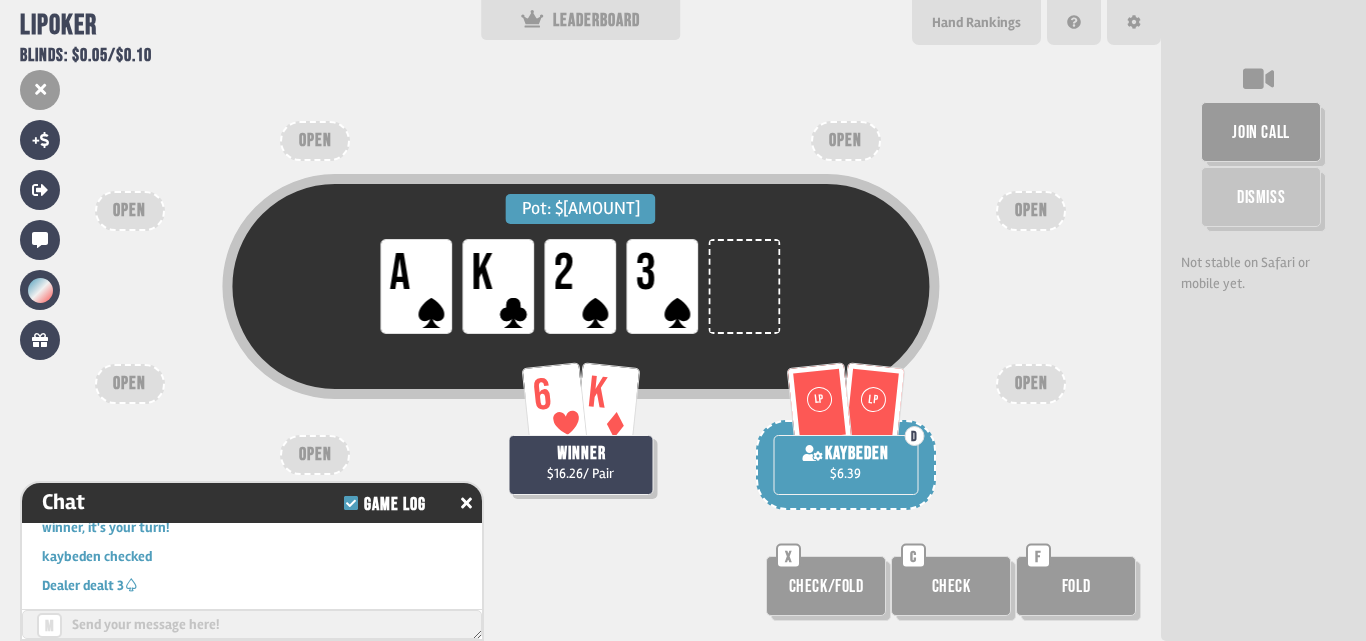 scroll, scrollTop: 3114, scrollLeft: 0, axis: vertical 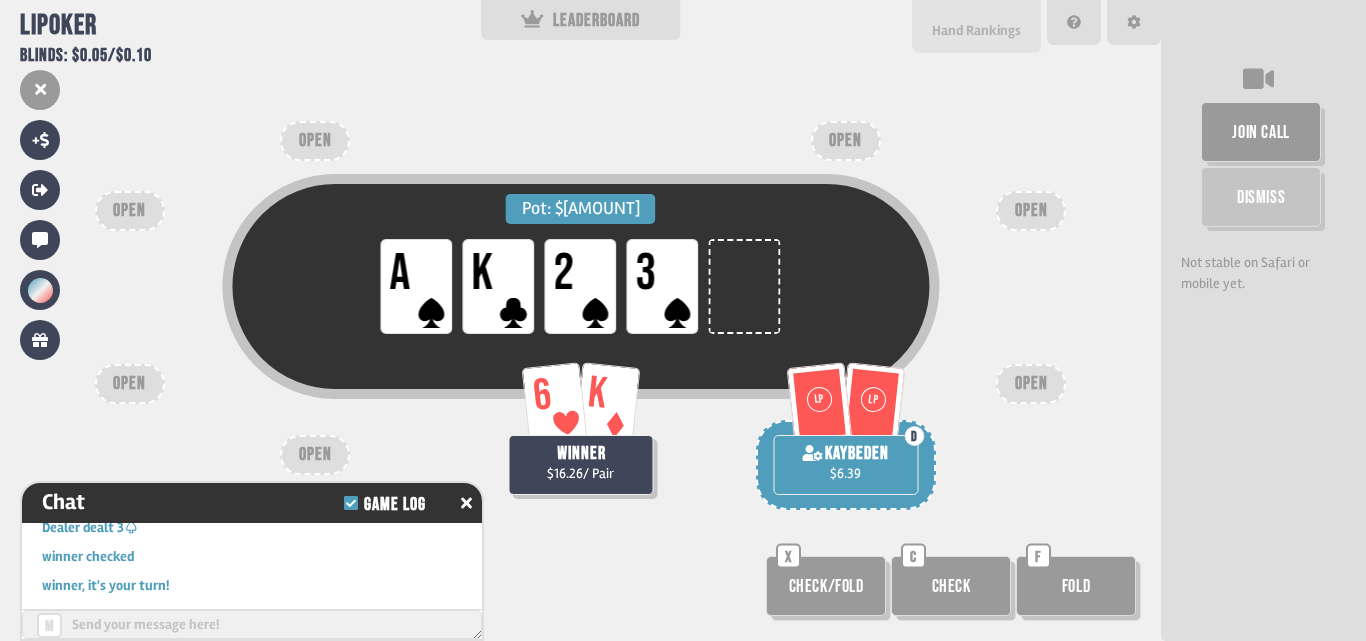 click on "Hand Rankings" at bounding box center [976, 30] 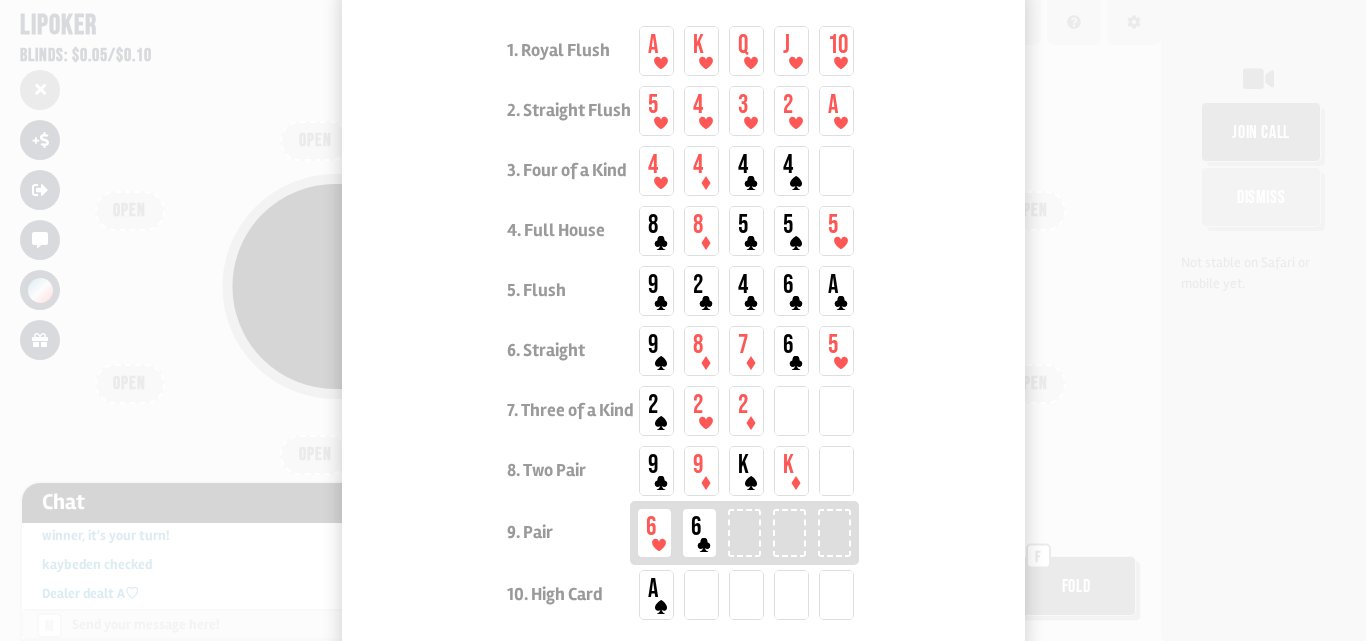 scroll, scrollTop: 3172, scrollLeft: 0, axis: vertical 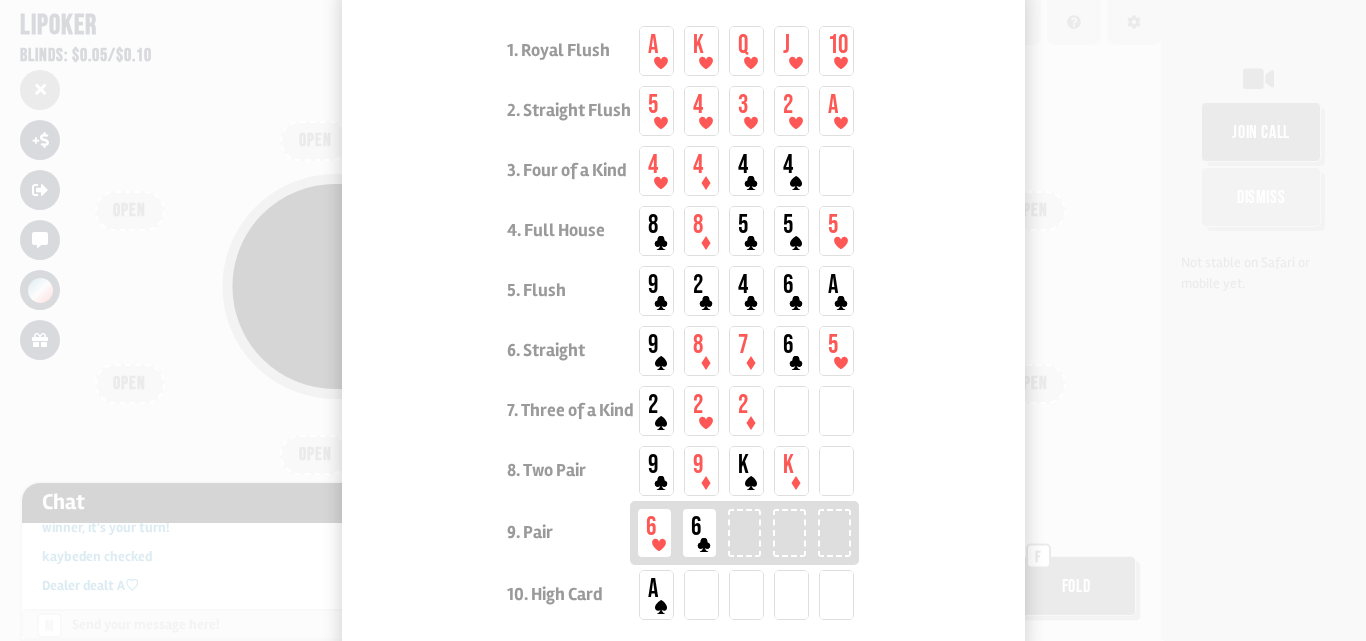 click at bounding box center [683, 320] 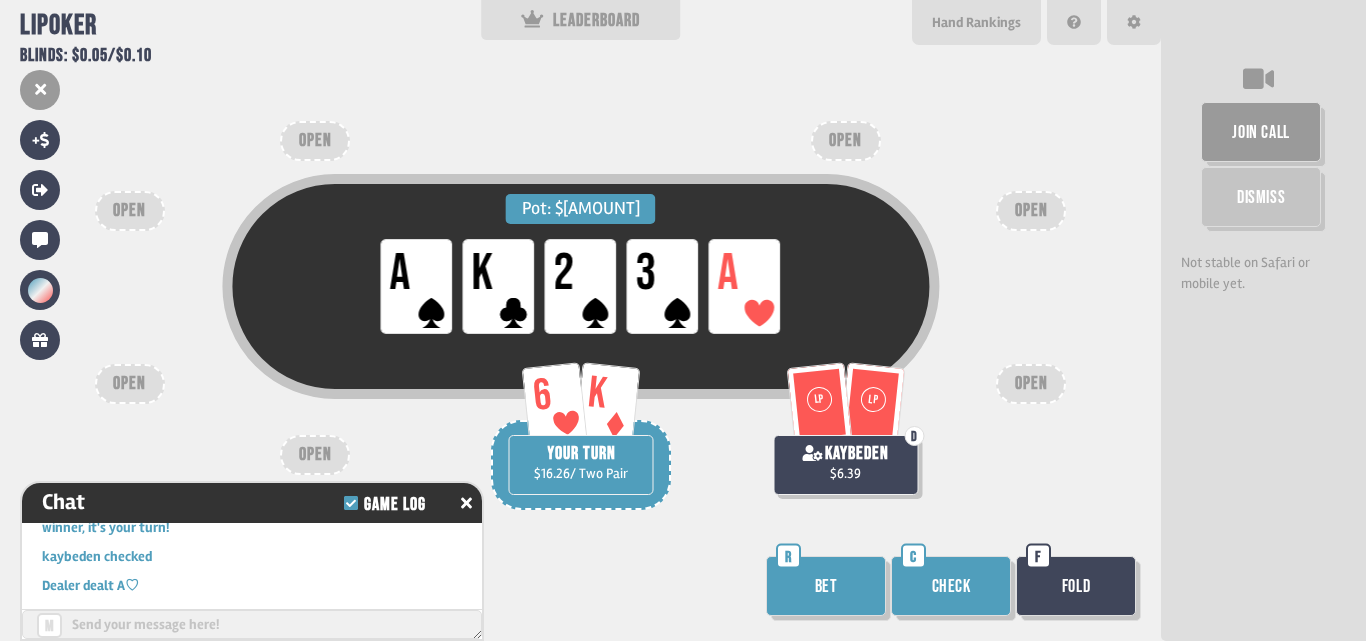 scroll, scrollTop: 3201, scrollLeft: 0, axis: vertical 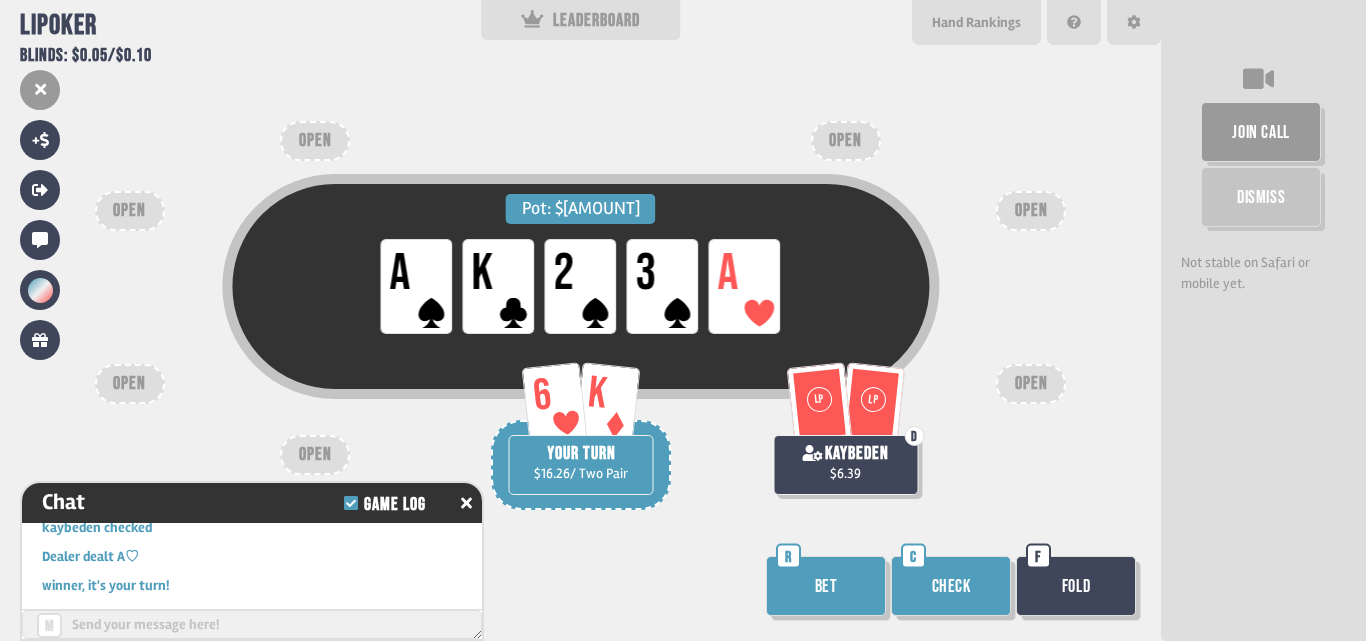 click on "Check" at bounding box center (951, 586) 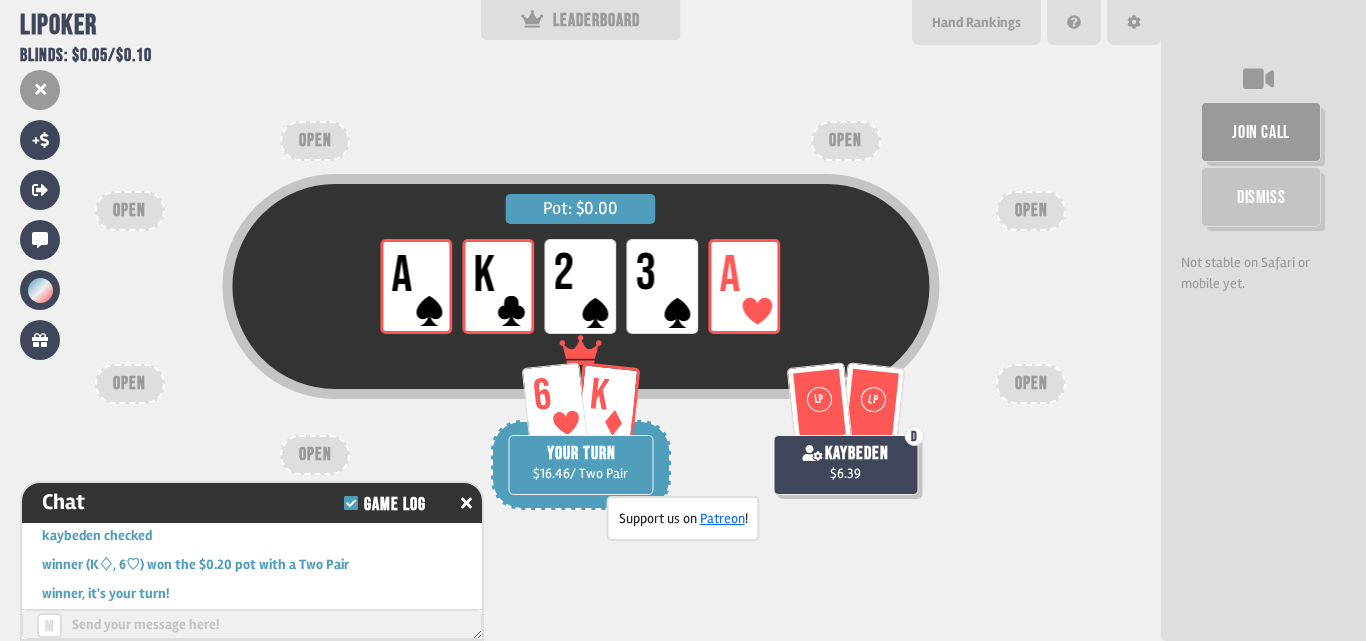 scroll, scrollTop: 3375, scrollLeft: 0, axis: vertical 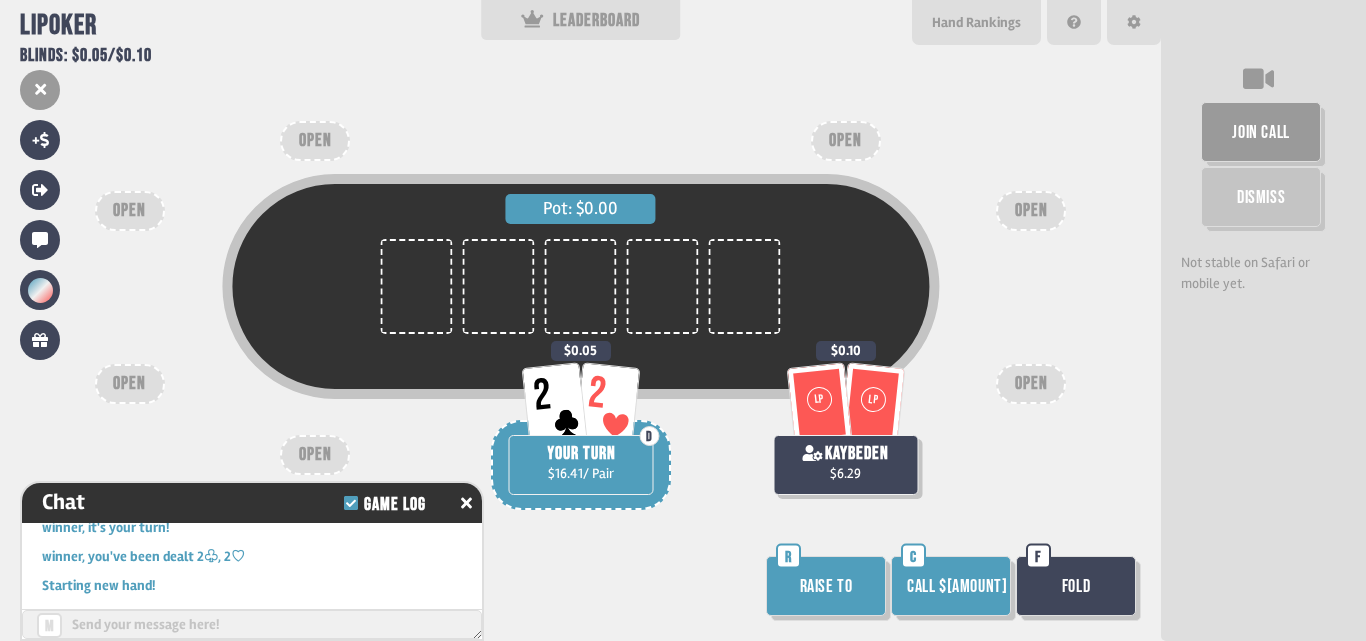 click on "Raise to" at bounding box center [826, 586] 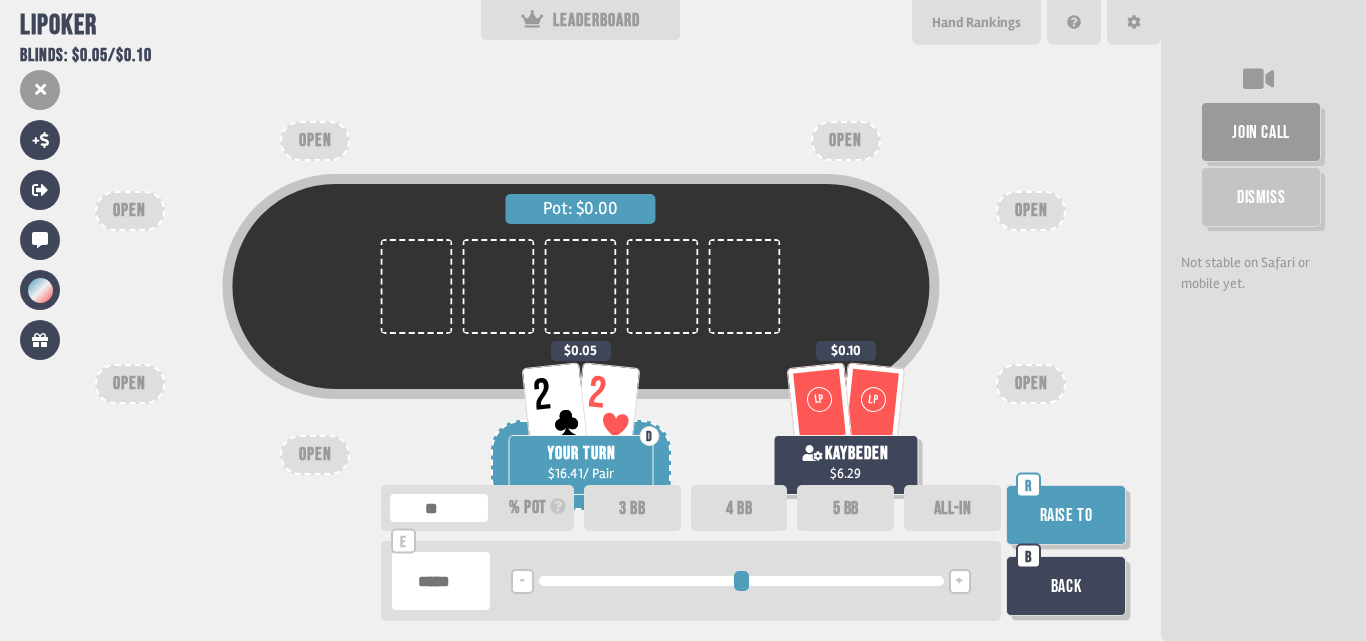 click on "5 BB" at bounding box center (845, 508) 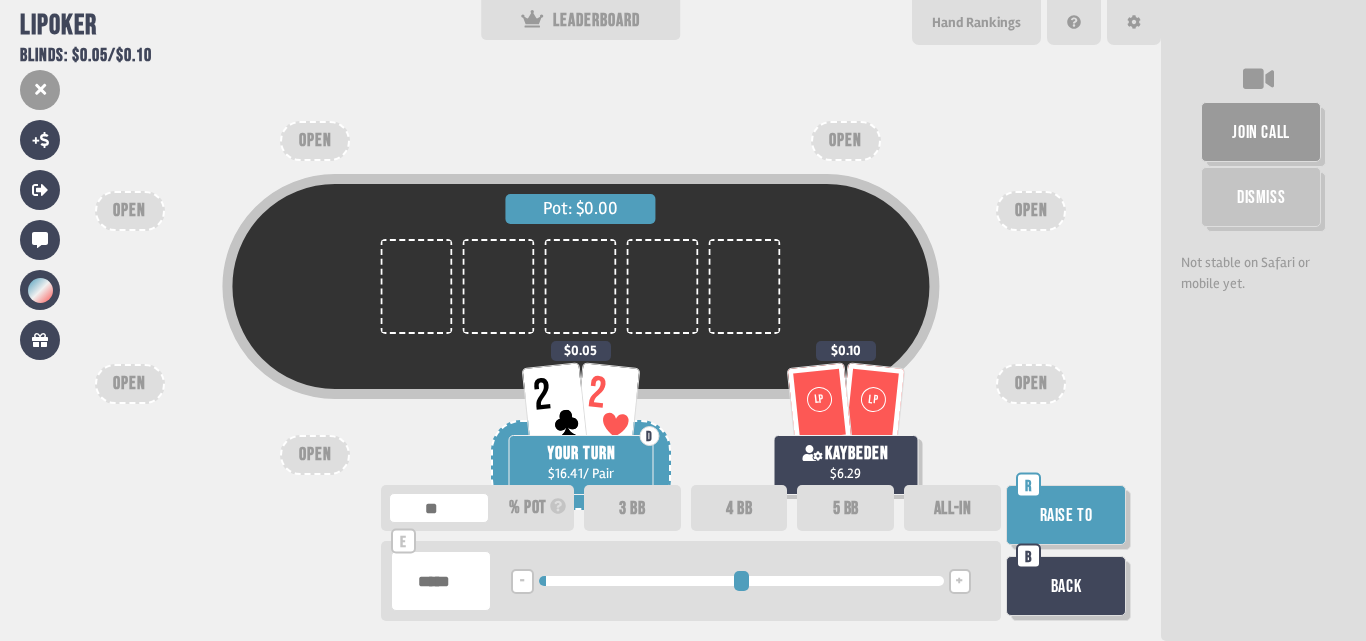 click on "Raise to" at bounding box center (1066, 515) 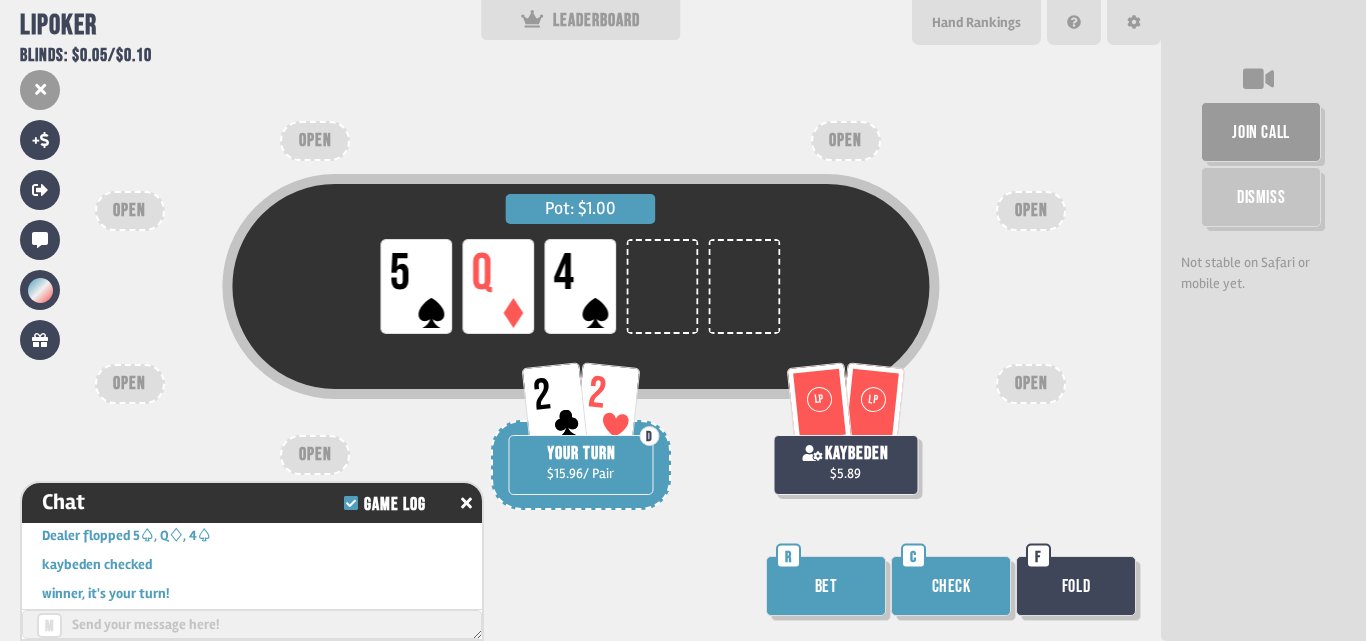 scroll, scrollTop: 3520, scrollLeft: 0, axis: vertical 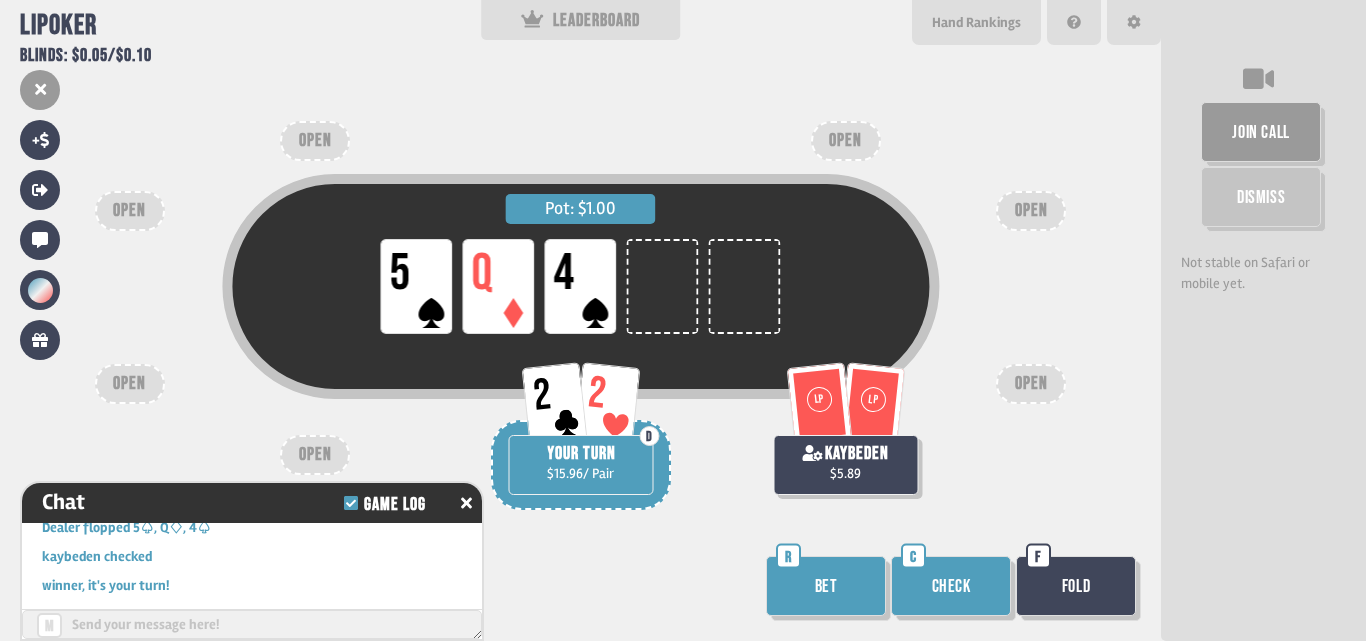 click on "Bet" at bounding box center [826, 586] 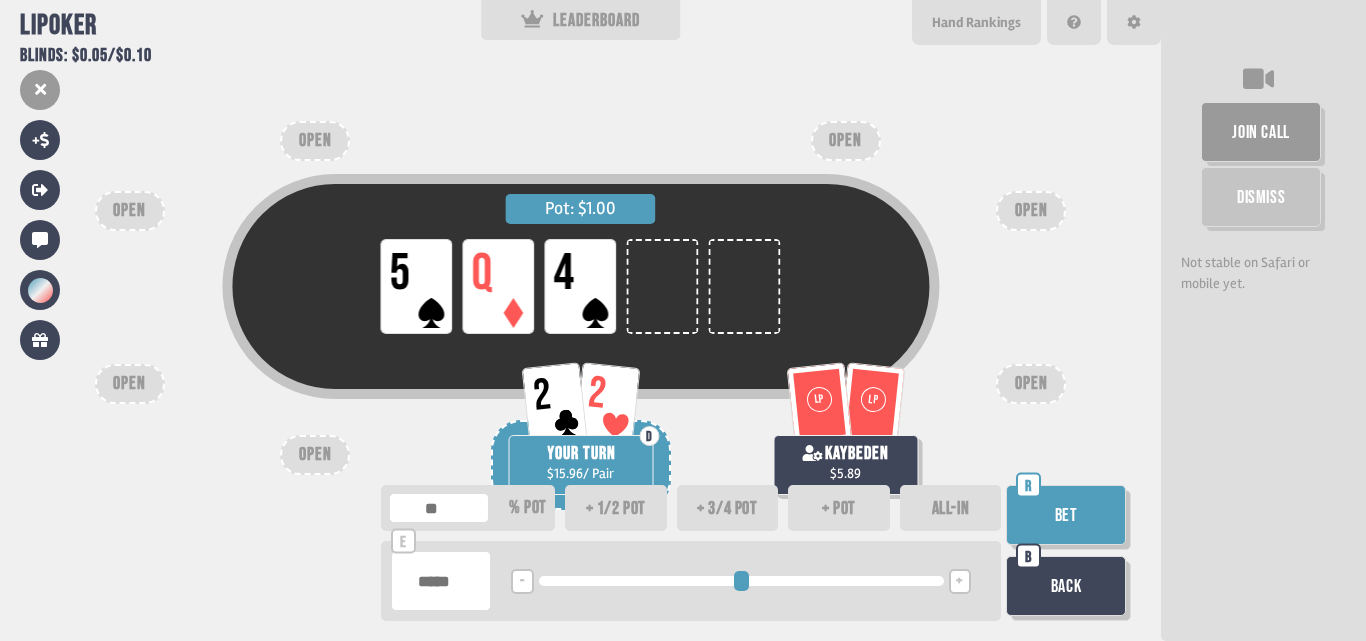 click on "+ pot" at bounding box center [839, 508] 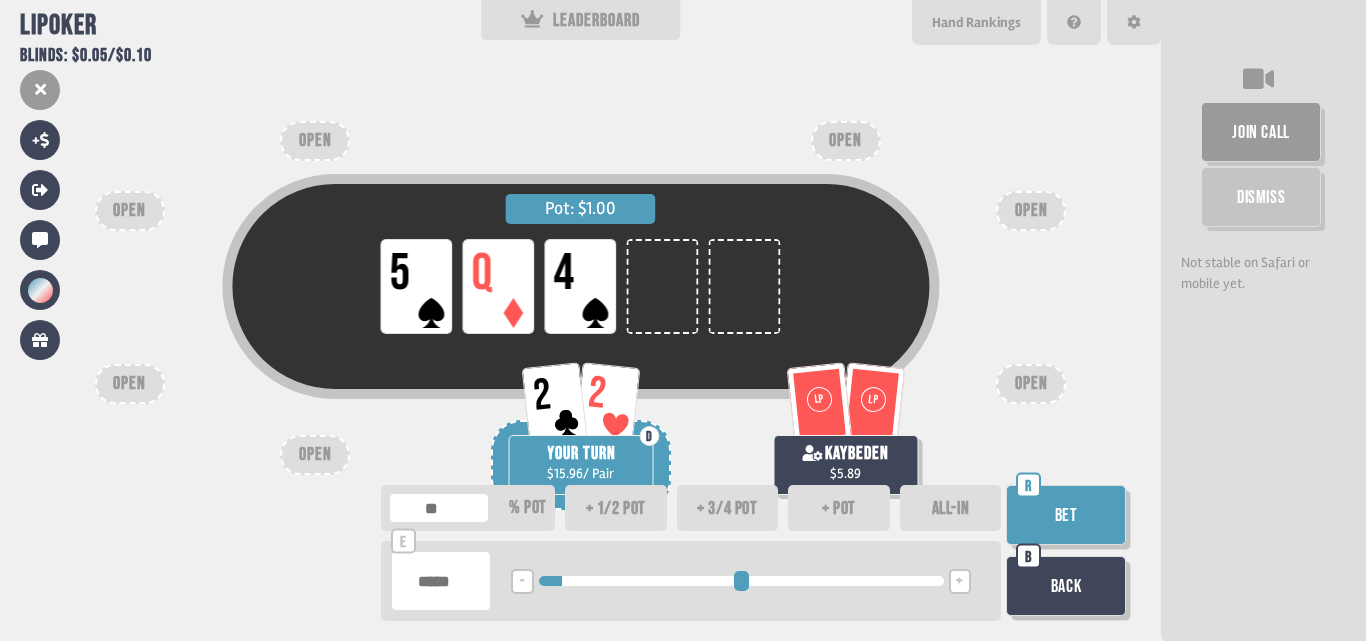 click on "Bet" at bounding box center (1066, 515) 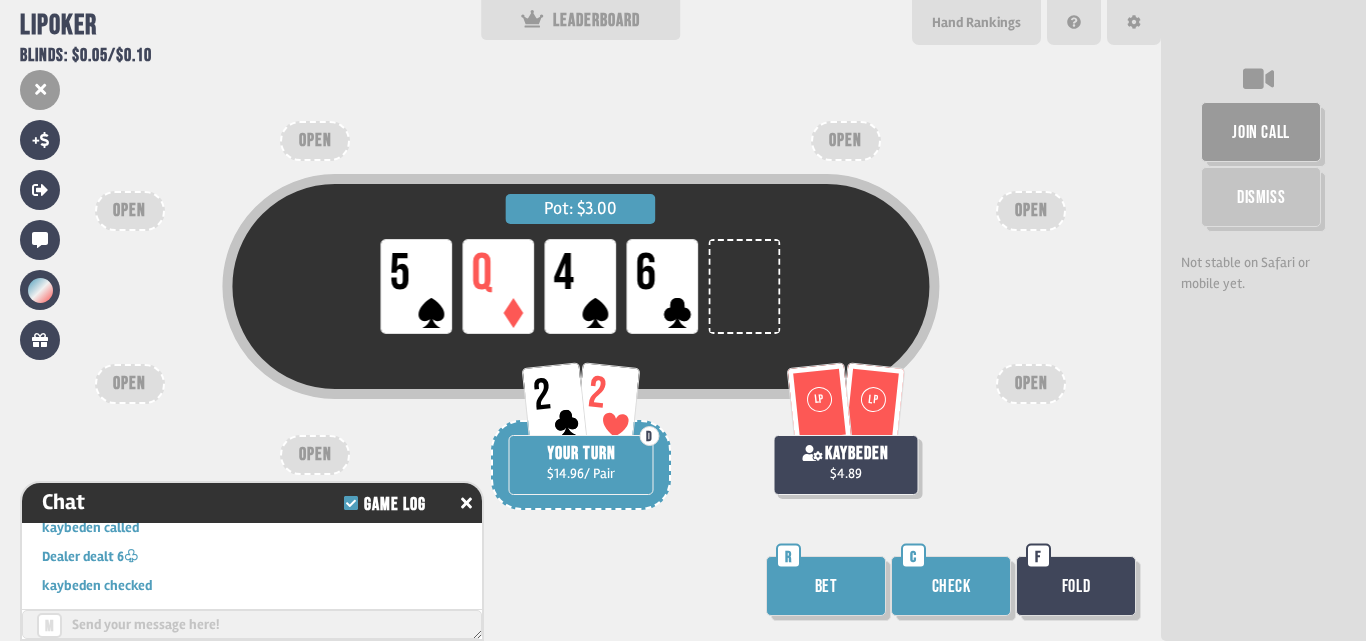 scroll, scrollTop: 3665, scrollLeft: 0, axis: vertical 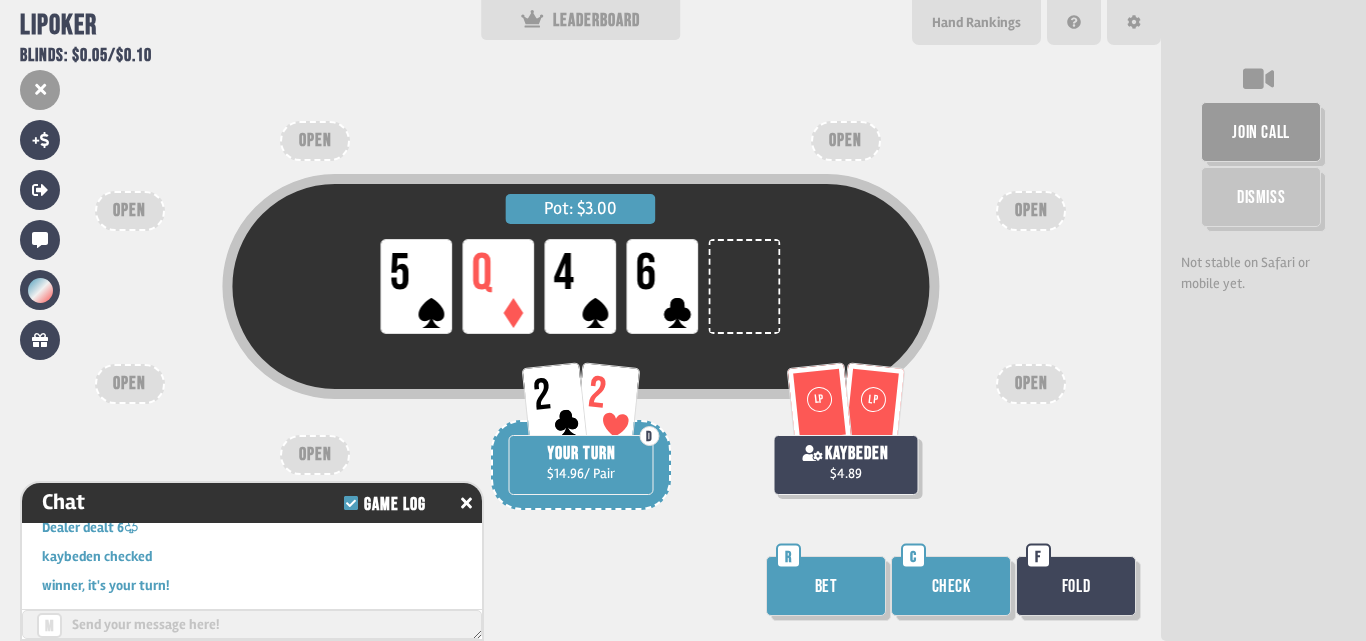 click on "Check" at bounding box center [951, 586] 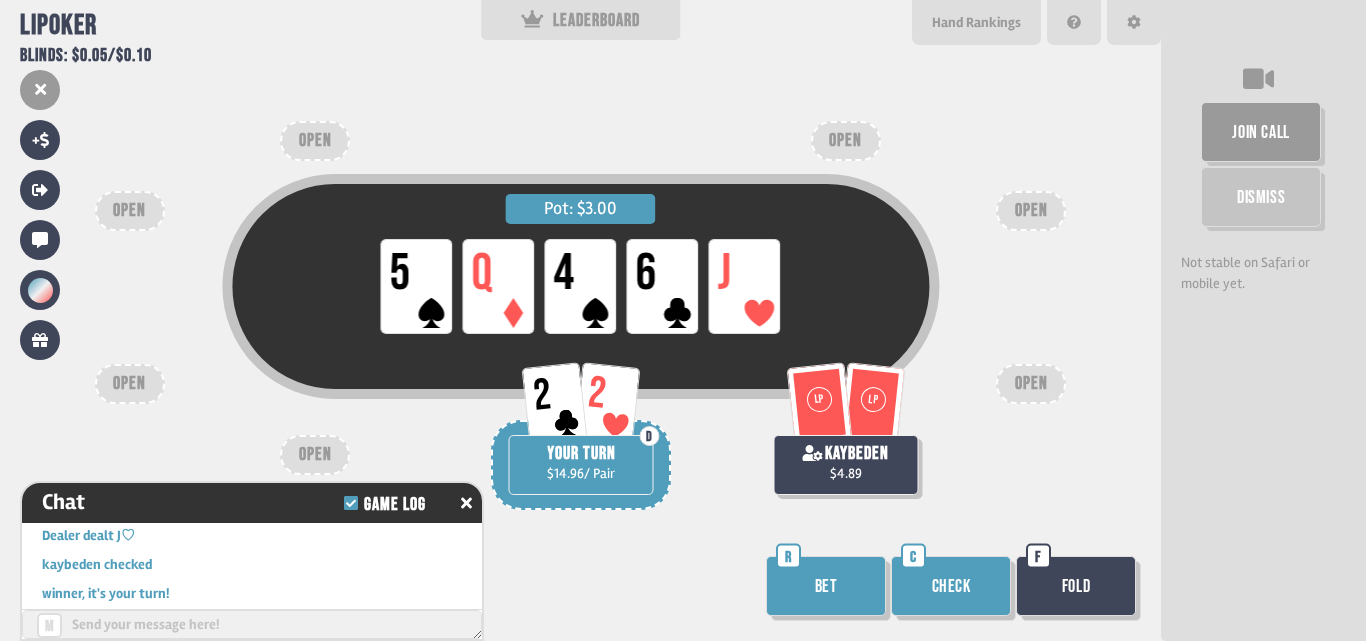 scroll, scrollTop: 3781, scrollLeft: 0, axis: vertical 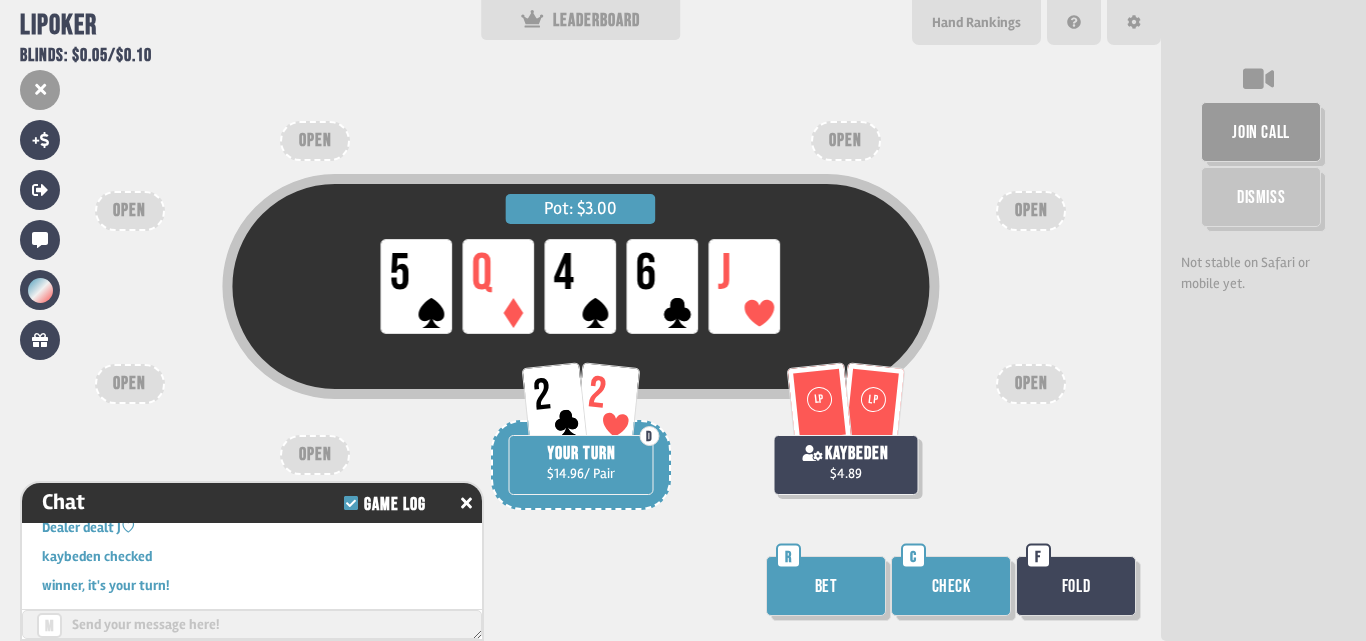 click on "Check" at bounding box center (951, 586) 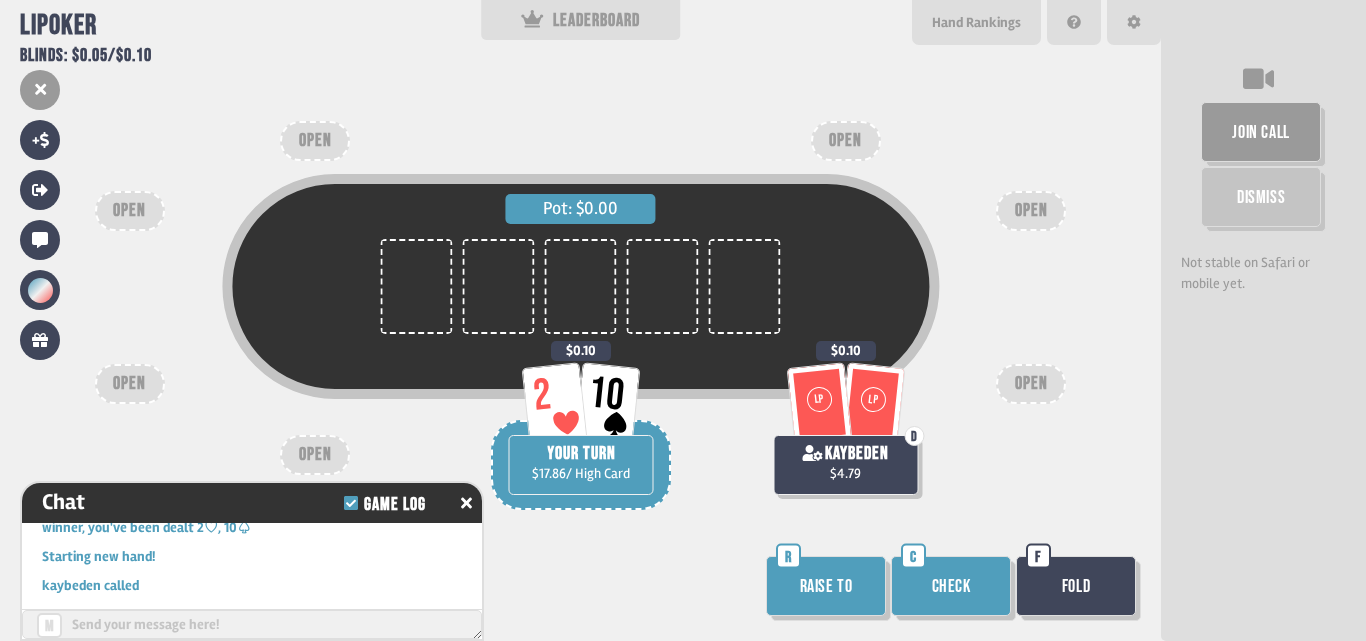 scroll, scrollTop: 3955, scrollLeft: 0, axis: vertical 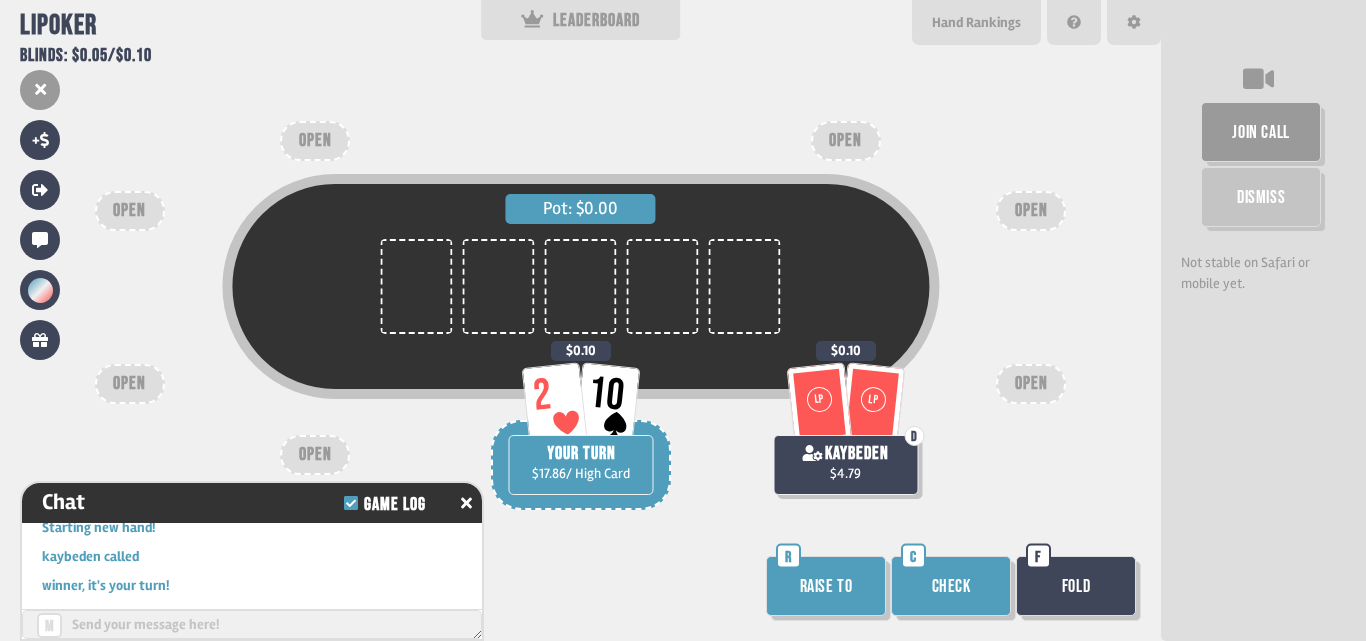 click on "Check" at bounding box center (951, 586) 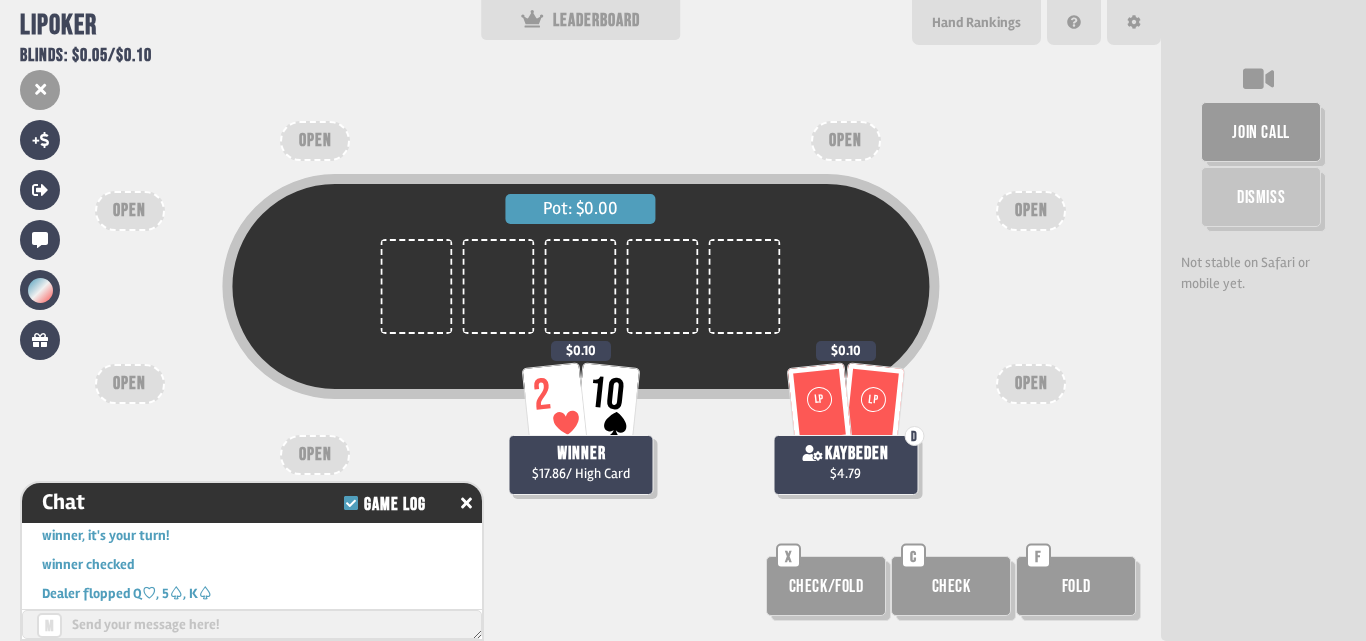 scroll, scrollTop: 4013, scrollLeft: 0, axis: vertical 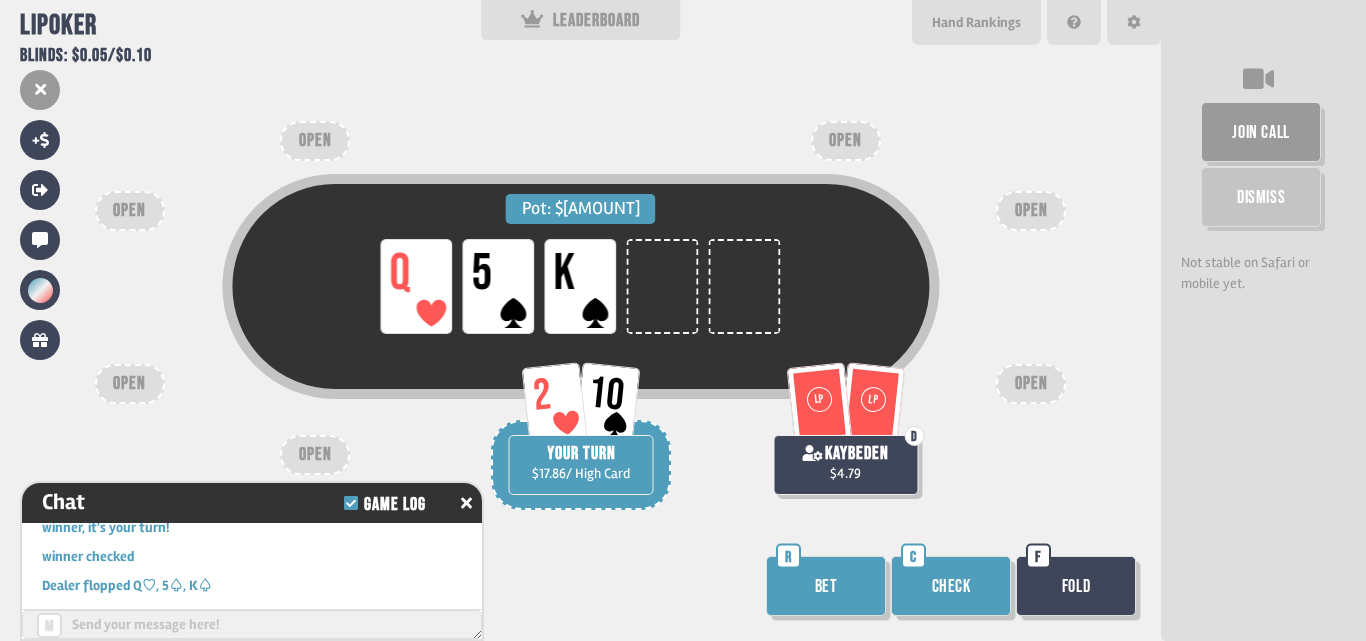 click on "Check" at bounding box center (951, 586) 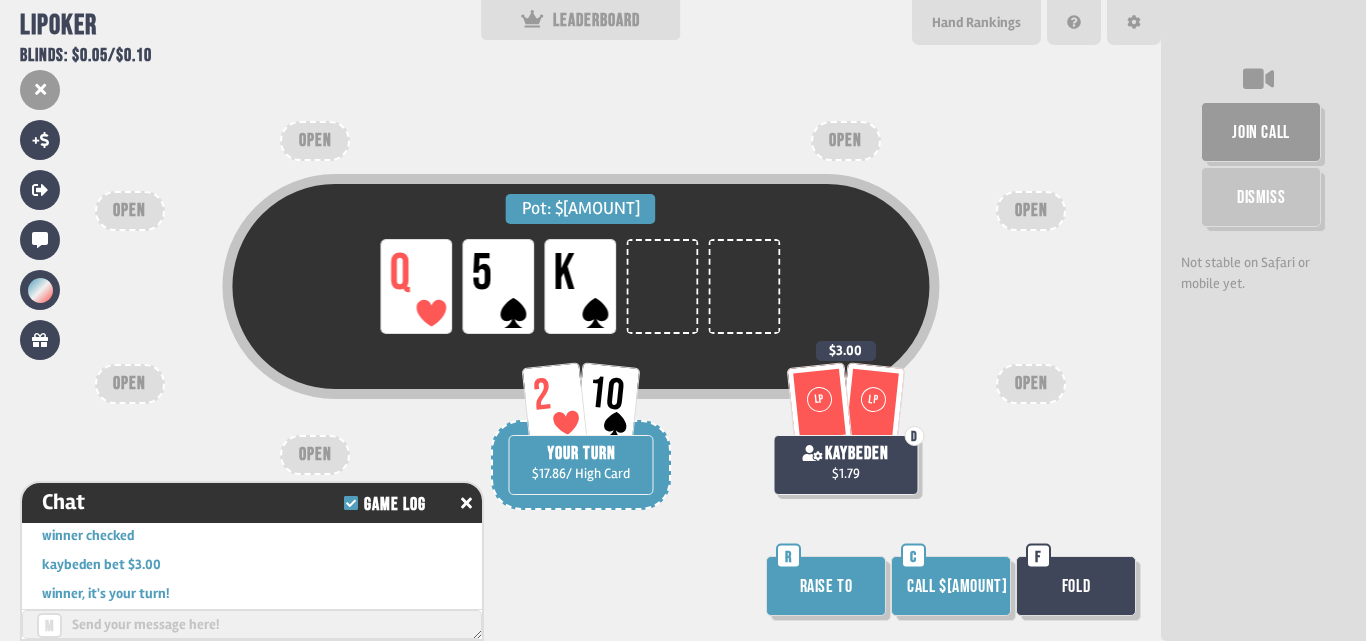 scroll, scrollTop: 4129, scrollLeft: 0, axis: vertical 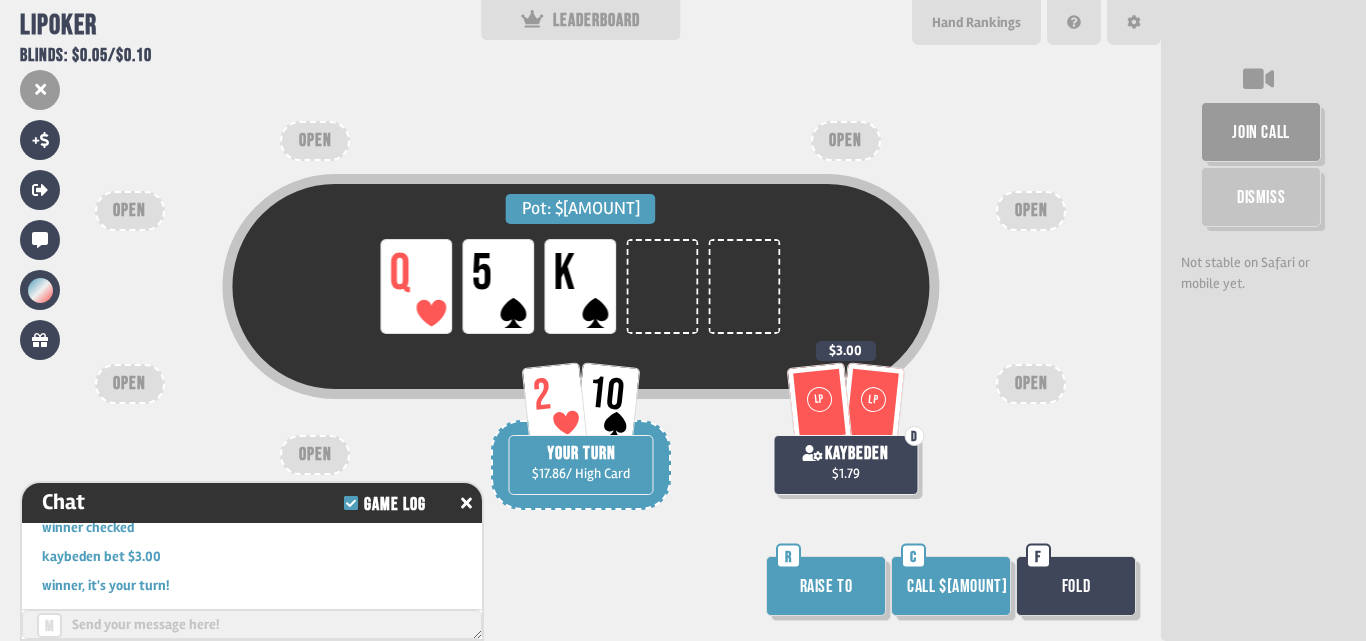 click on "Call $[AMOUNT]" at bounding box center (951, 586) 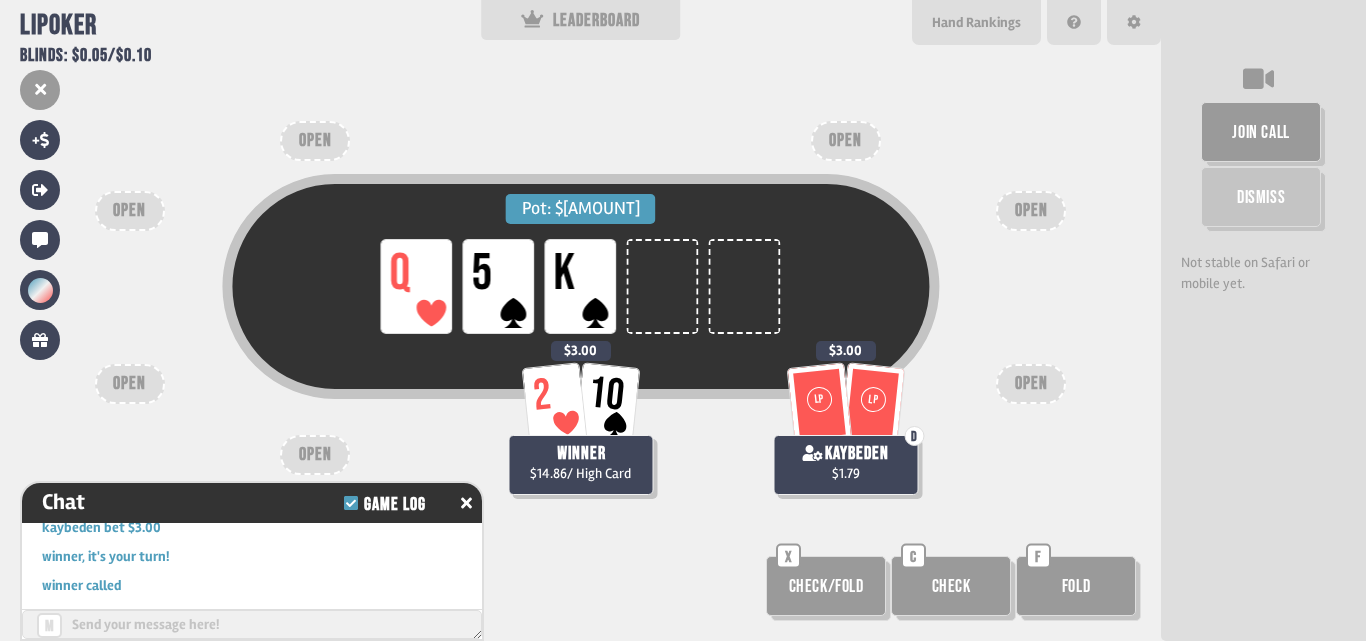 scroll, scrollTop: 4187, scrollLeft: 0, axis: vertical 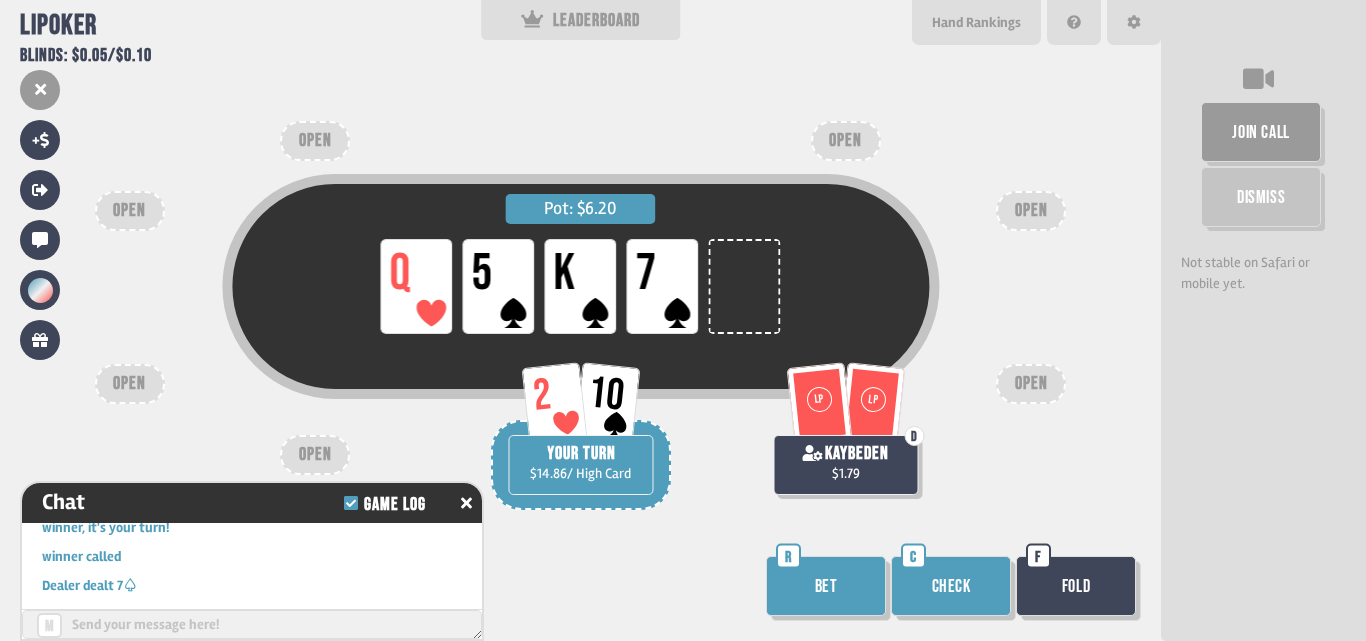 click on "Check" at bounding box center (951, 586) 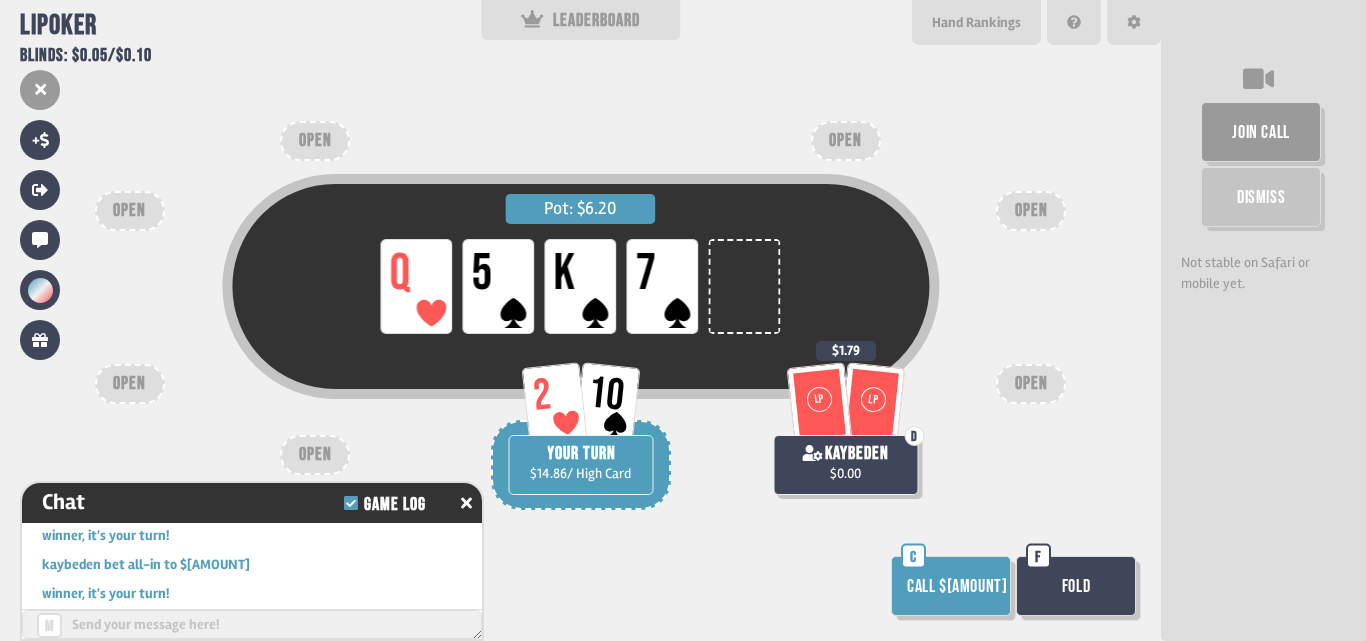 scroll, scrollTop: 4303, scrollLeft: 0, axis: vertical 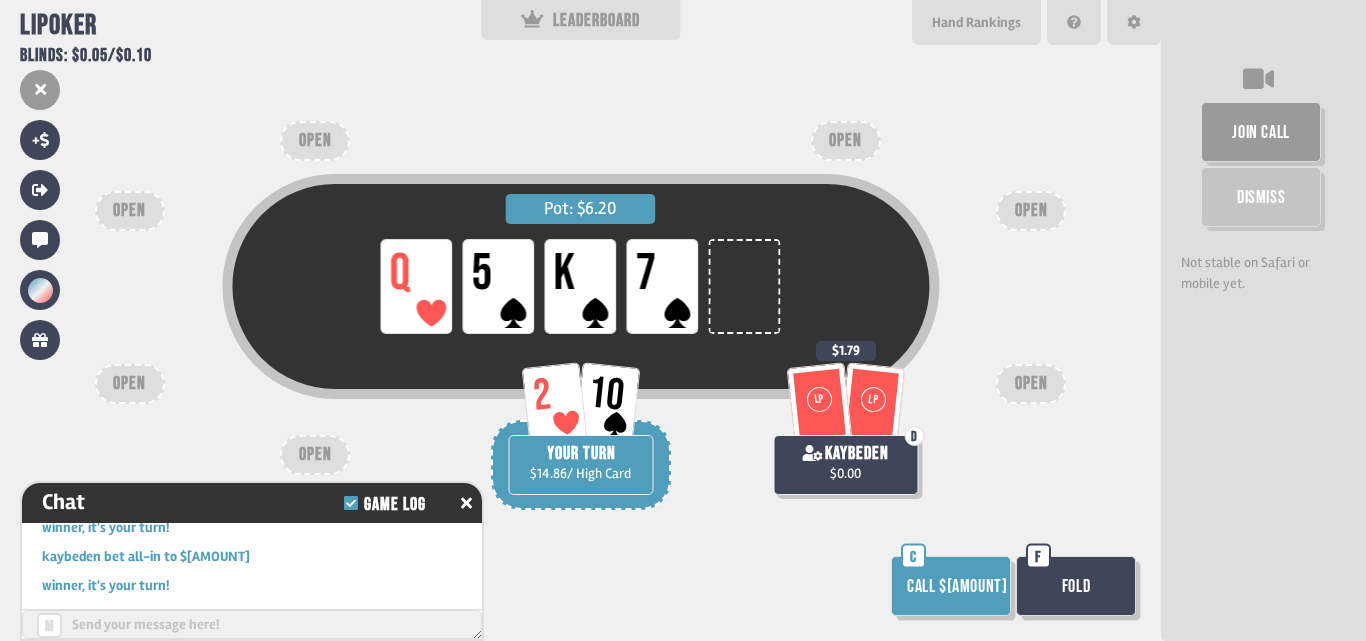 click on "Fold" at bounding box center [1076, 586] 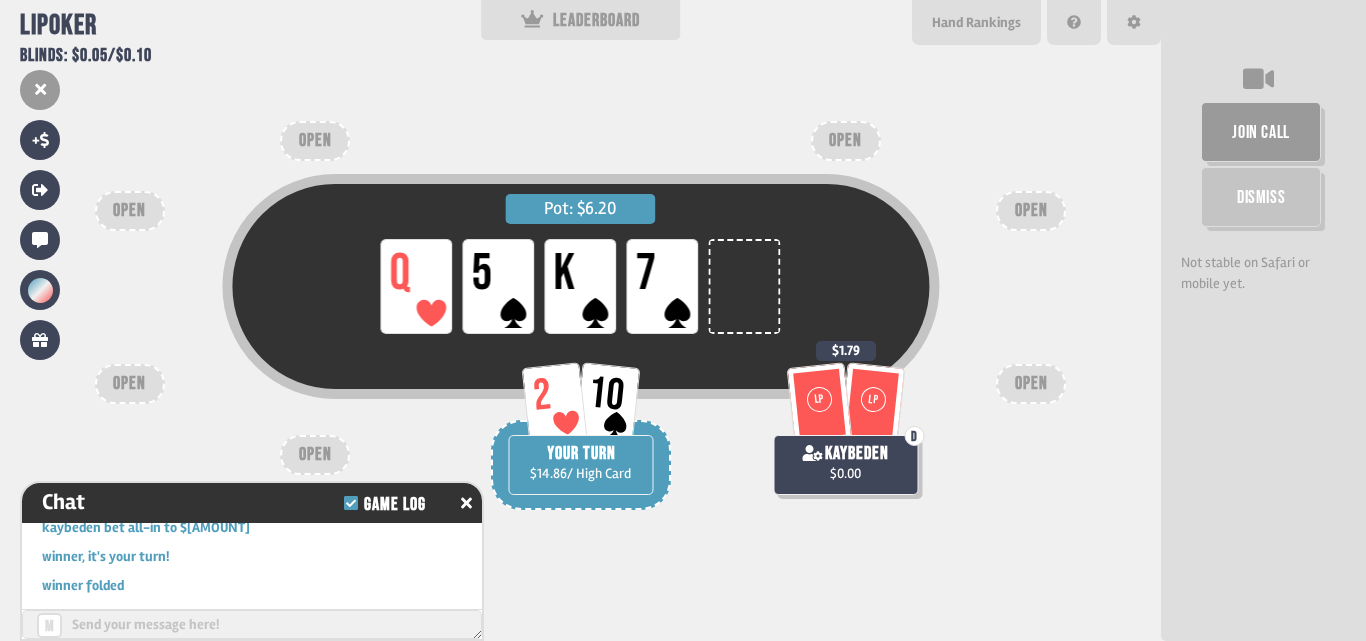 scroll, scrollTop: 4361, scrollLeft: 0, axis: vertical 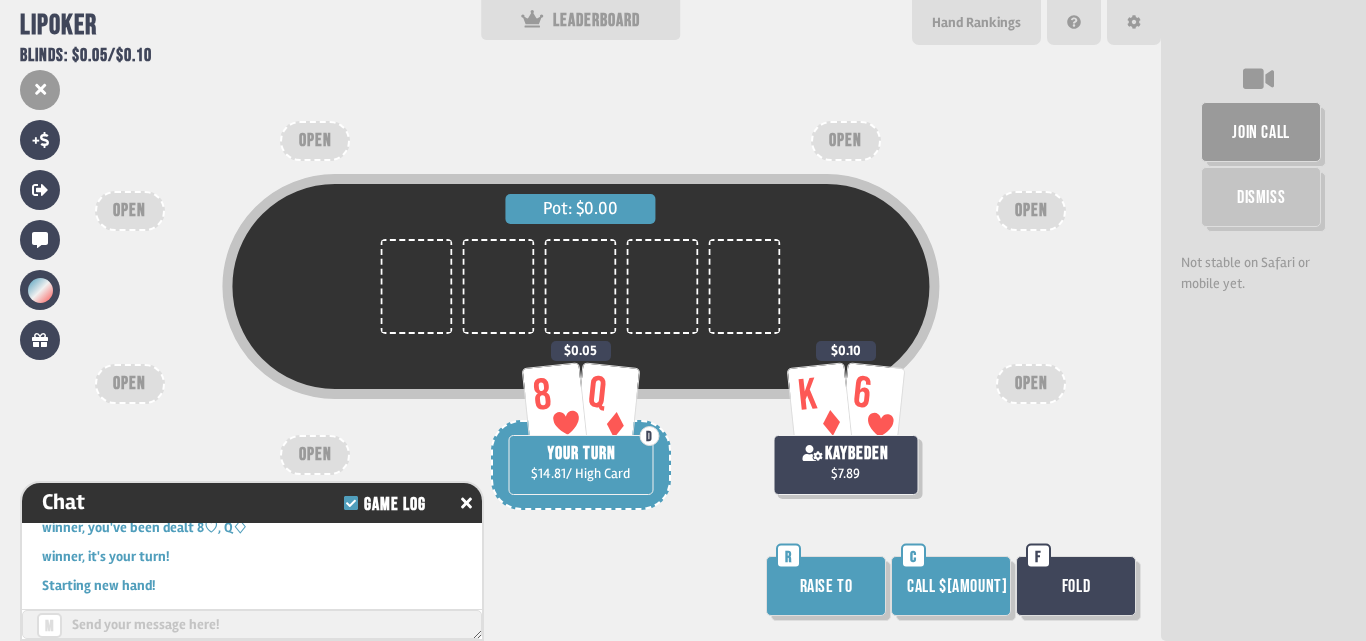 click on "Raise to" at bounding box center [826, 586] 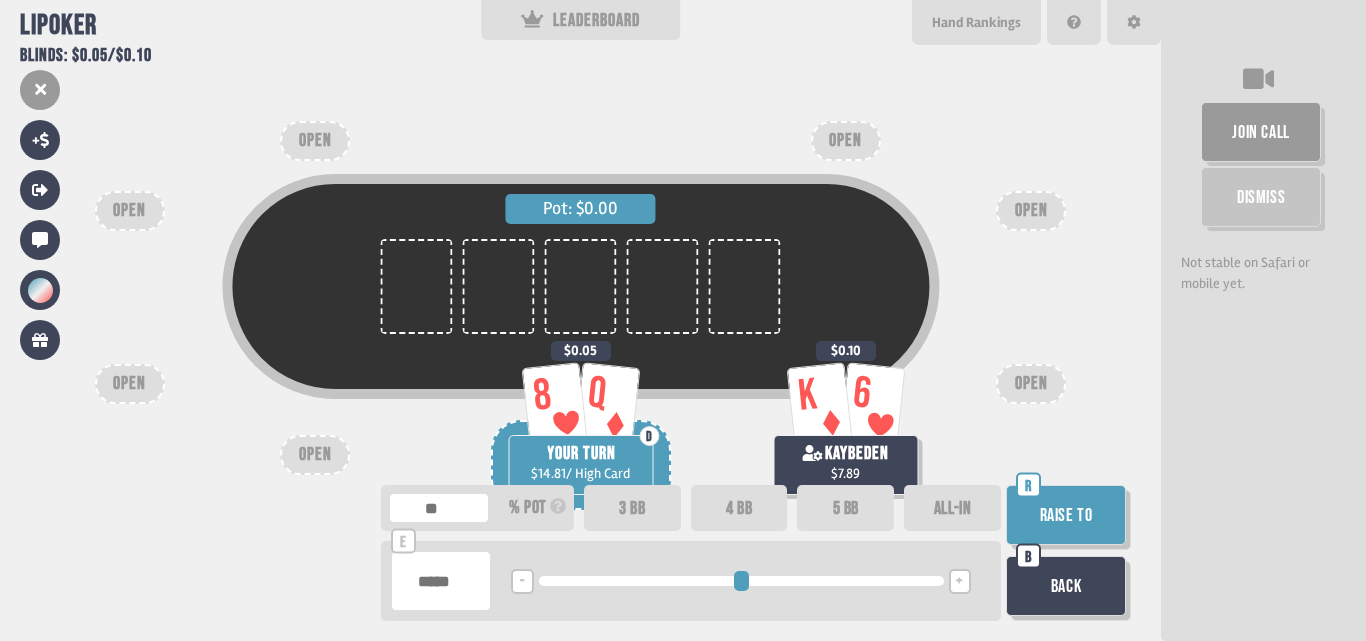 click on "4 BB" at bounding box center (739, 508) 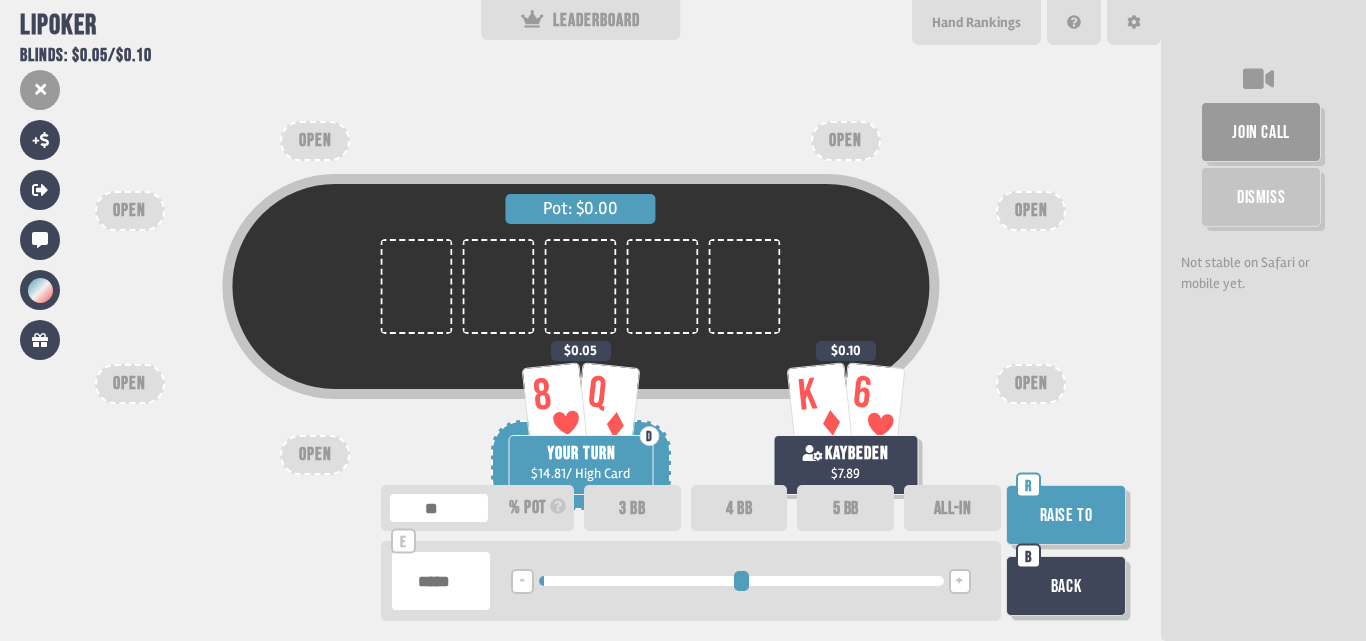 click on "5 BB" at bounding box center [845, 508] 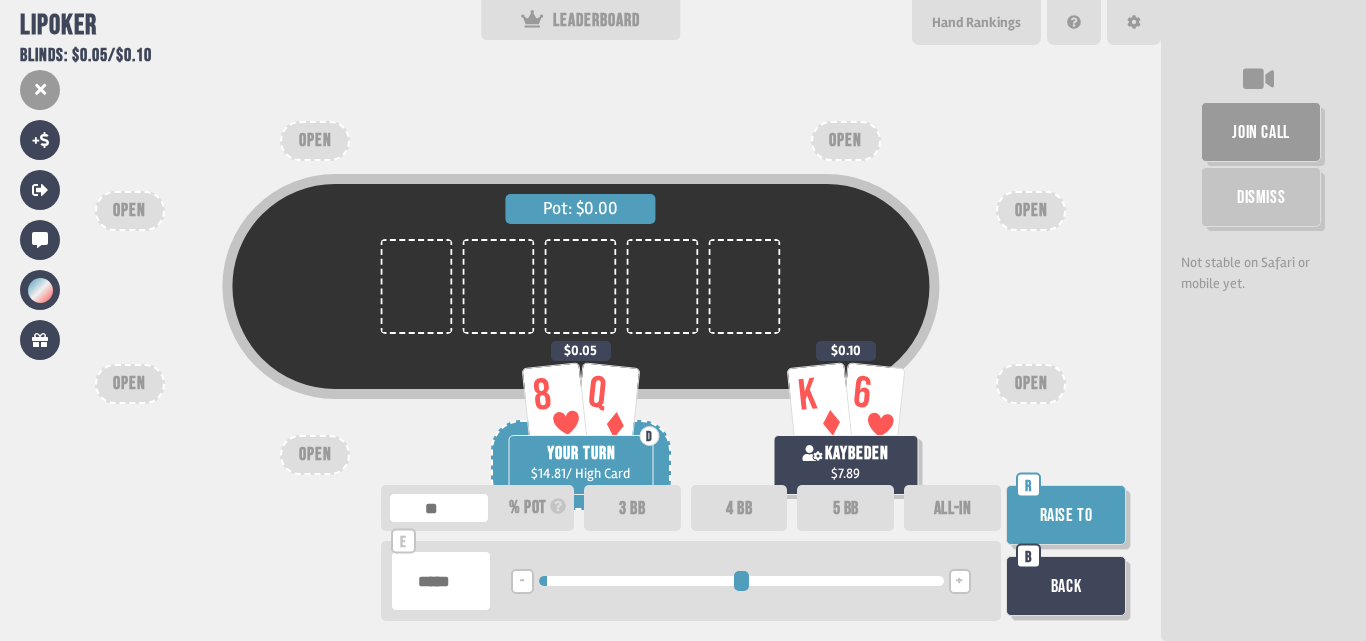 click on "ALL-IN" at bounding box center [952, 508] 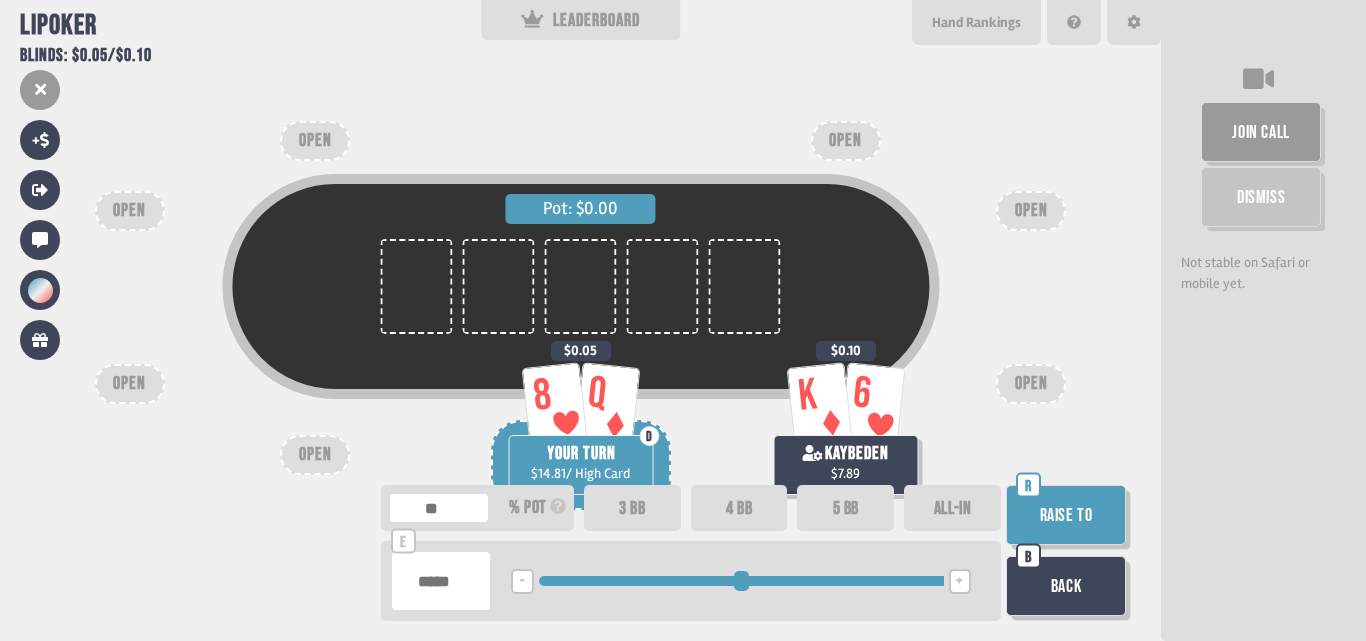 type on "****" 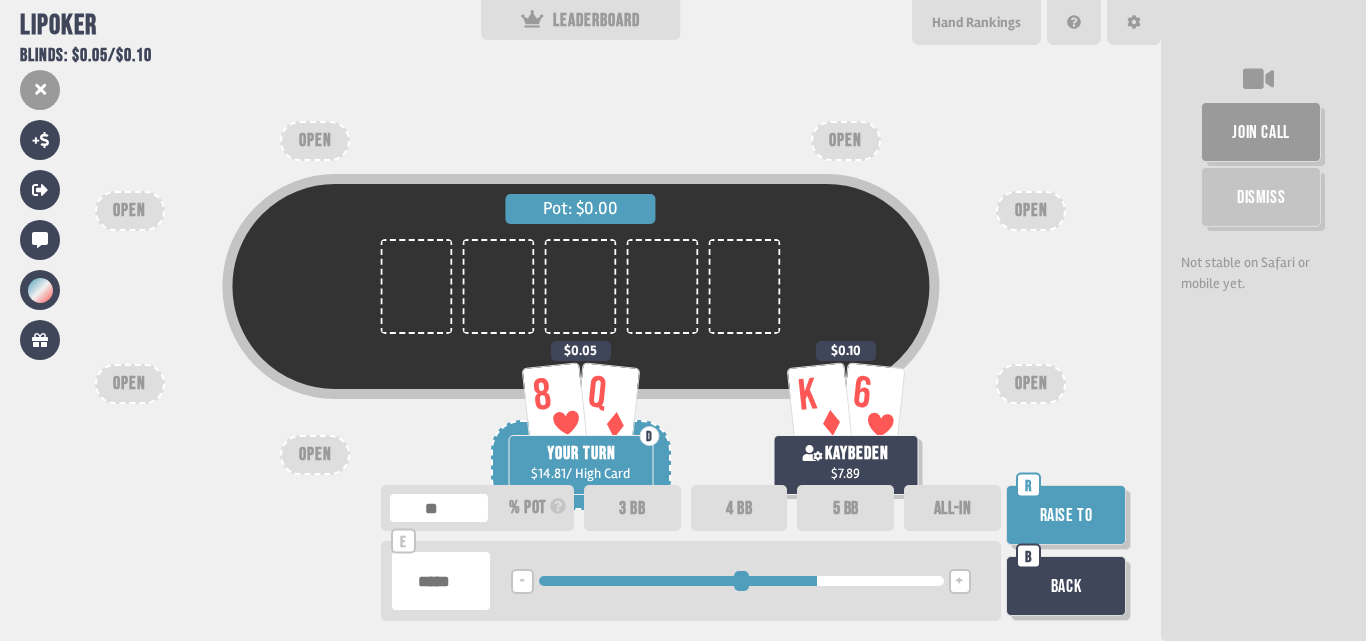 type on "****" 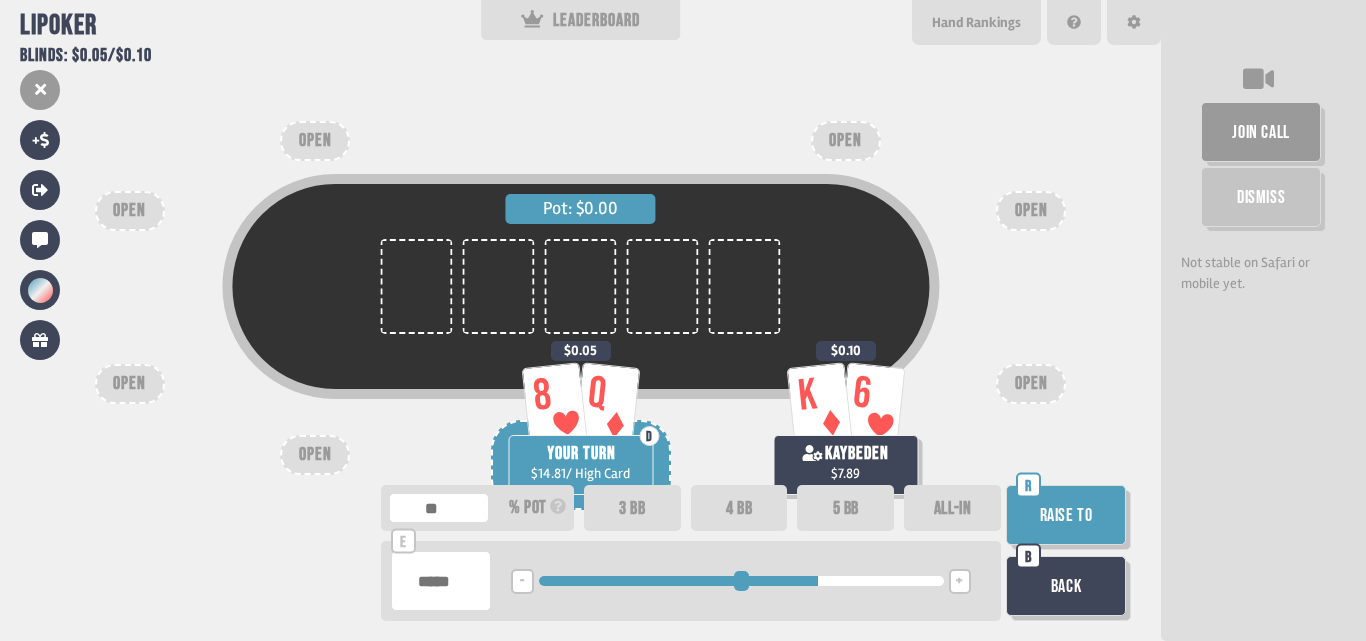 type on "****" 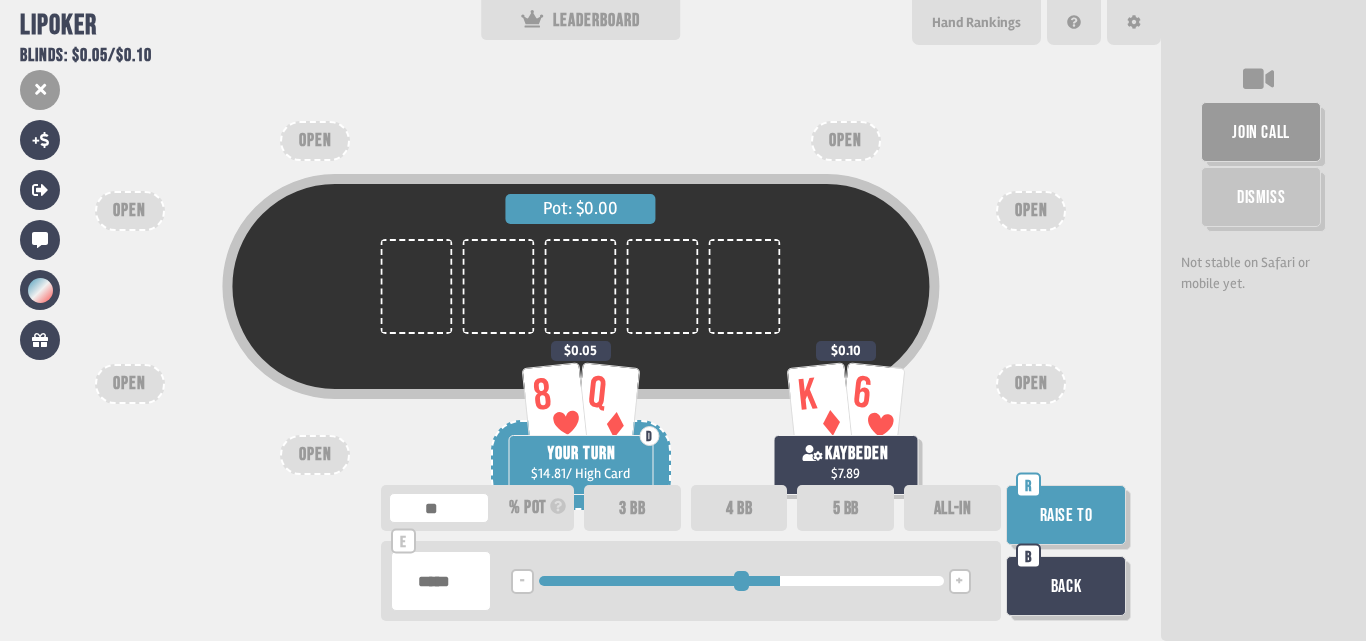 type on "****" 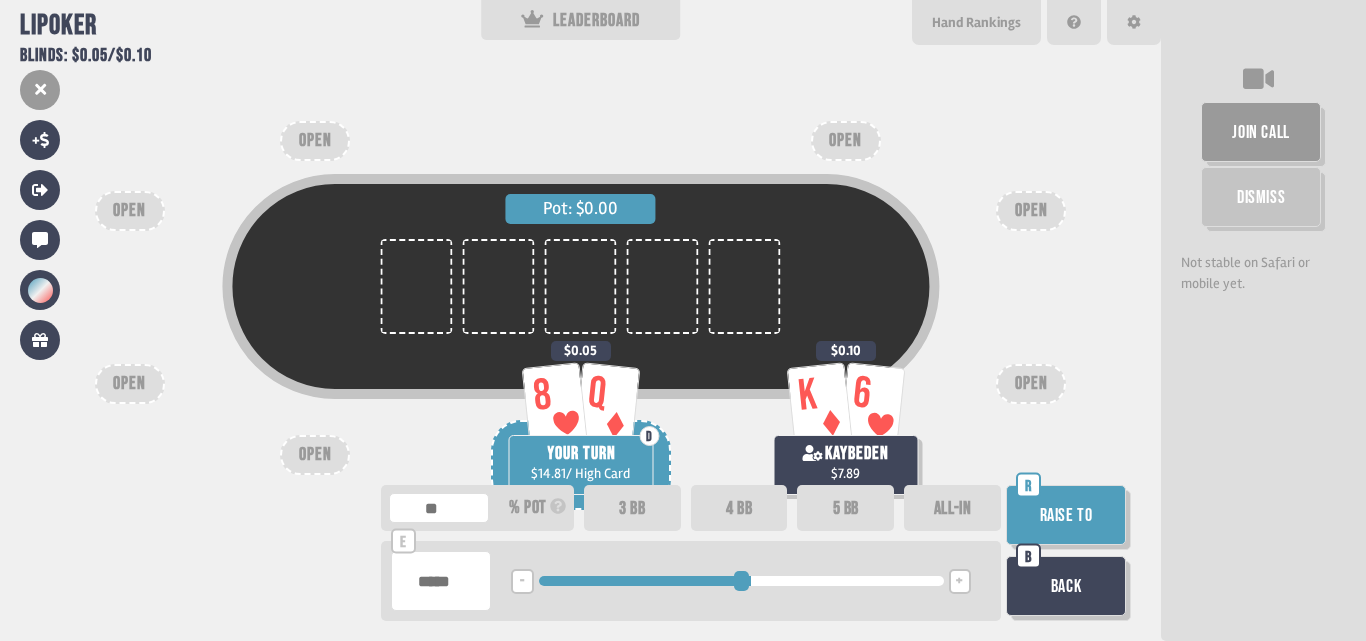 type on "****" 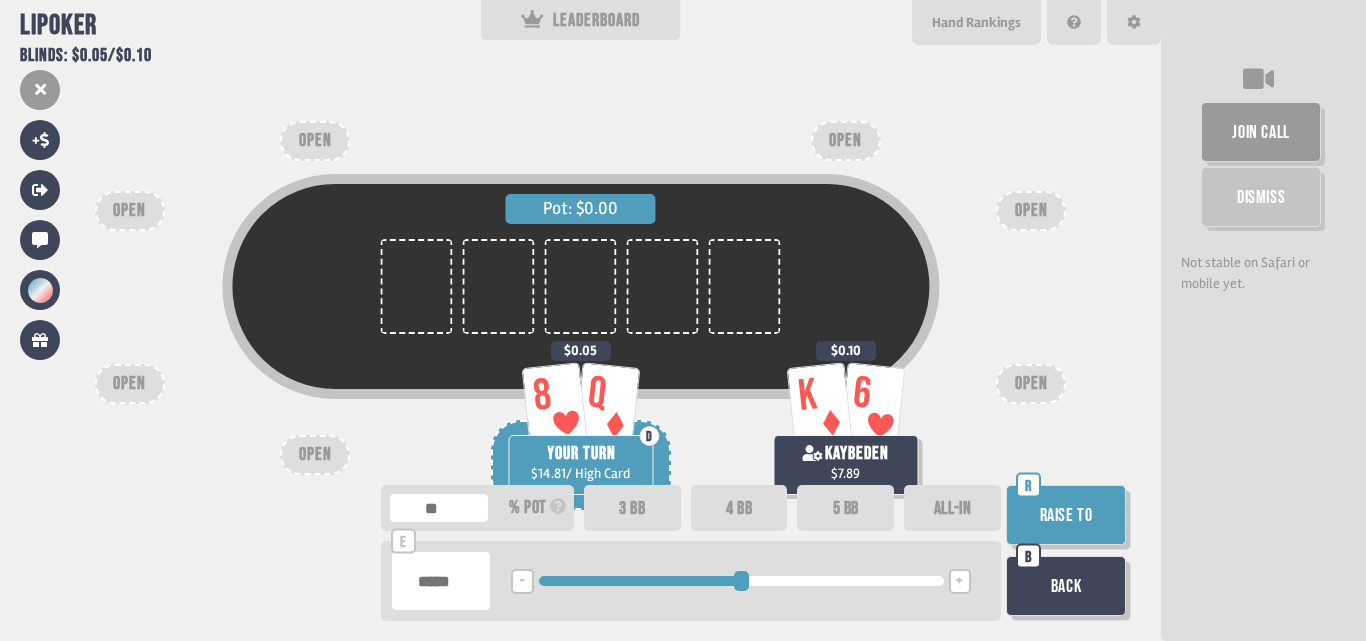 drag, startPoint x: 814, startPoint y: 587, endPoint x: 749, endPoint y: 586, distance: 65.00769 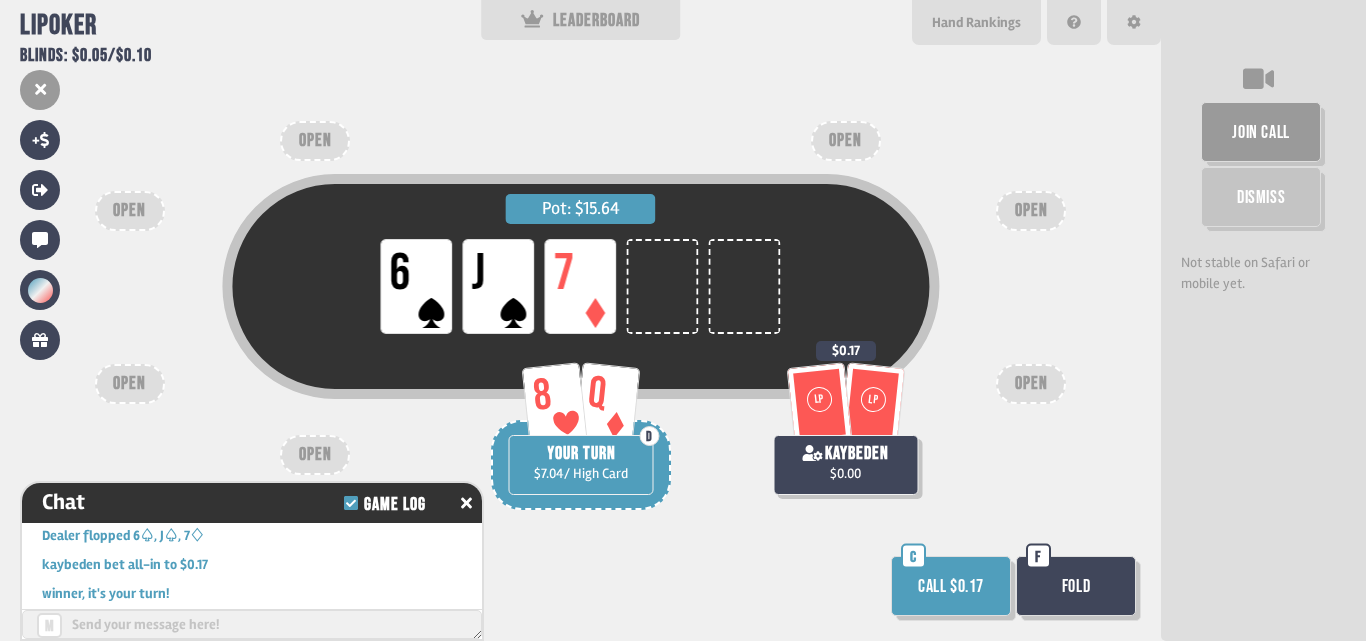 scroll, scrollTop: 4593, scrollLeft: 0, axis: vertical 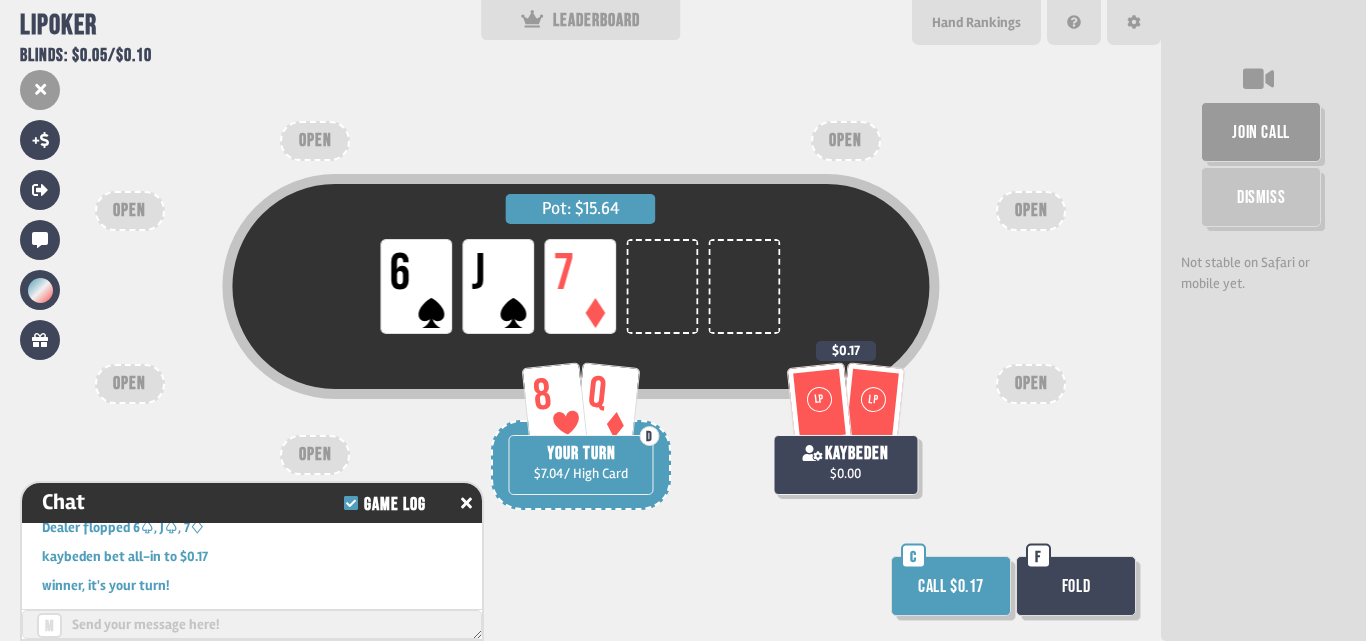 click on "Call $0.17" at bounding box center [951, 586] 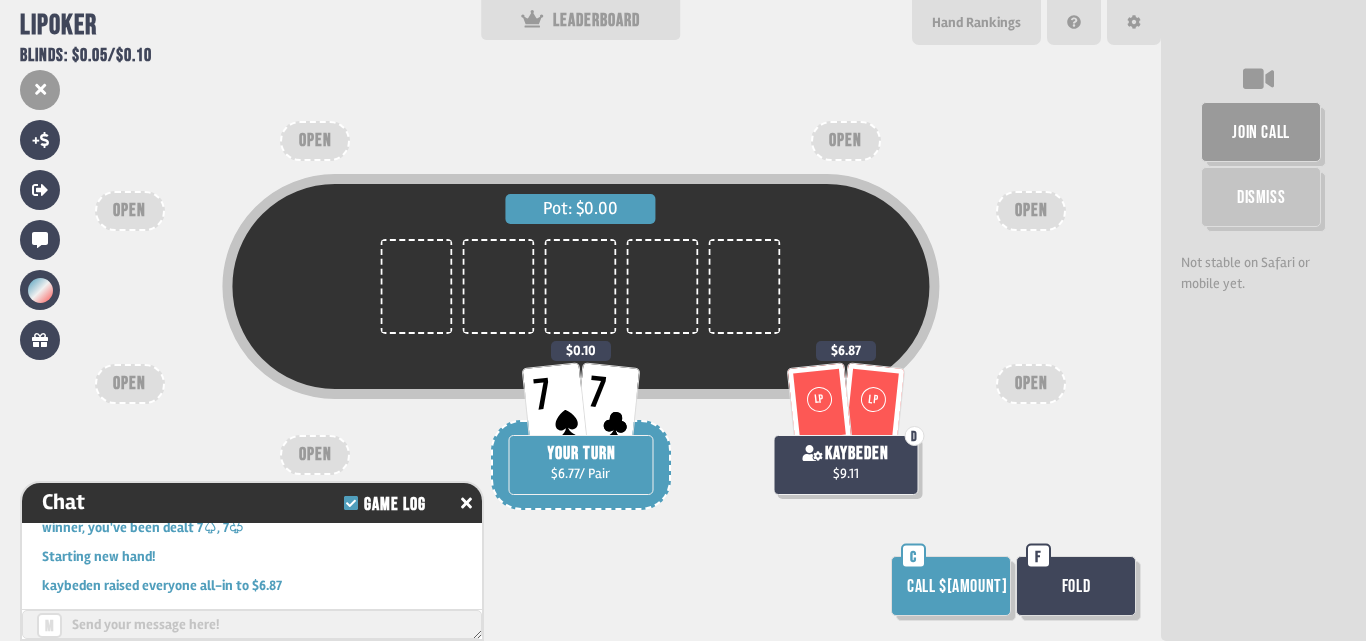 scroll, scrollTop: 4825, scrollLeft: 0, axis: vertical 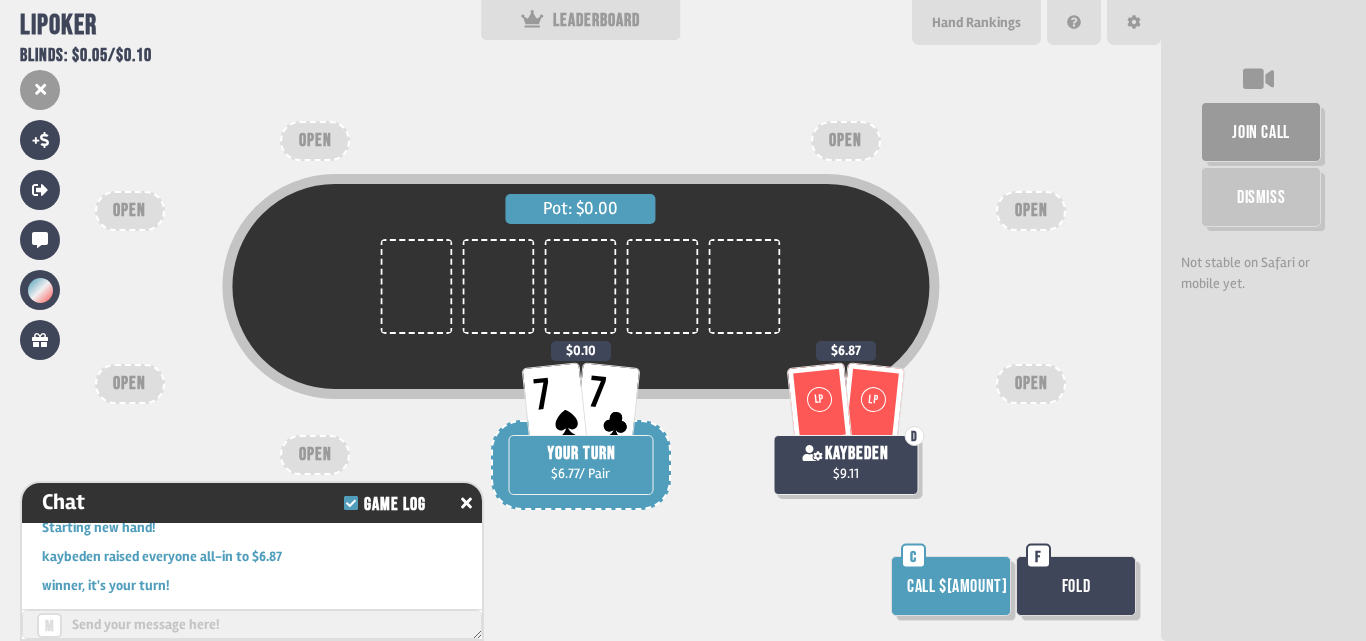 click on "Call $[AMOUNT]" at bounding box center [951, 586] 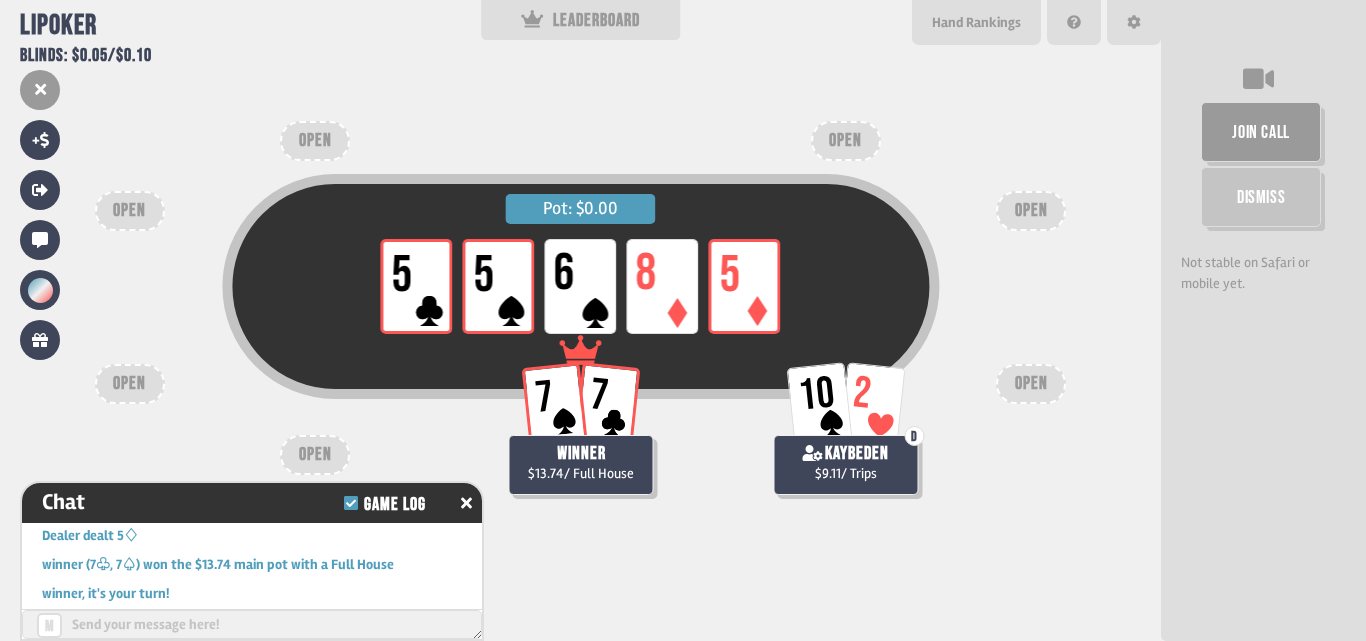 scroll, scrollTop: 5057, scrollLeft: 0, axis: vertical 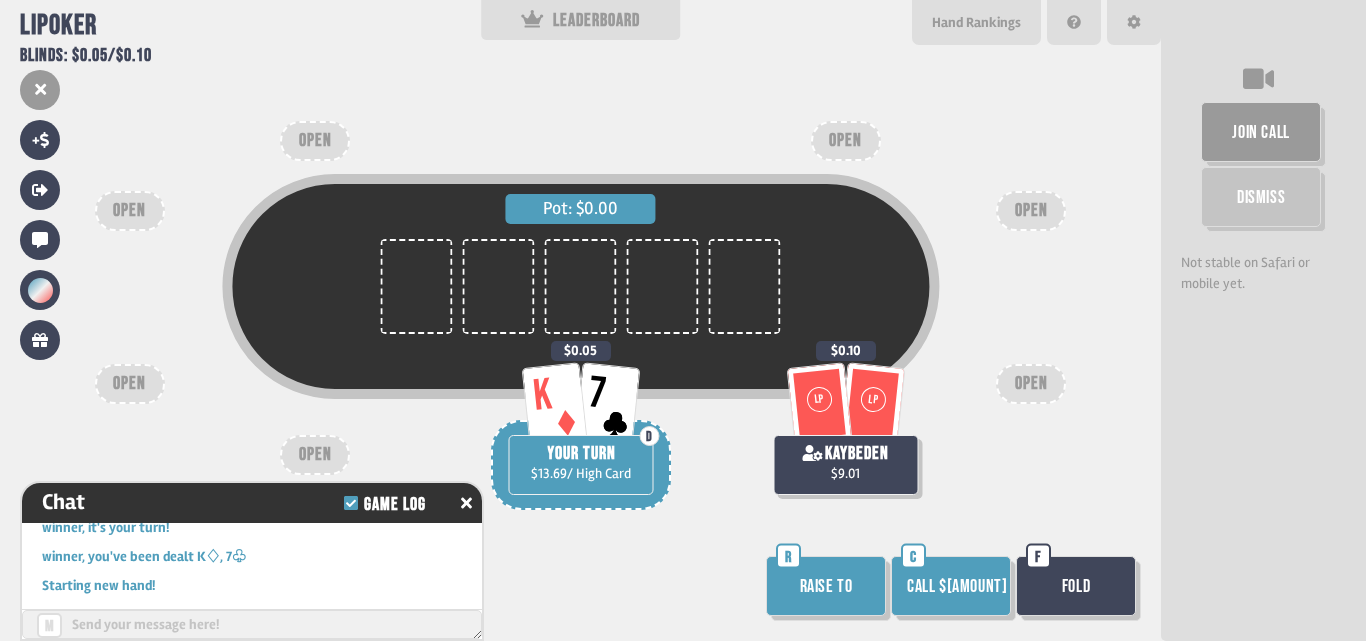 click on "Raise to" at bounding box center (826, 586) 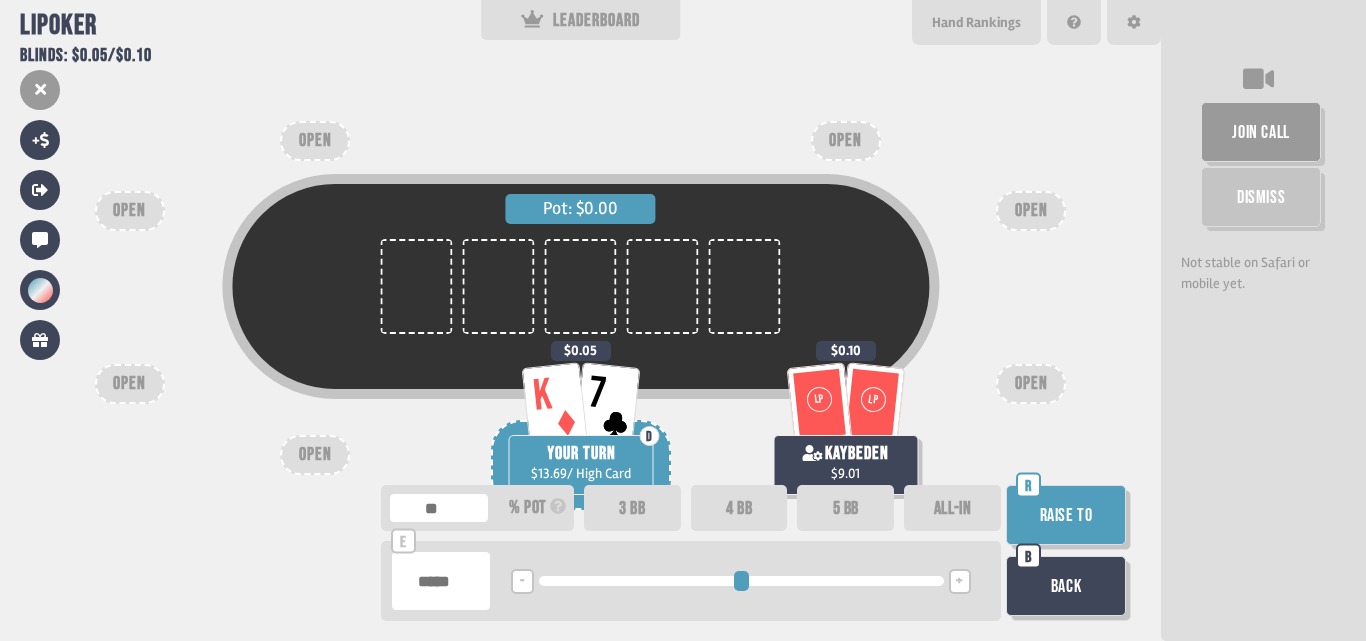 click on "4 BB" at bounding box center (739, 508) 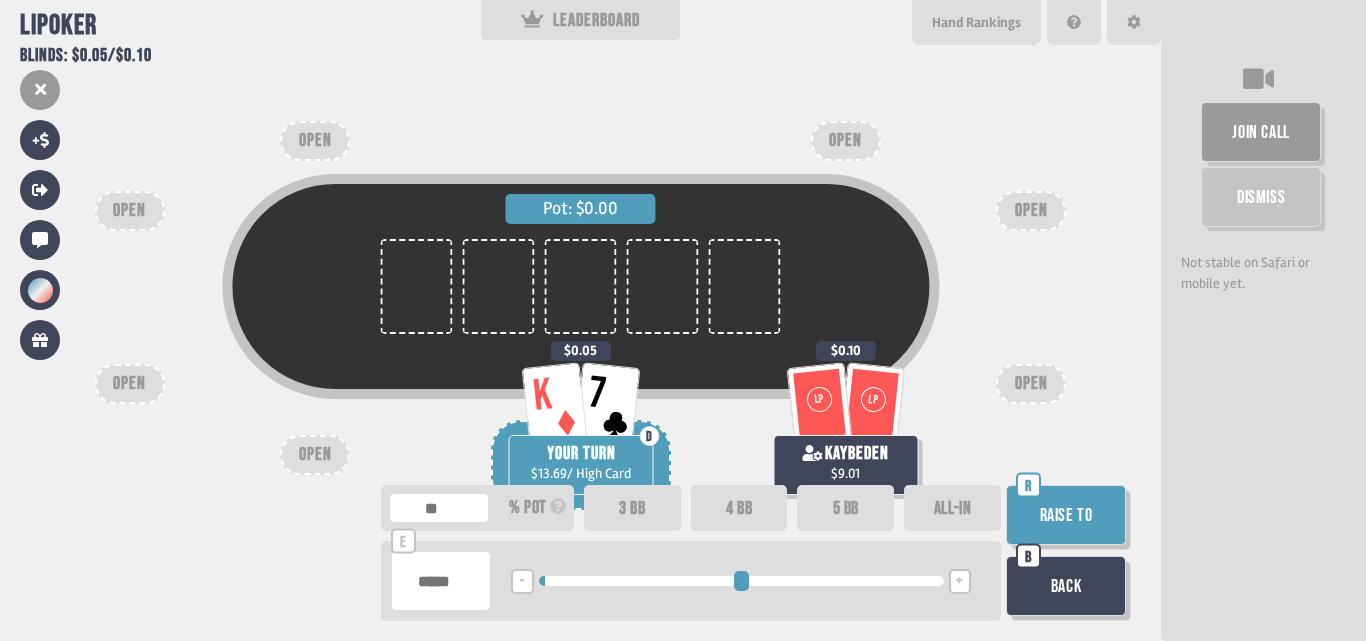 drag, startPoint x: 636, startPoint y: 617, endPoint x: 657, endPoint y: 578, distance: 44.294468 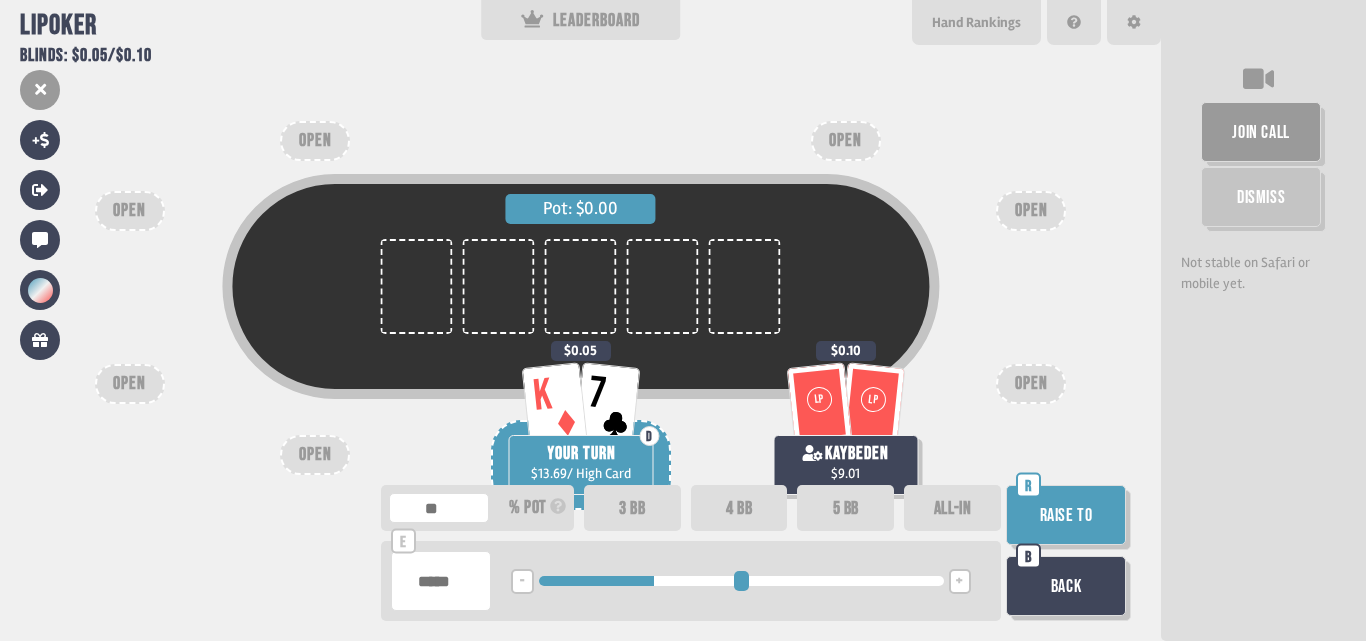 type on "***" 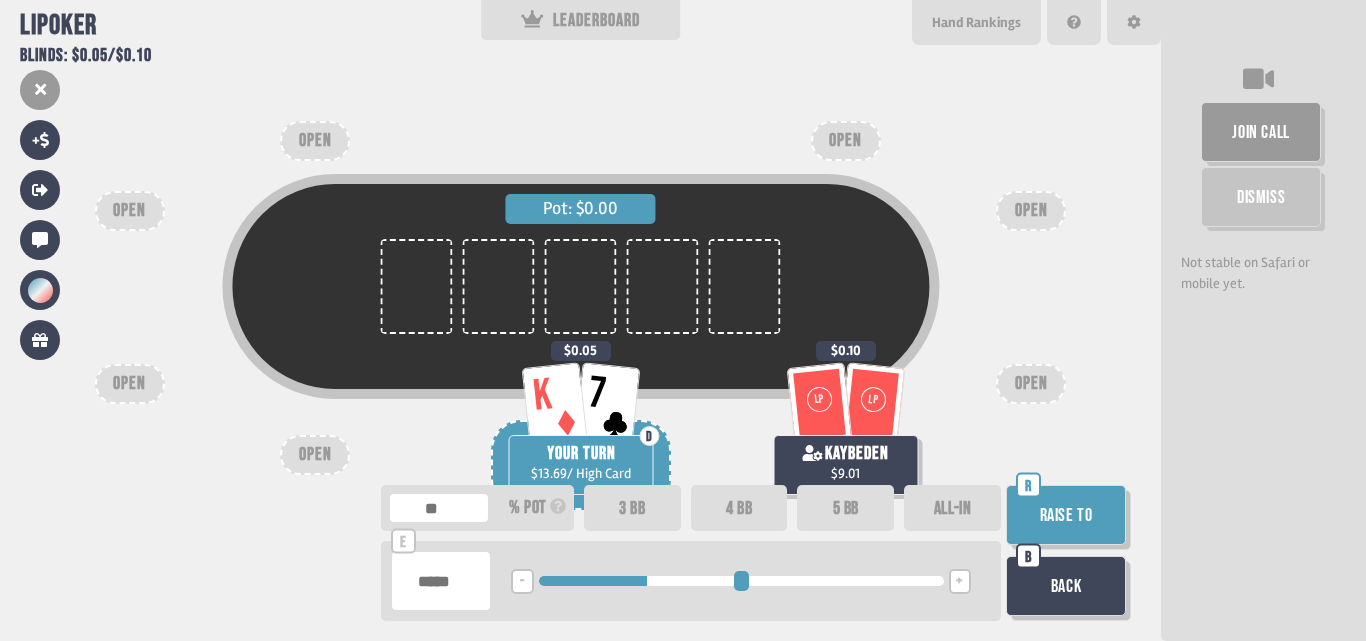 type on "****" 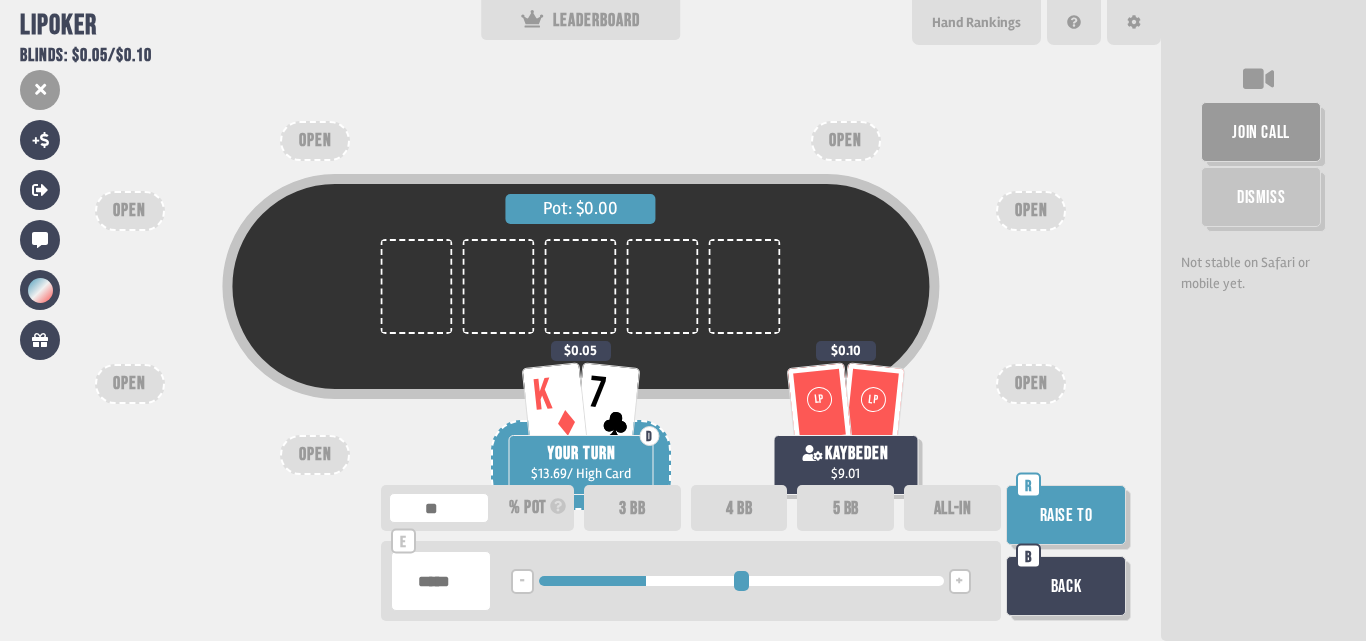 type on "***" 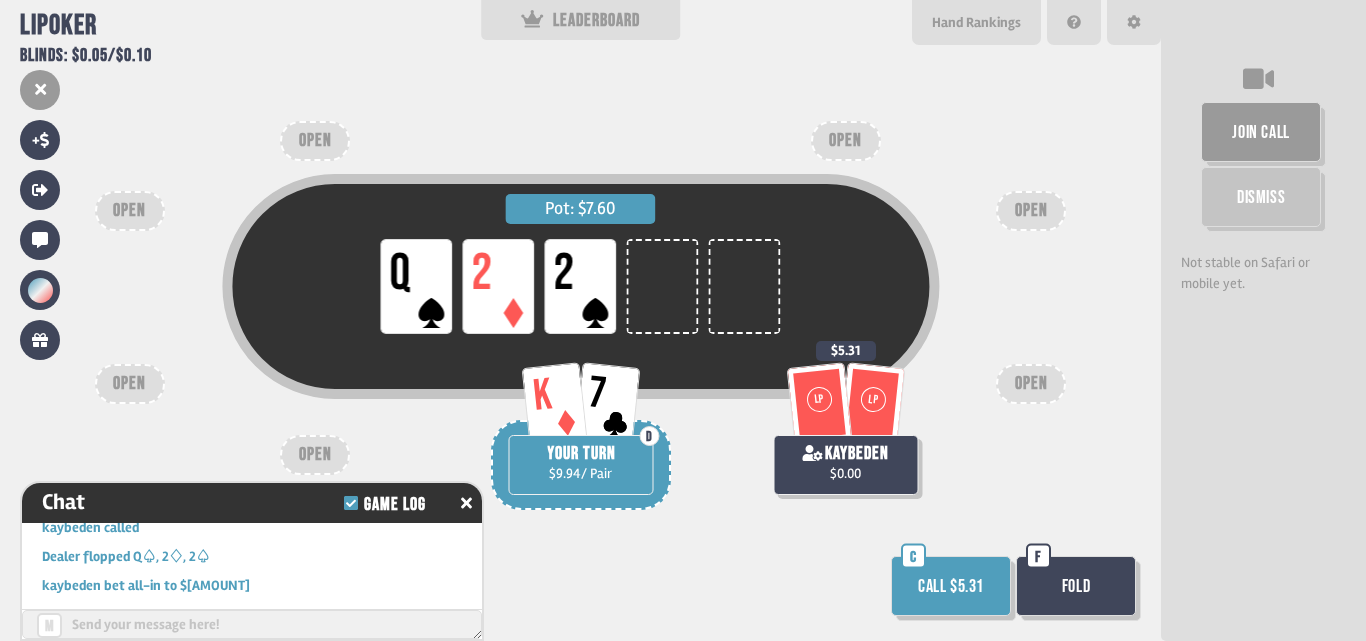 scroll, scrollTop: 5202, scrollLeft: 0, axis: vertical 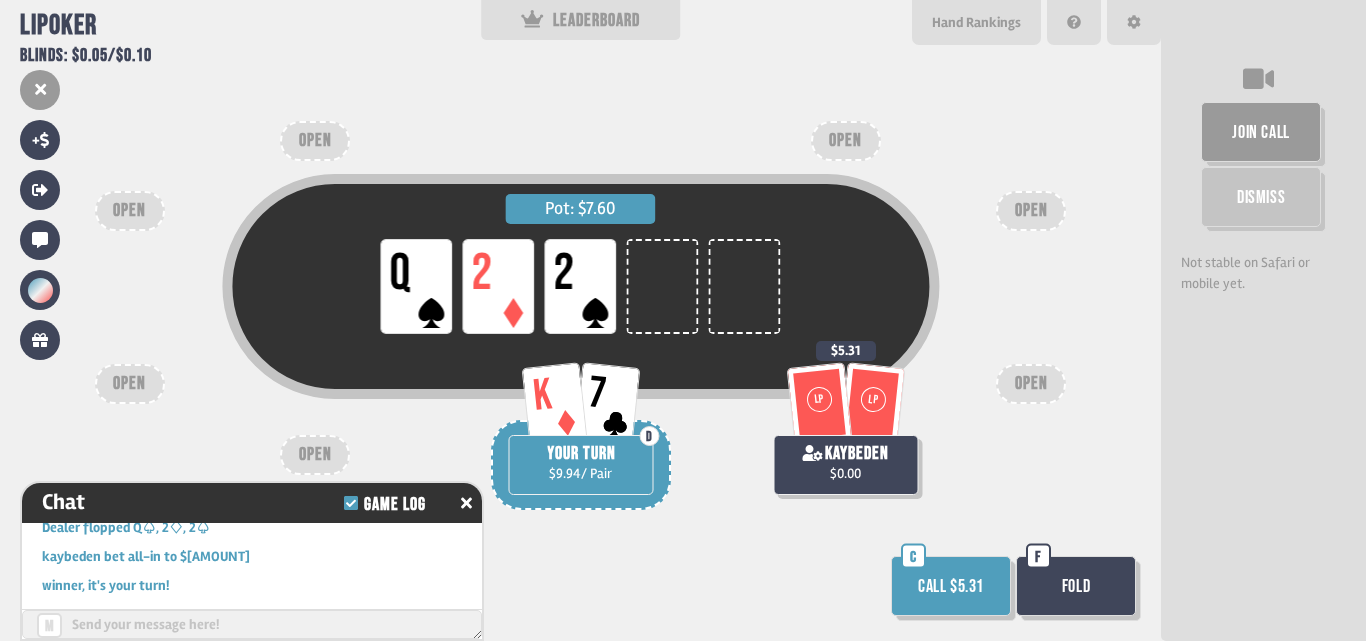 click on "Call $5.31" at bounding box center (951, 586) 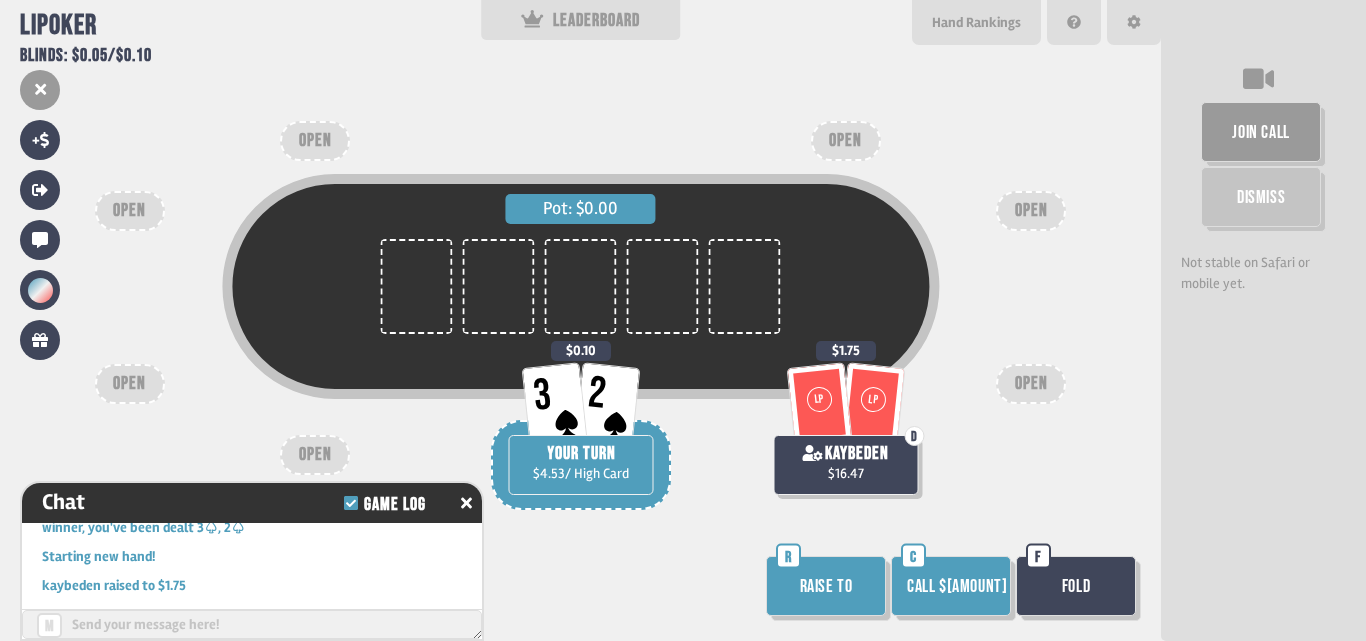 scroll, scrollTop: 5434, scrollLeft: 0, axis: vertical 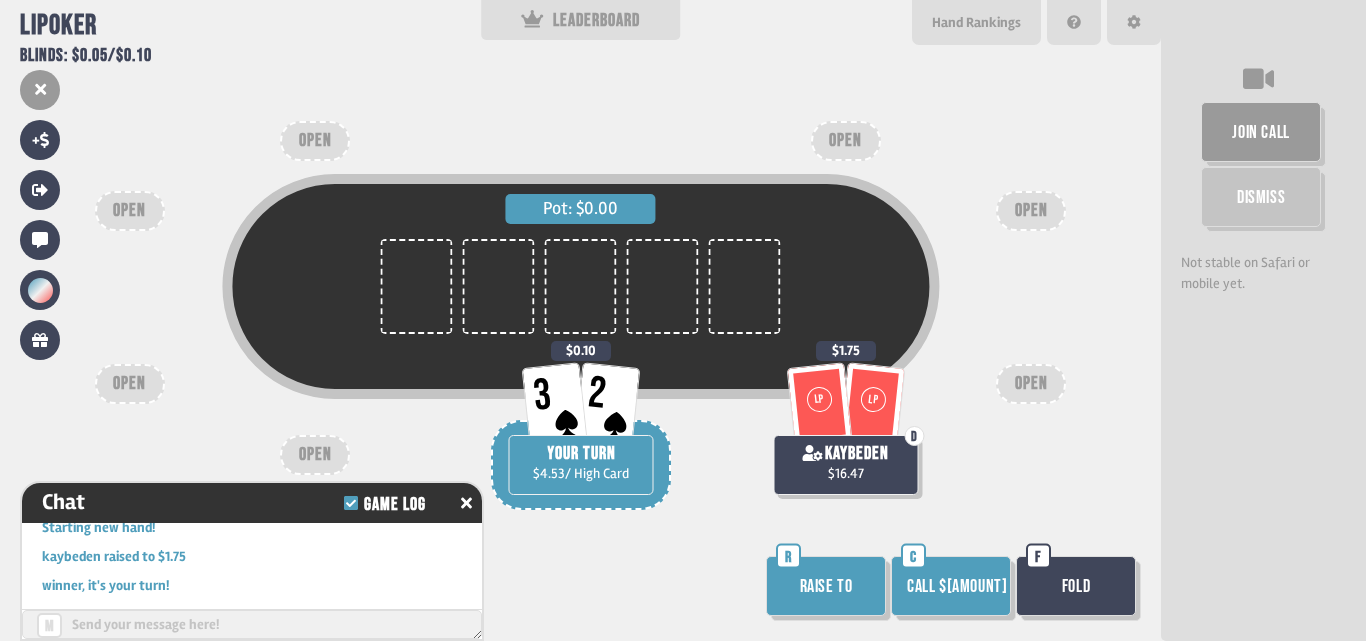 click on "Call $[AMOUNT]" at bounding box center (951, 586) 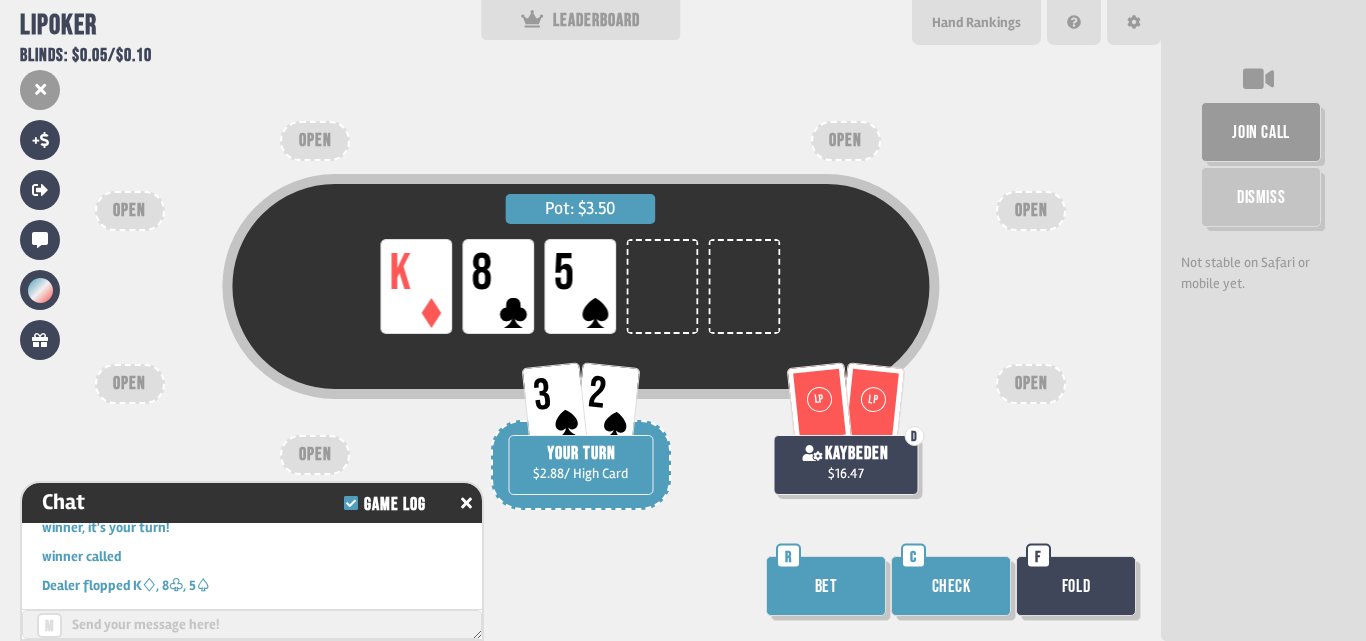 scroll, scrollTop: 5521, scrollLeft: 0, axis: vertical 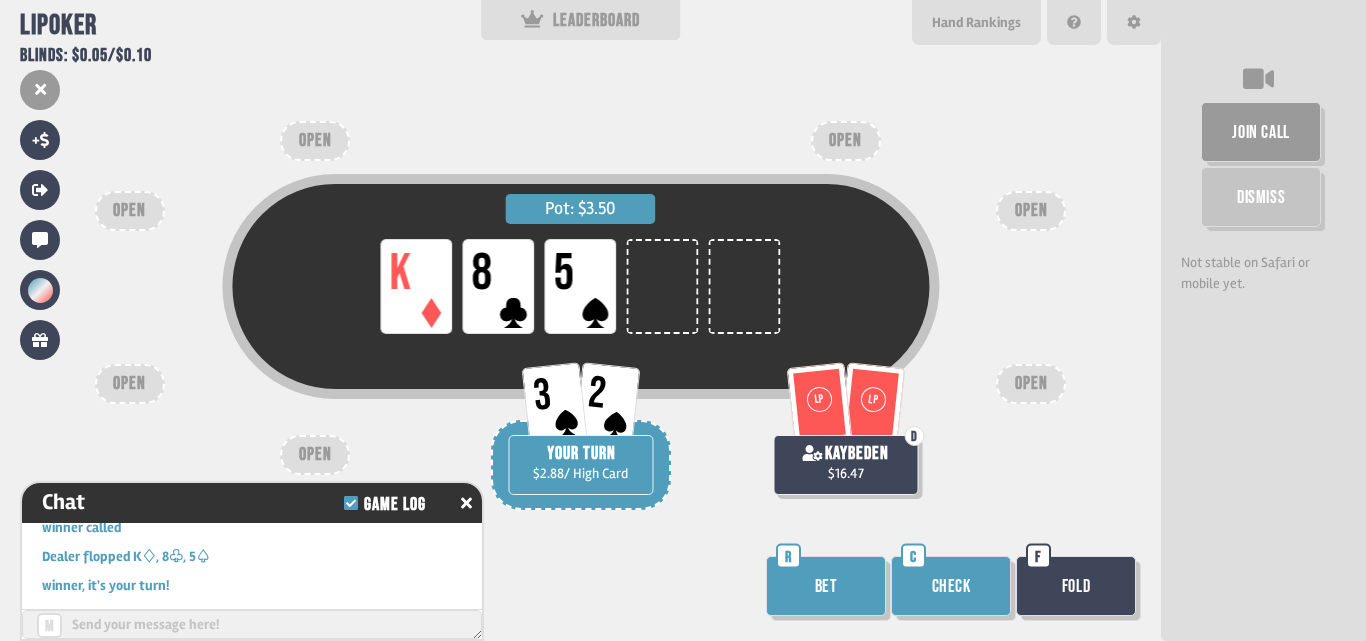 click on "Check" at bounding box center [951, 586] 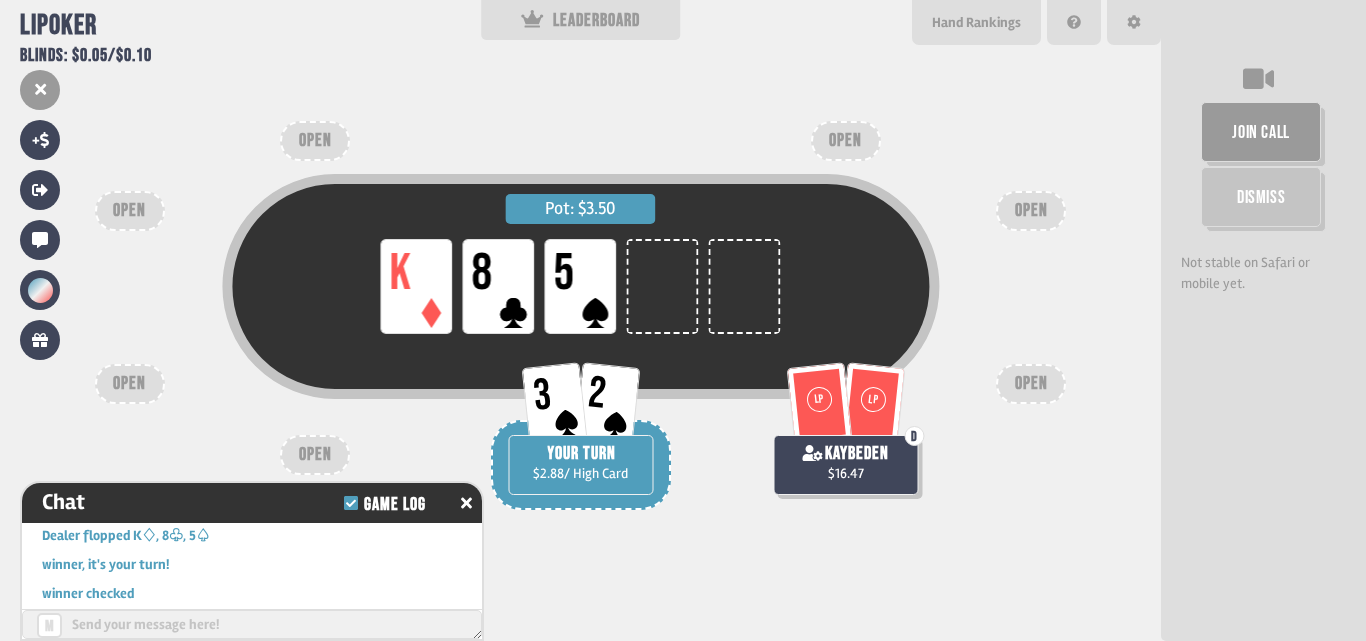 scroll, scrollTop: 5550, scrollLeft: 0, axis: vertical 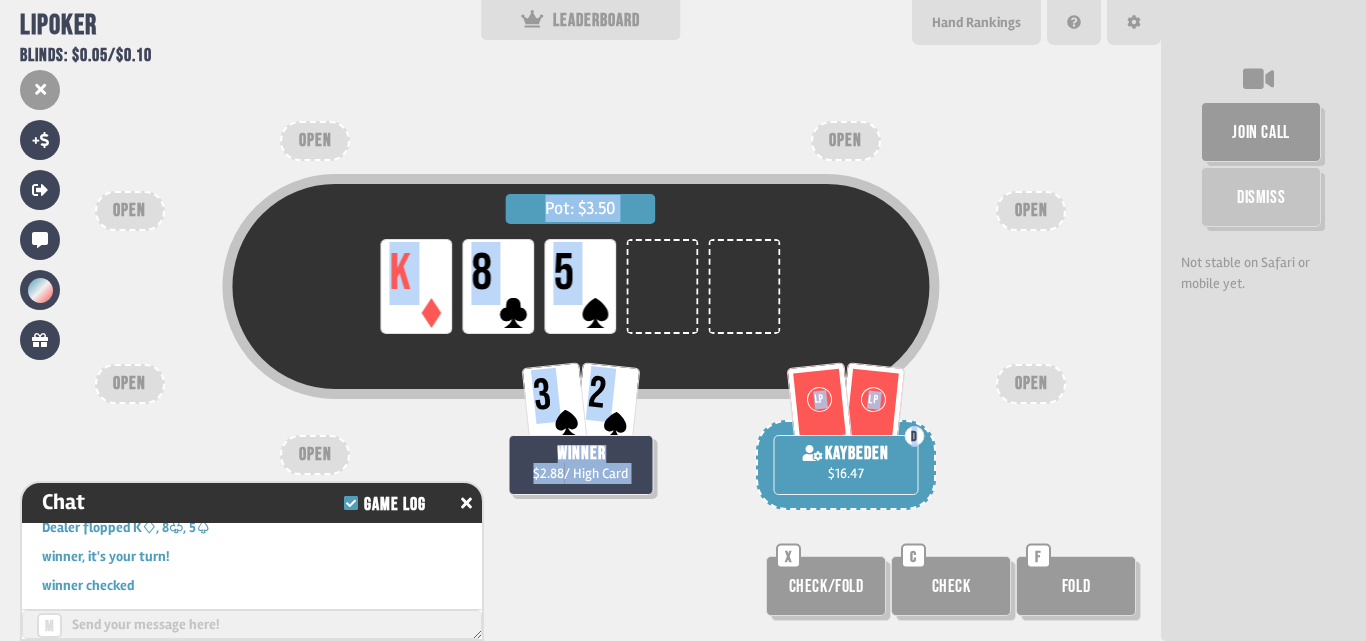 drag, startPoint x: 916, startPoint y: 438, endPoint x: 974, endPoint y: 433, distance: 58.21512 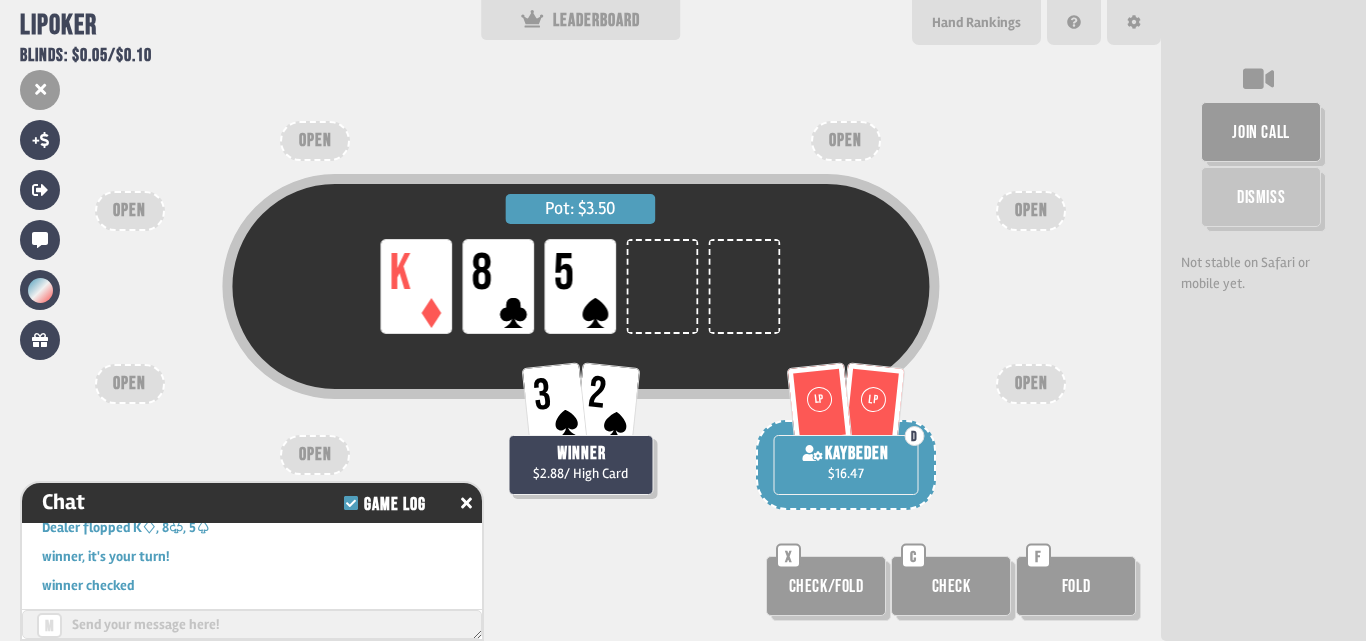 click on "Pot: $3.50   LP K LP 8 LP 5" at bounding box center [580, 318] 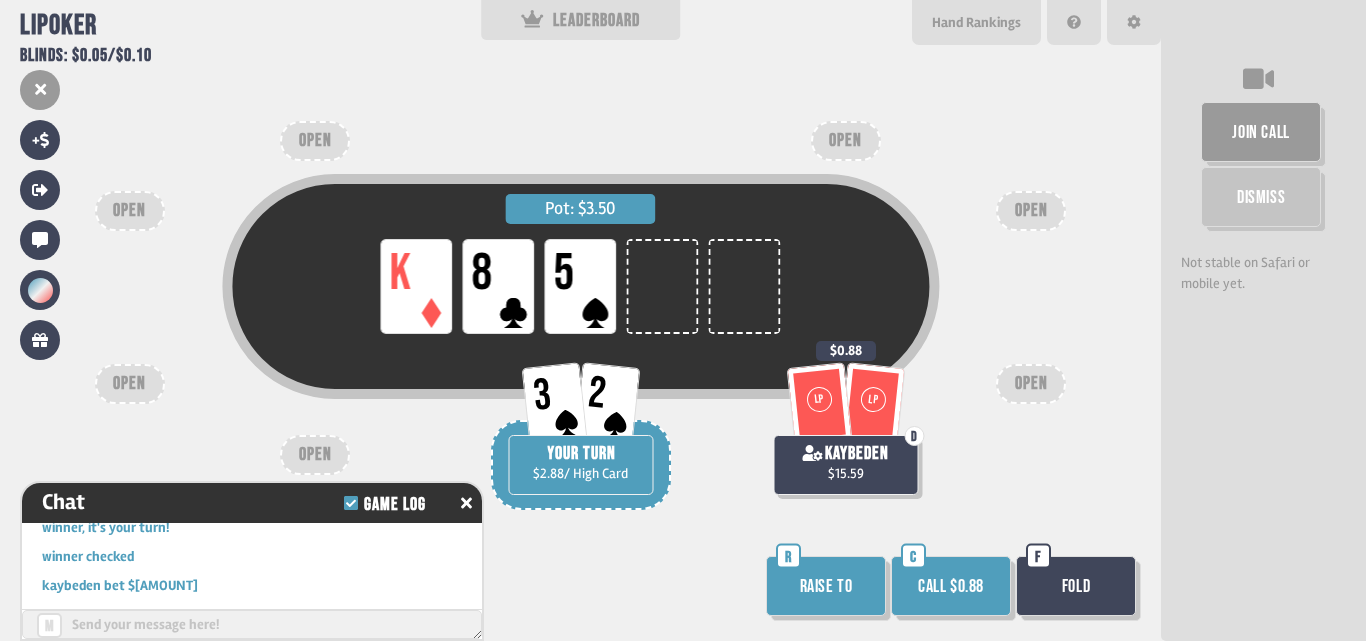 scroll, scrollTop: 5608, scrollLeft: 0, axis: vertical 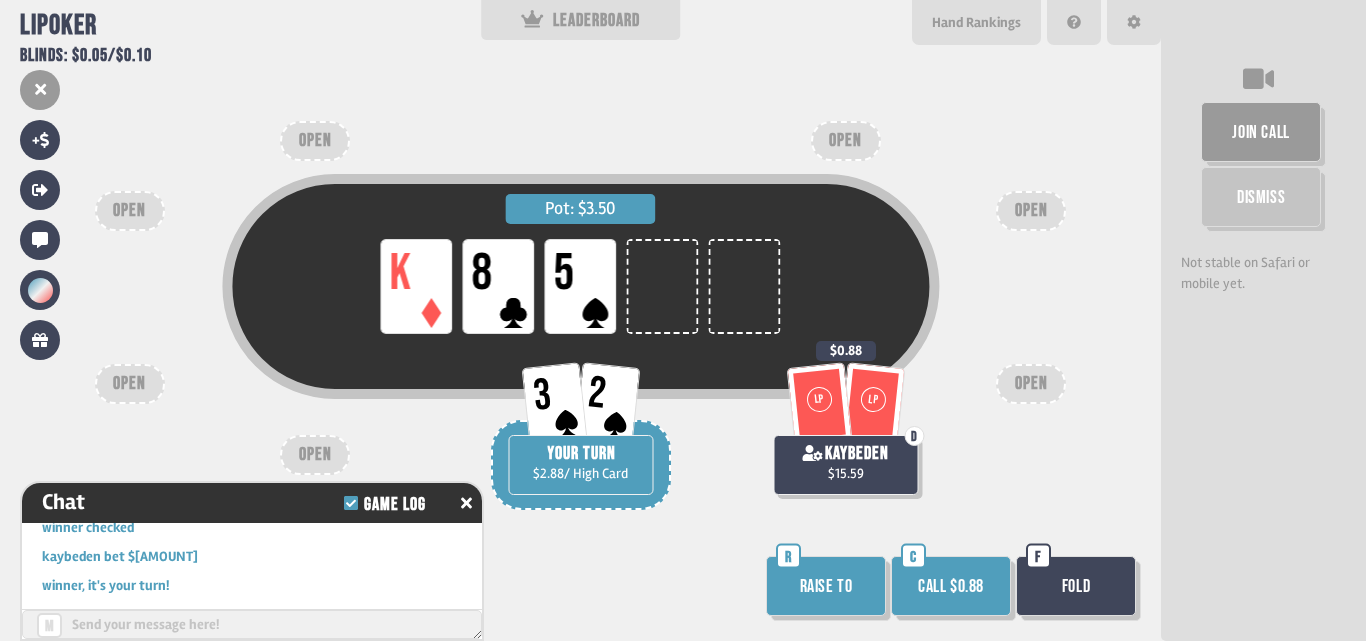 click on "Call $0.88" at bounding box center (951, 586) 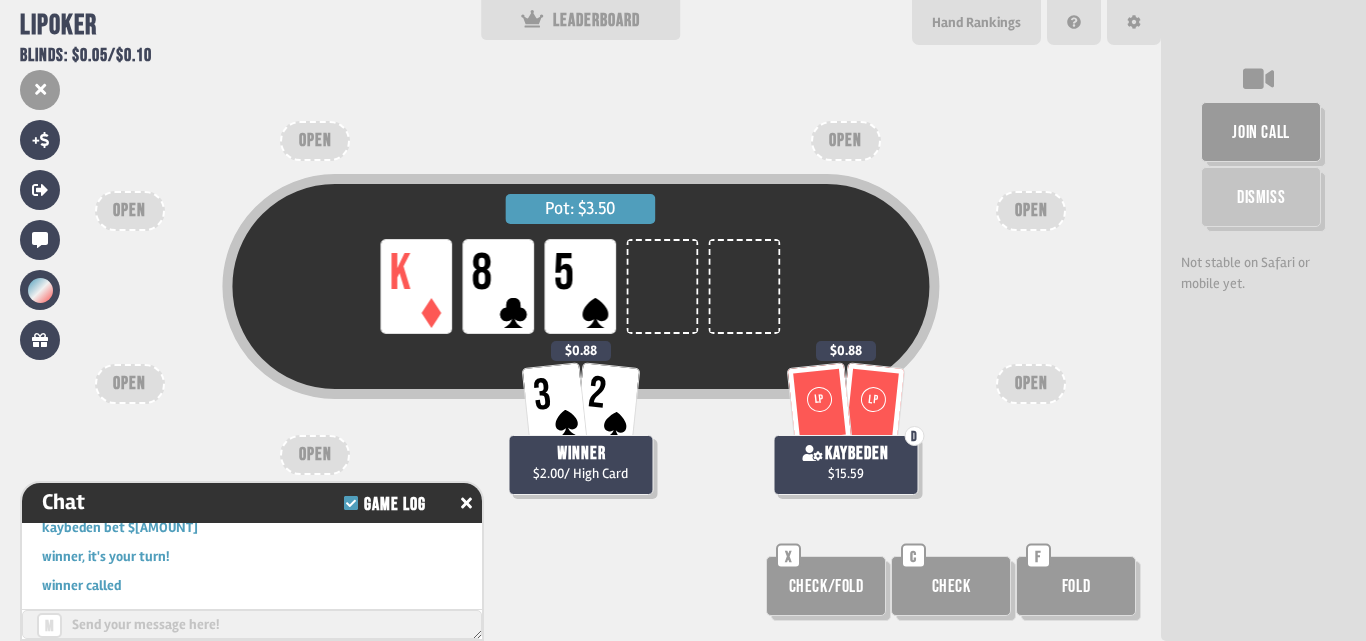 scroll, scrollTop: 5666, scrollLeft: 0, axis: vertical 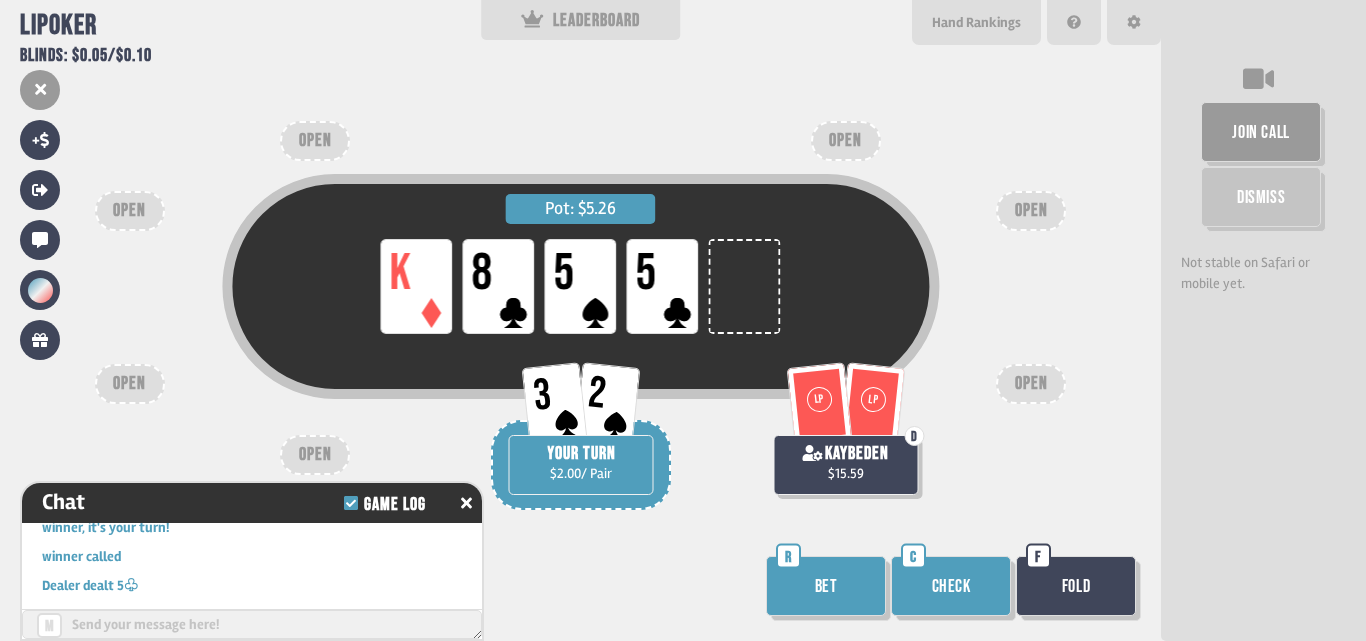 click on "Check" at bounding box center [951, 586] 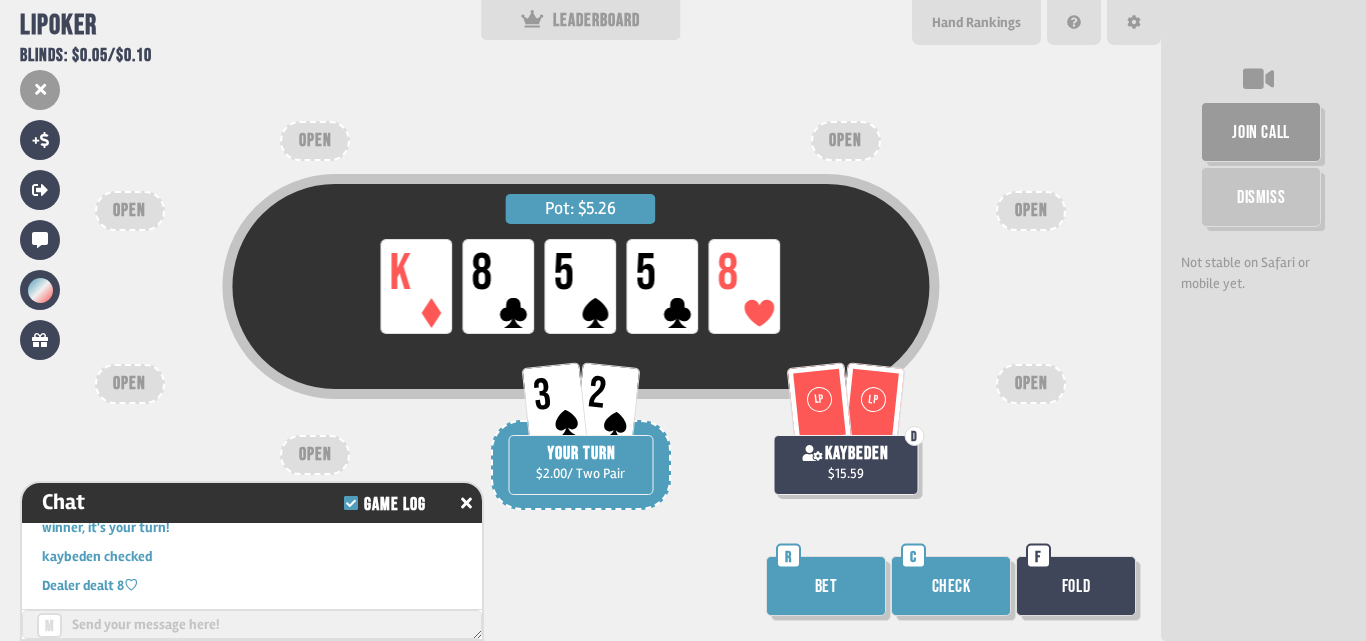 scroll, scrollTop: 5811, scrollLeft: 0, axis: vertical 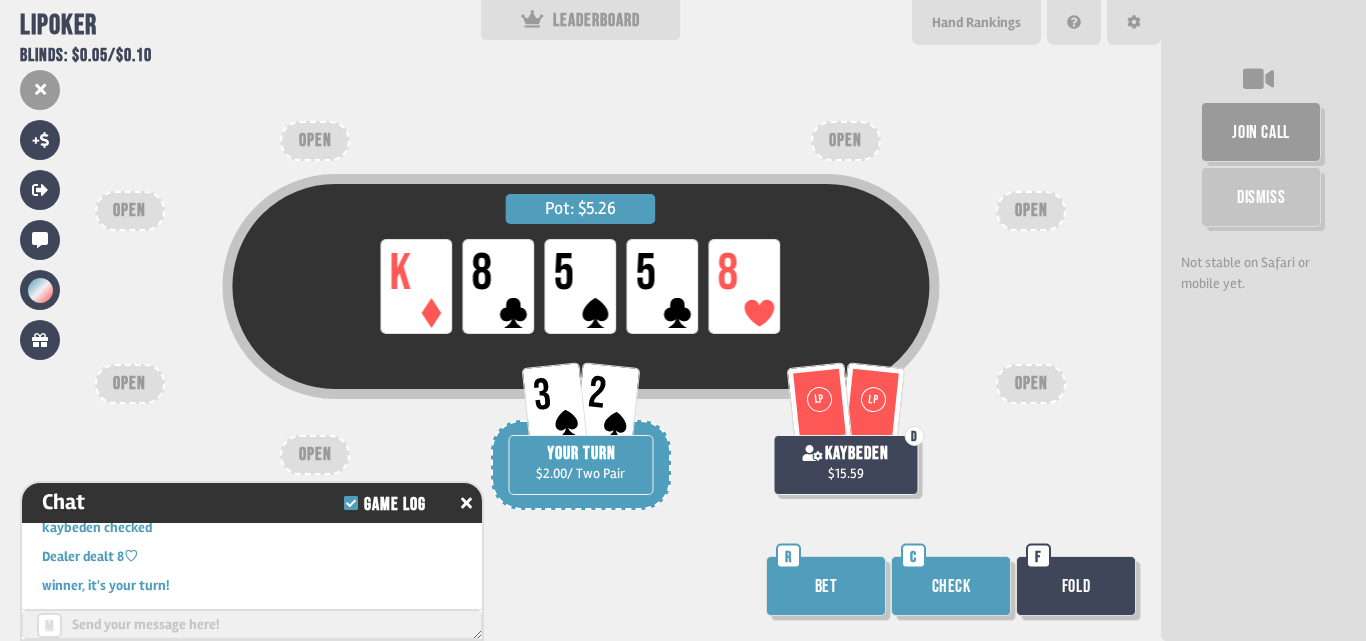 click on "Check" at bounding box center [951, 586] 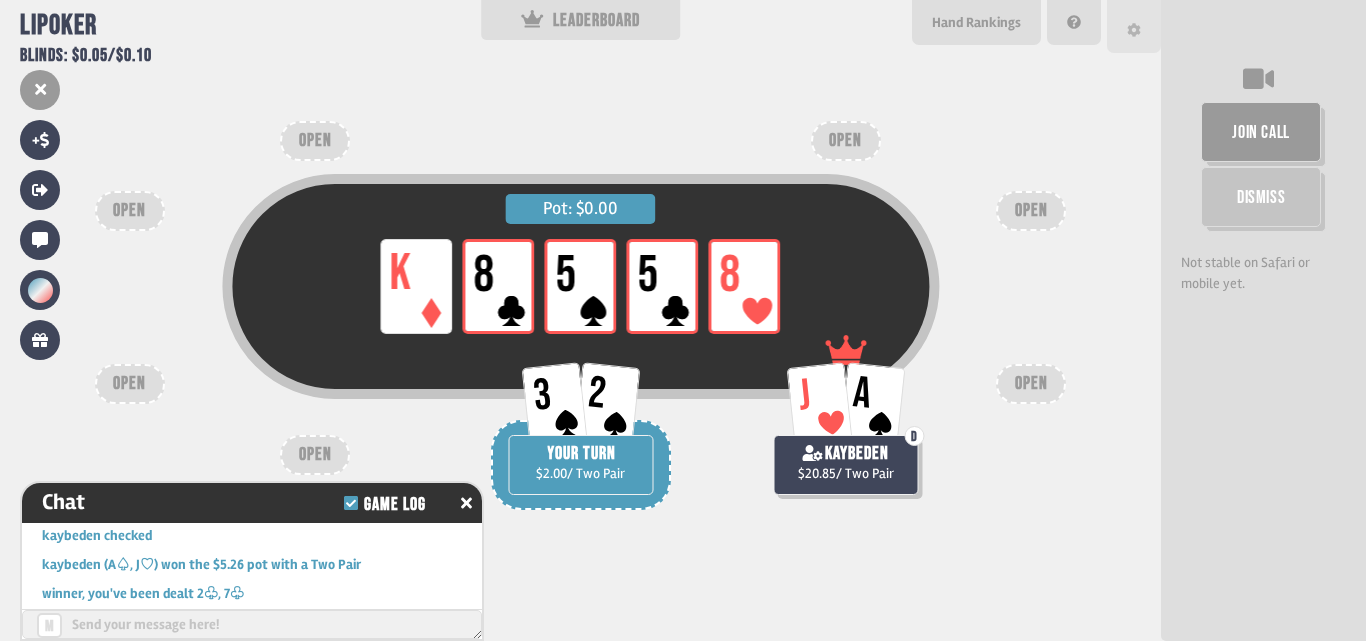 scroll, scrollTop: 5985, scrollLeft: 0, axis: vertical 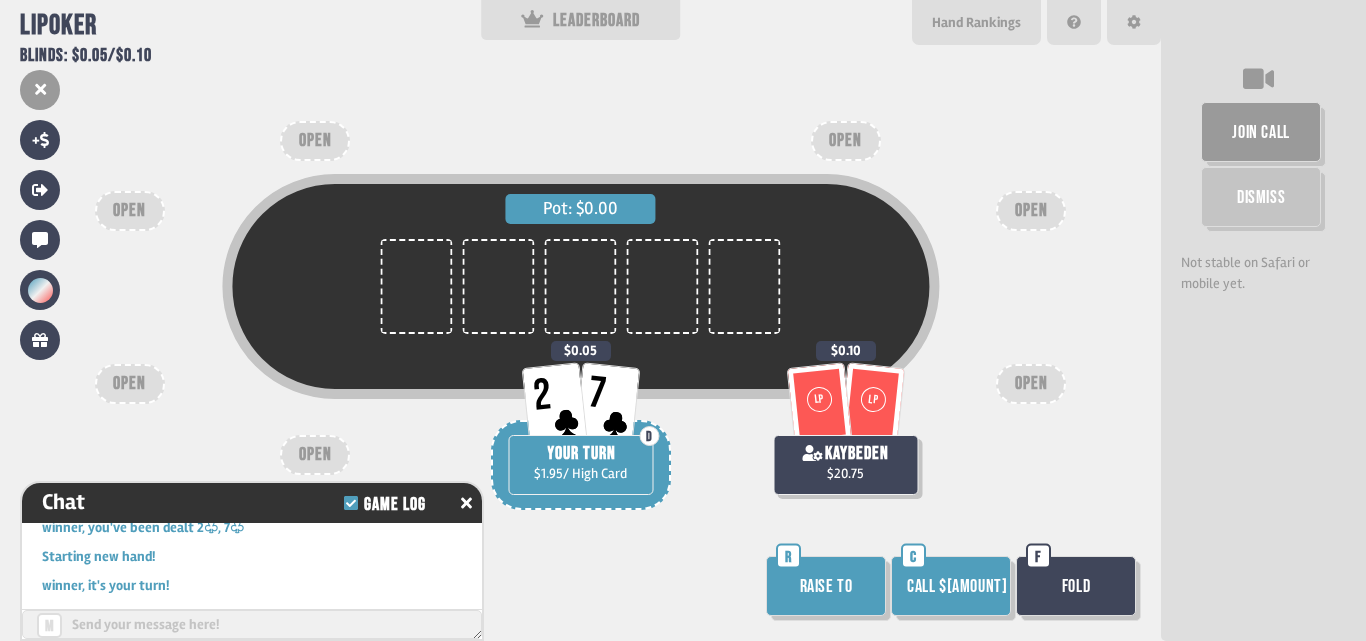 click on "Call $[AMOUNT]" at bounding box center [951, 586] 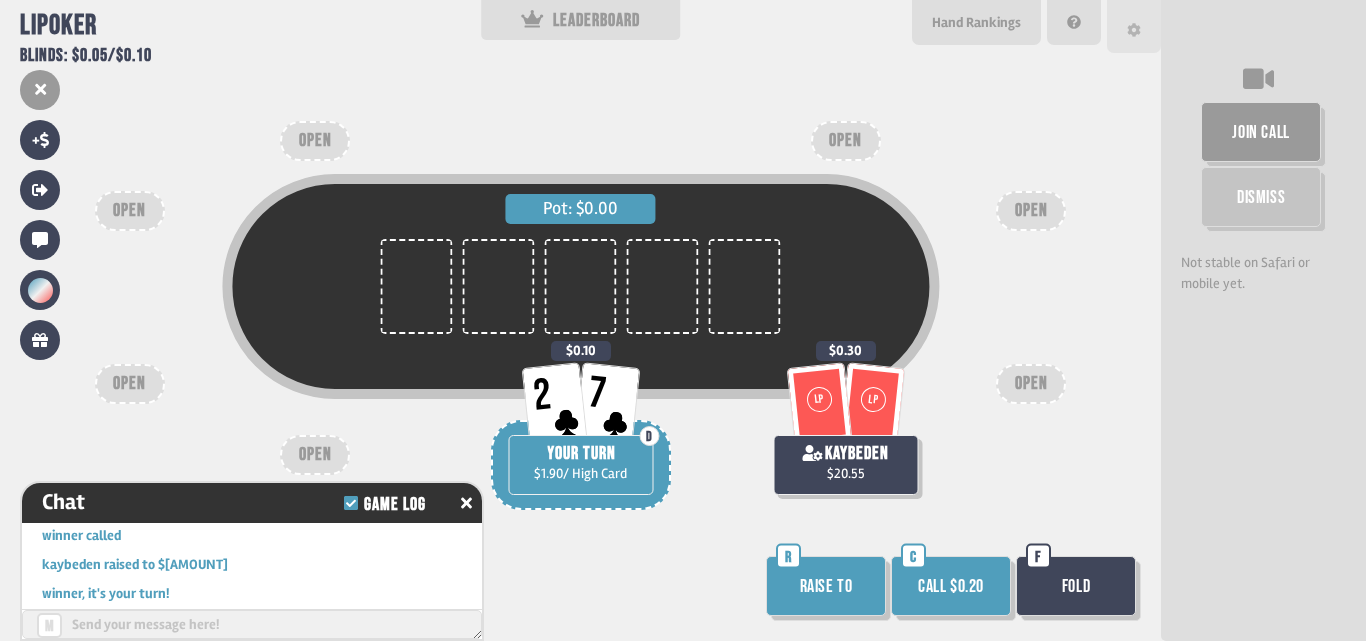 scroll, scrollTop: 6072, scrollLeft: 0, axis: vertical 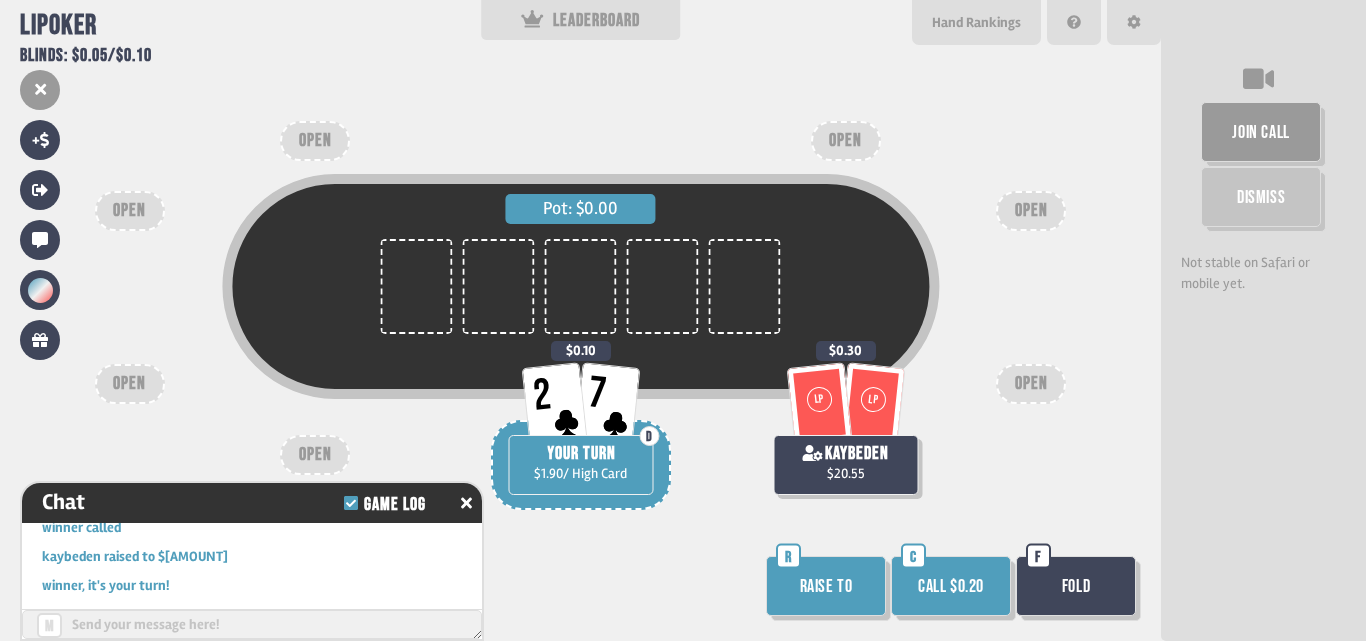 click on "Call $0.20" at bounding box center [951, 586] 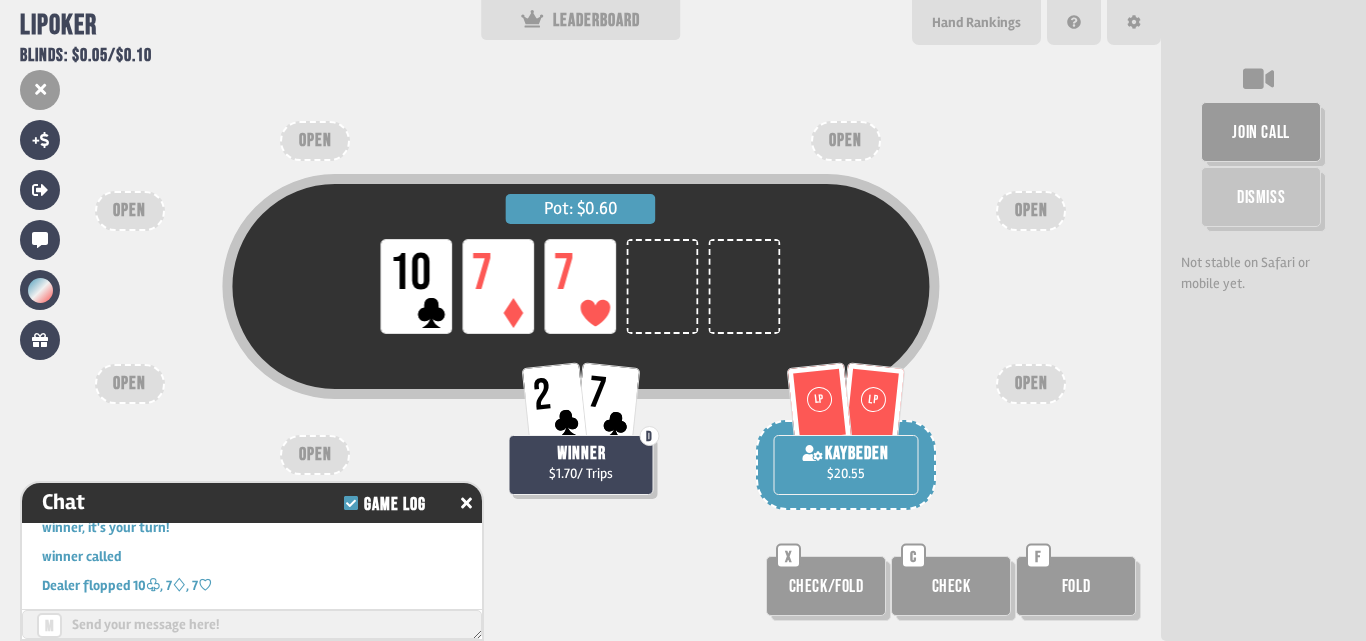 scroll, scrollTop: 6159, scrollLeft: 0, axis: vertical 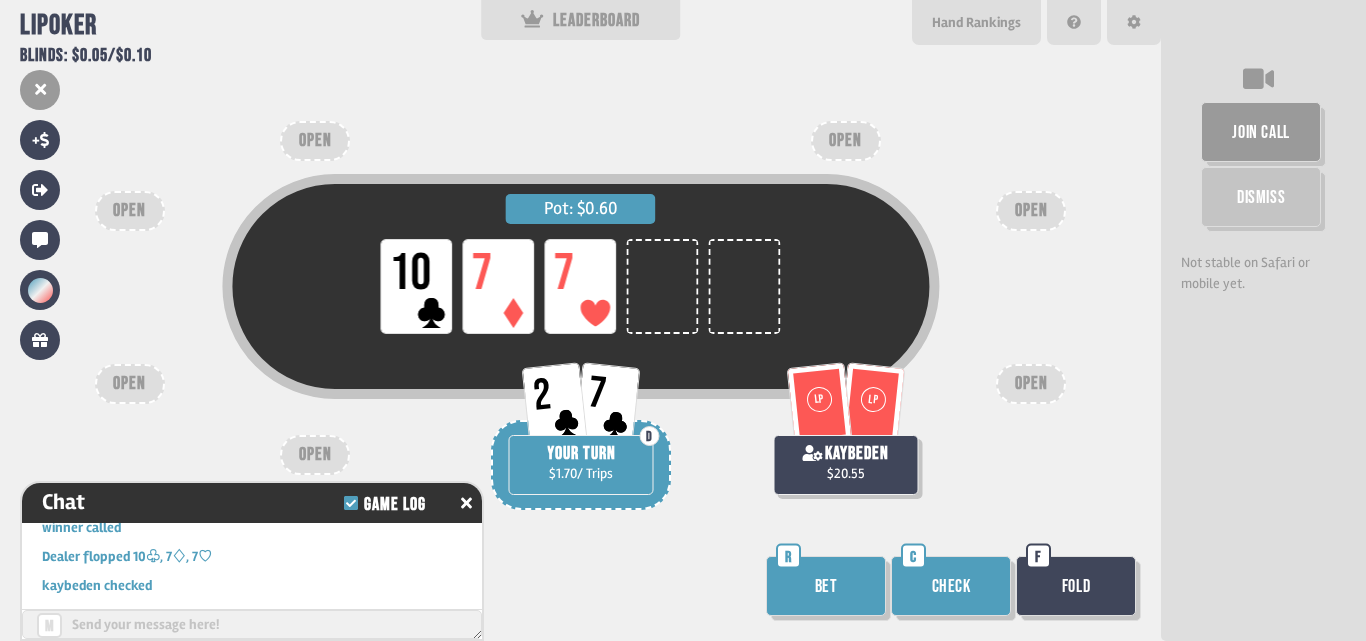 click on "Bet" at bounding box center [826, 586] 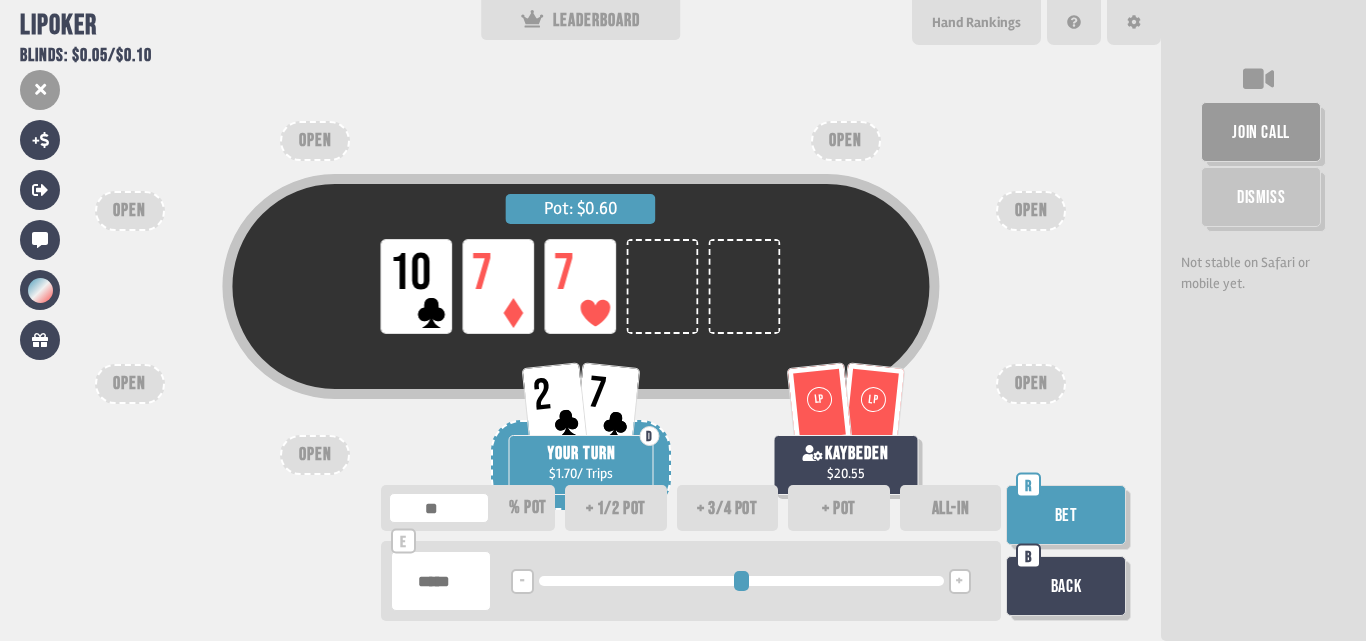 click on "ALL-IN" at bounding box center [951, 508] 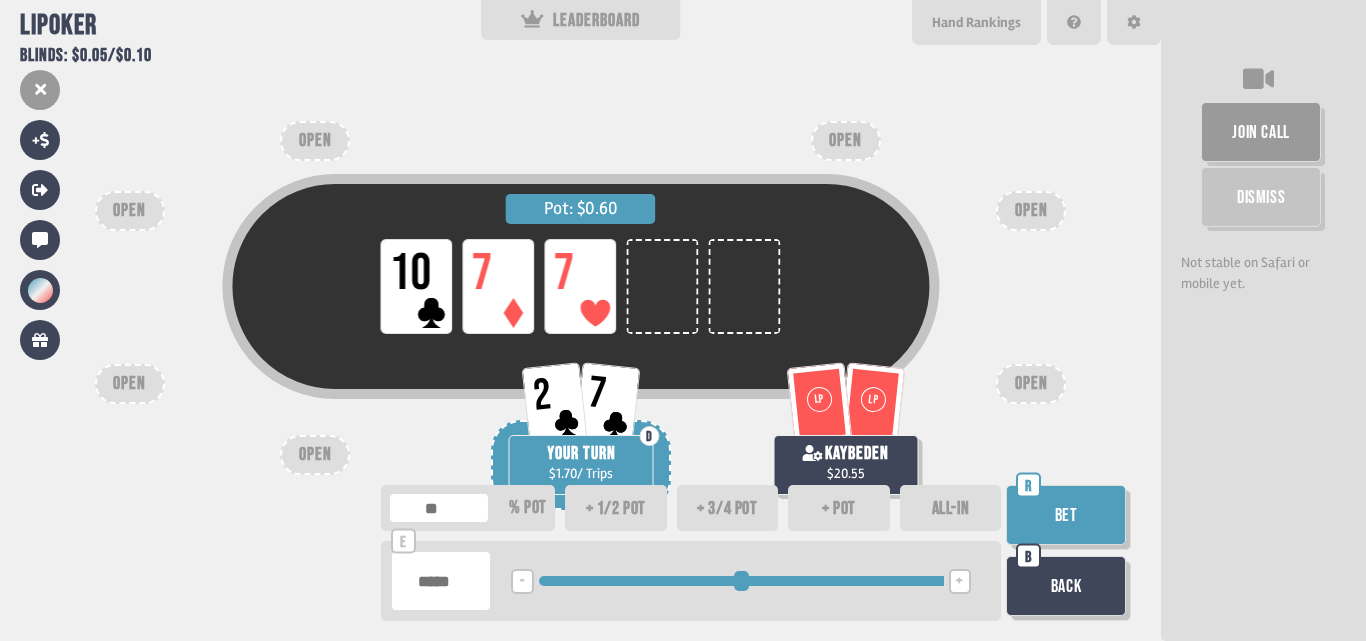 click on "Bet" at bounding box center [1066, 515] 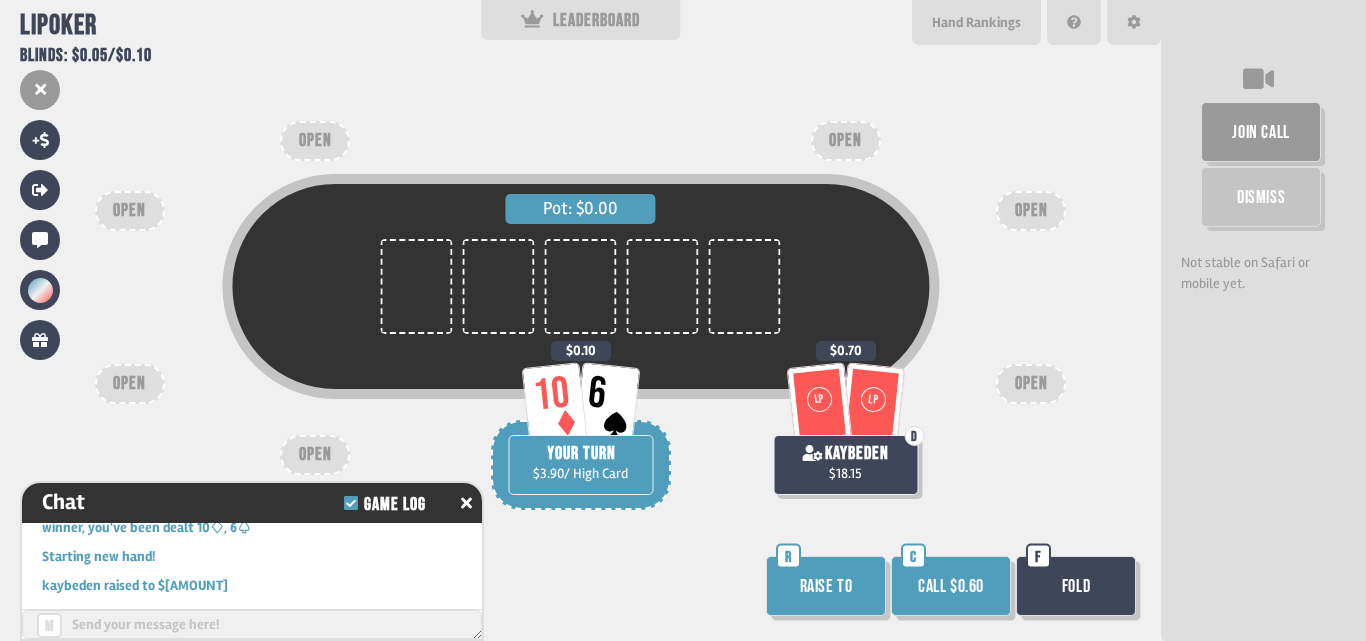scroll, scrollTop: 6449, scrollLeft: 0, axis: vertical 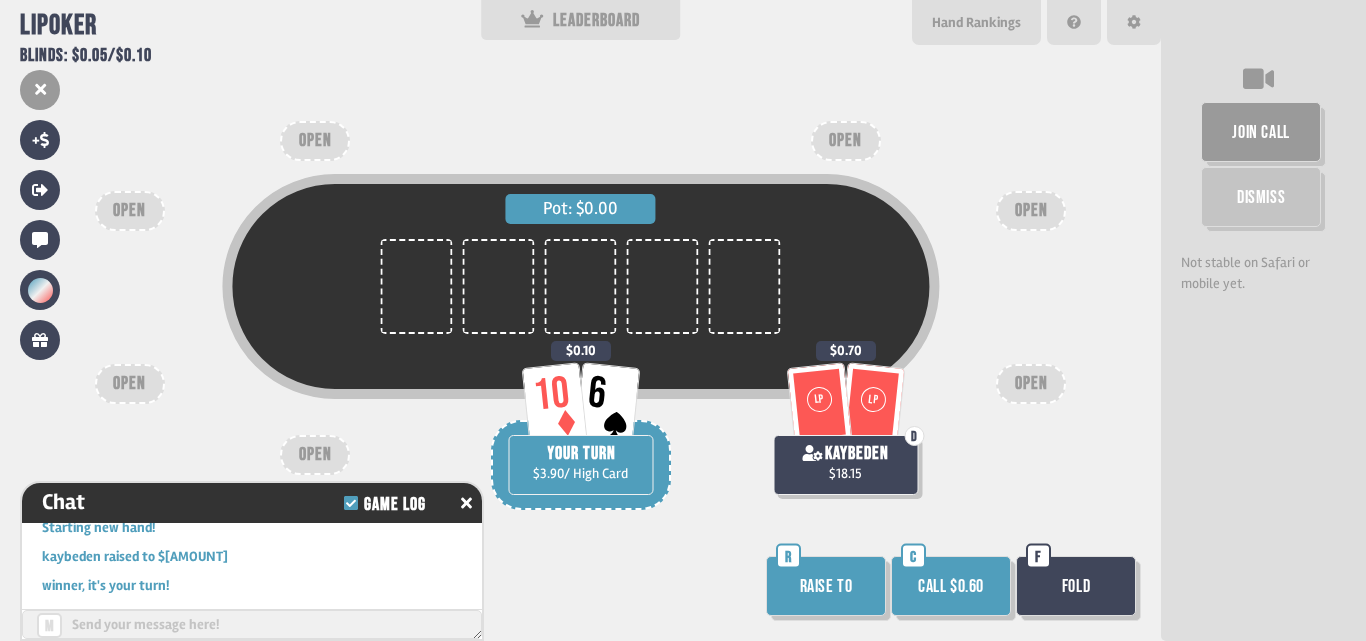 click on "Call $0.60" at bounding box center (951, 586) 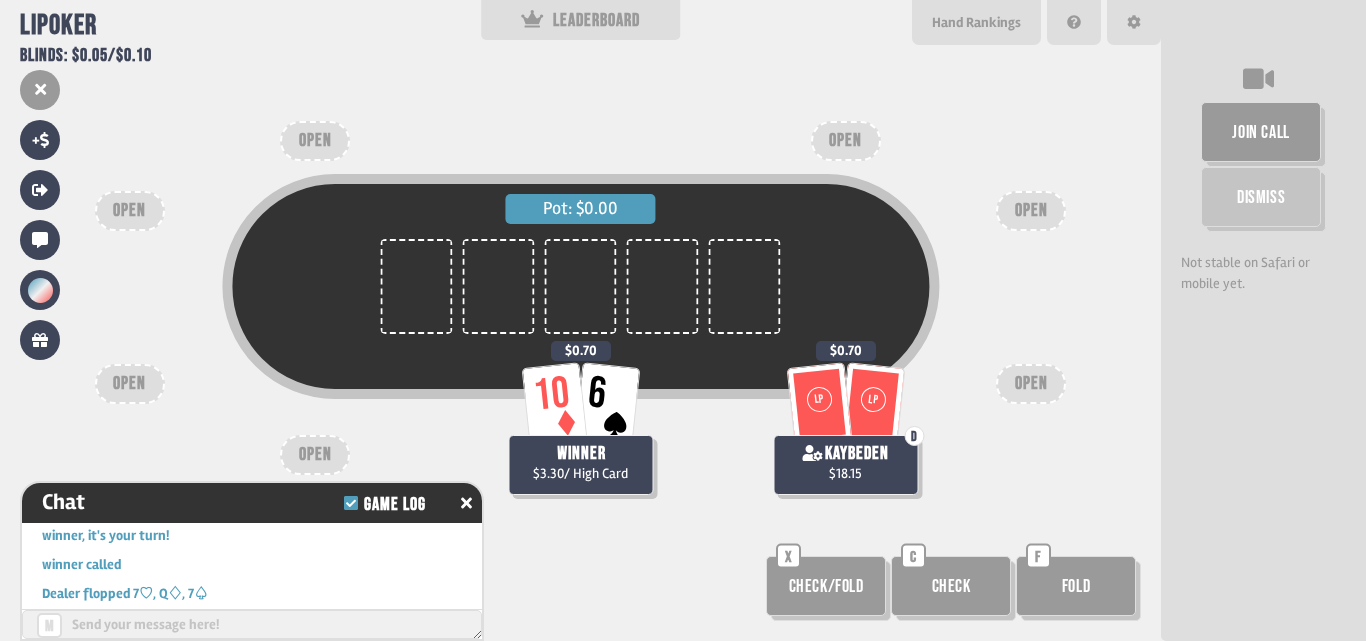scroll, scrollTop: 6507, scrollLeft: 0, axis: vertical 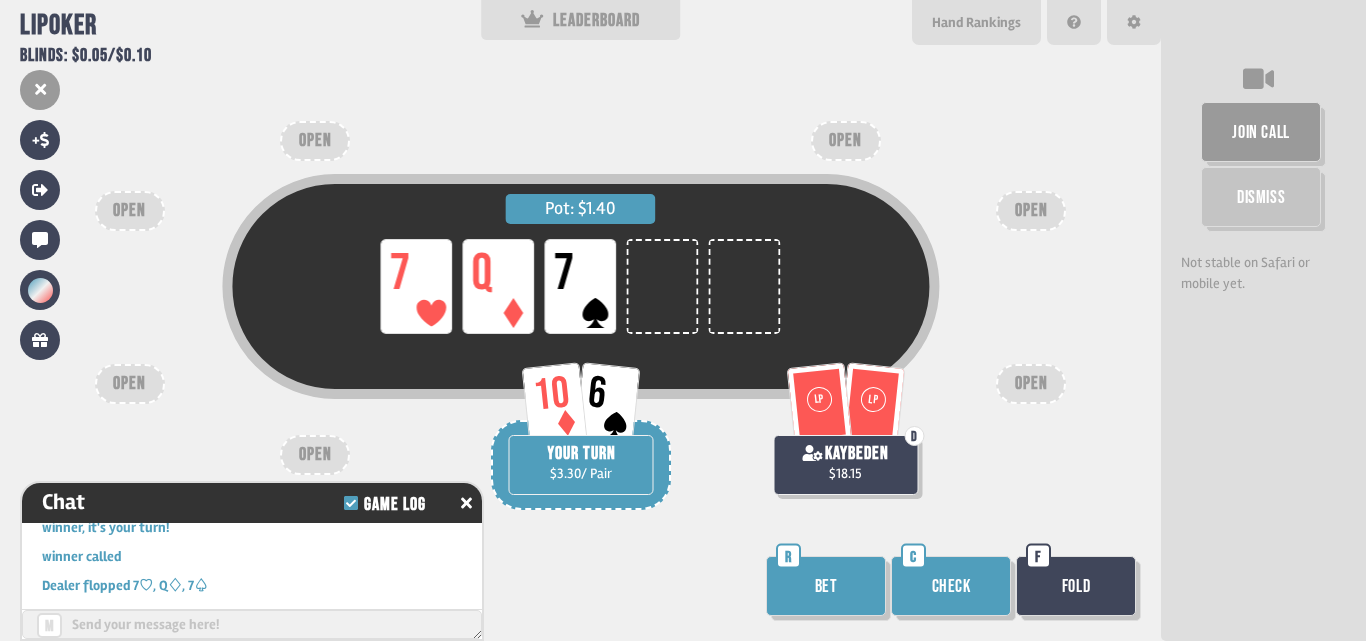 click on "Check" at bounding box center (951, 586) 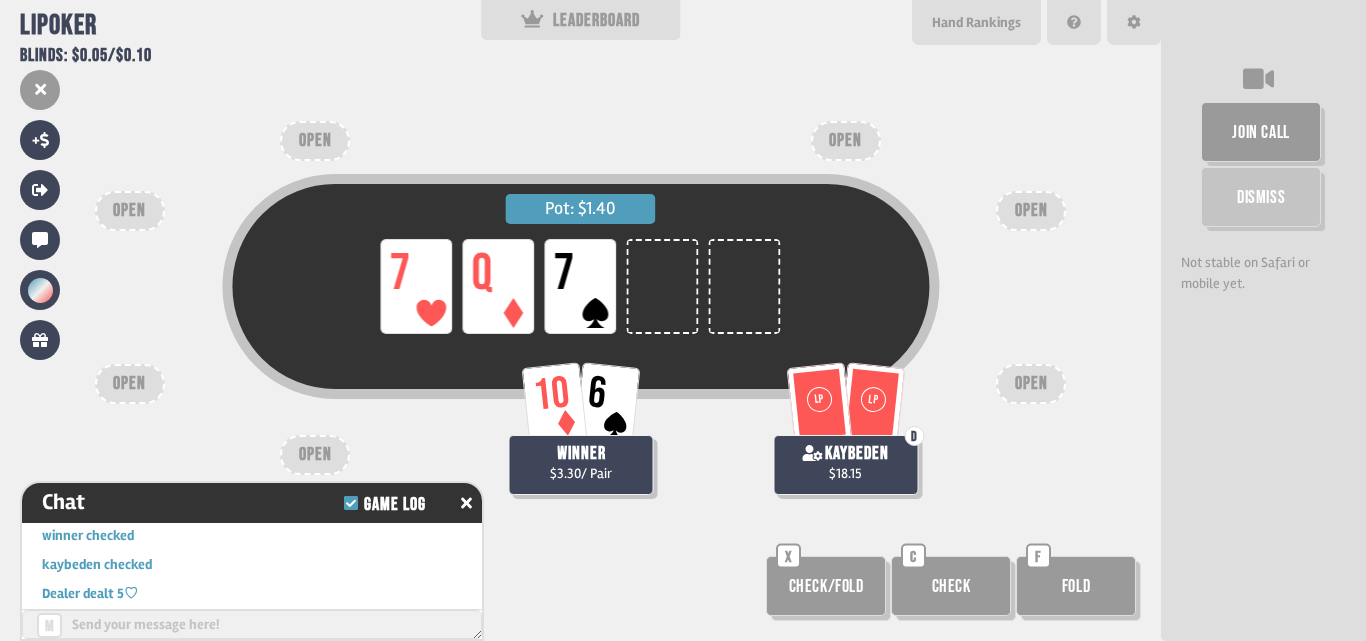 scroll, scrollTop: 6623, scrollLeft: 0, axis: vertical 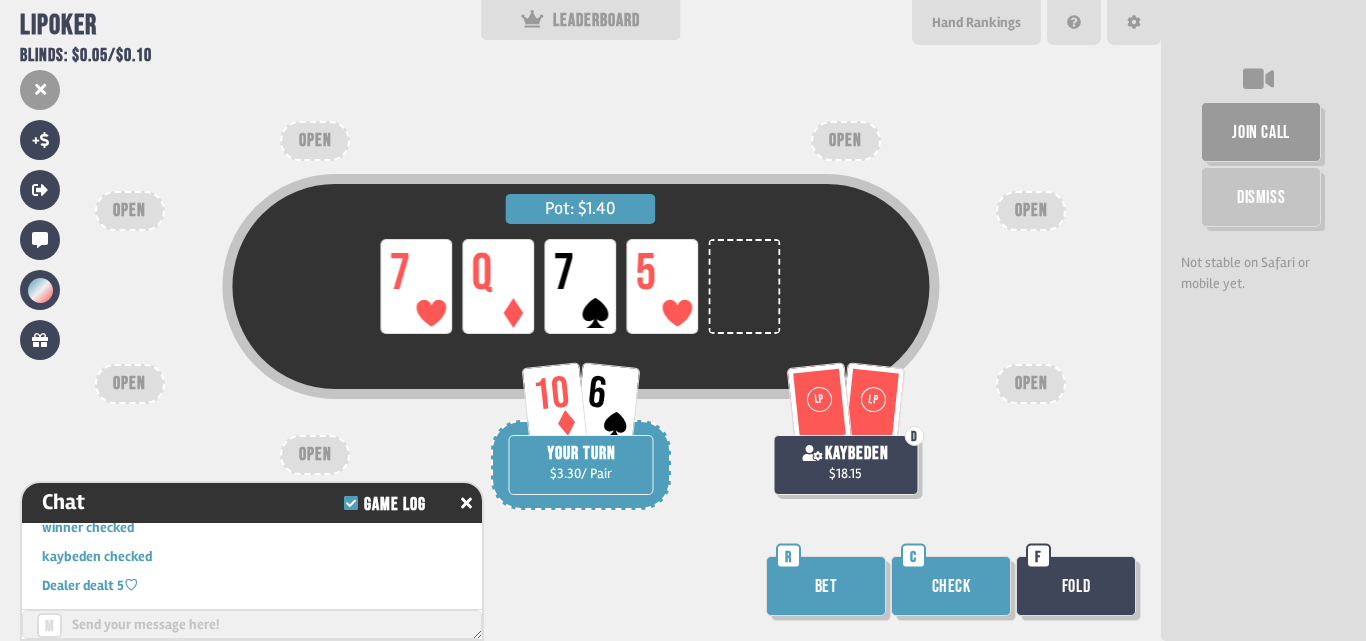 click on "Check" at bounding box center [951, 586] 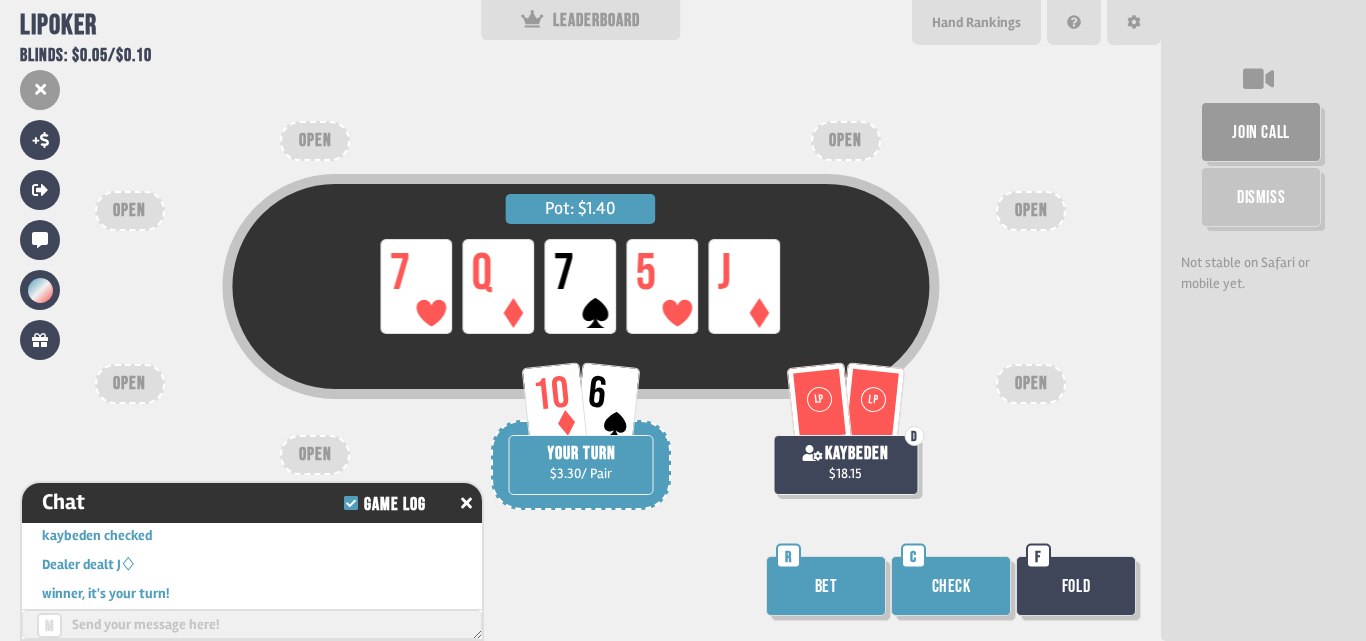 scroll, scrollTop: 6768, scrollLeft: 0, axis: vertical 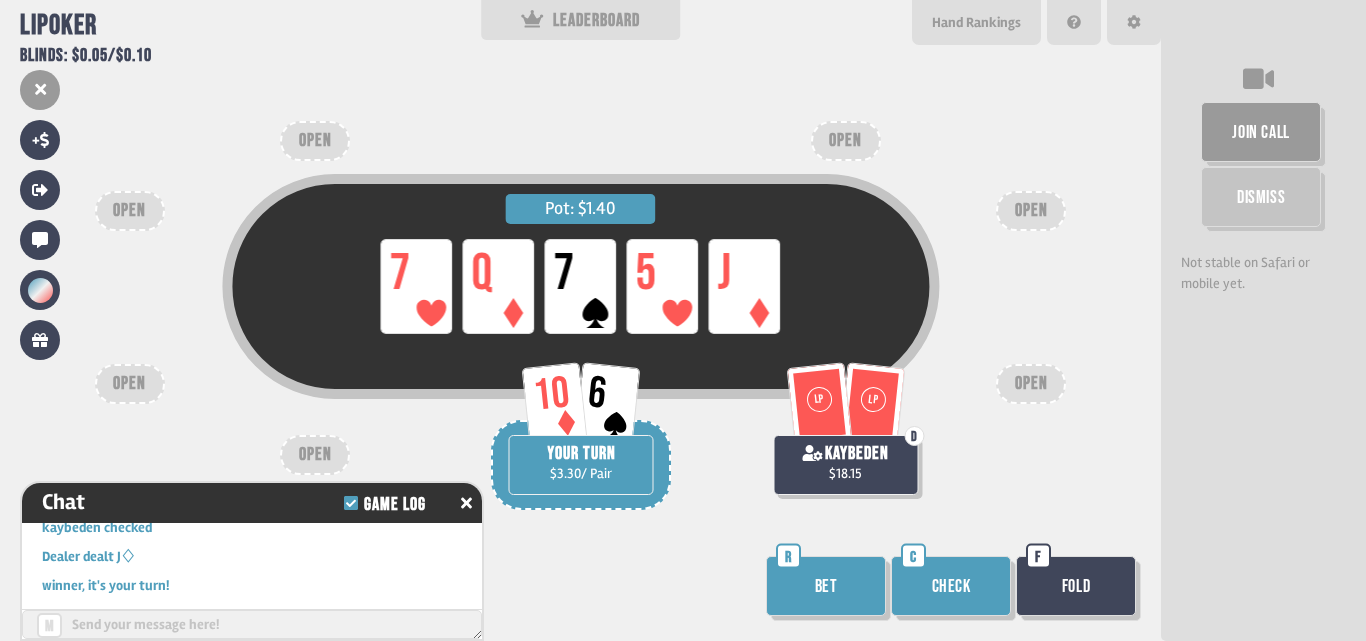 click on "Check" at bounding box center [951, 586] 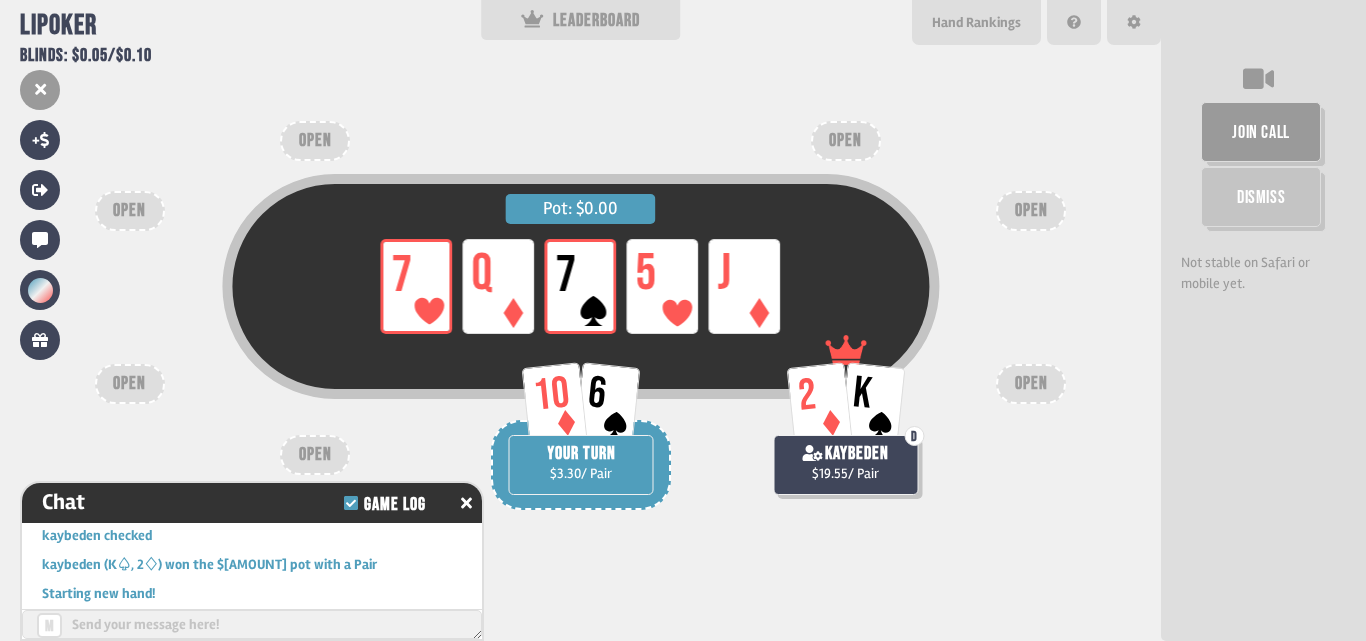 scroll, scrollTop: 6942, scrollLeft: 0, axis: vertical 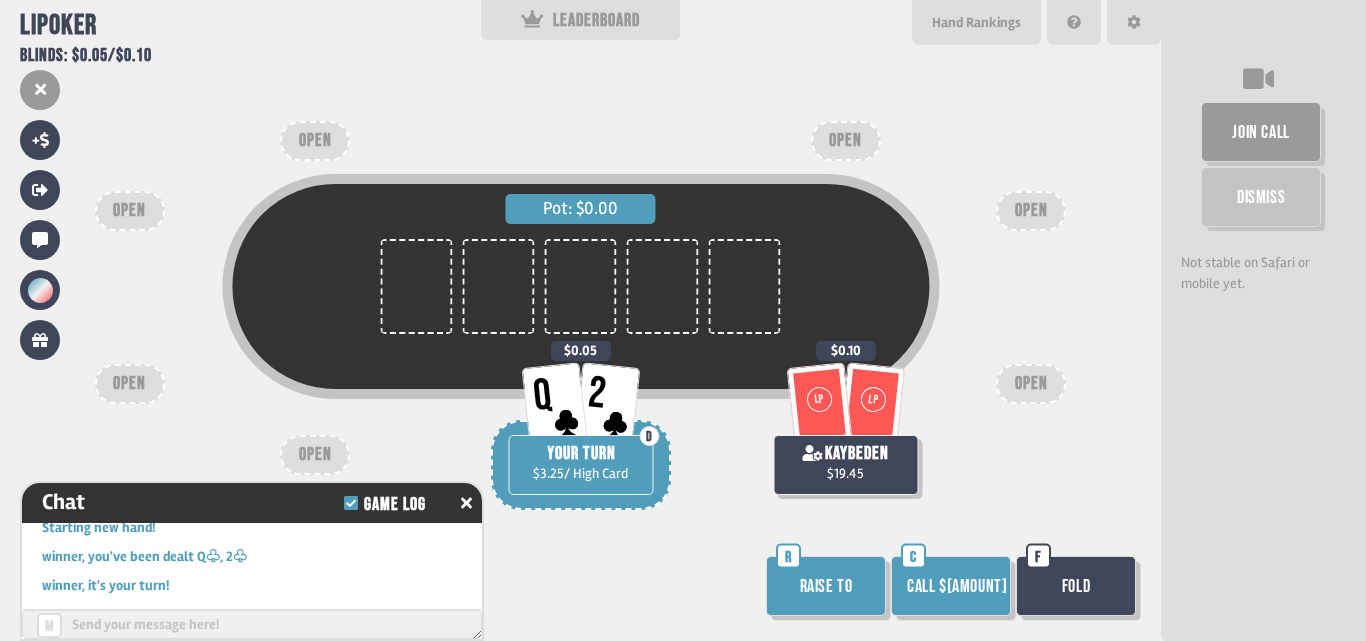 click on "Call $[AMOUNT]" at bounding box center [951, 586] 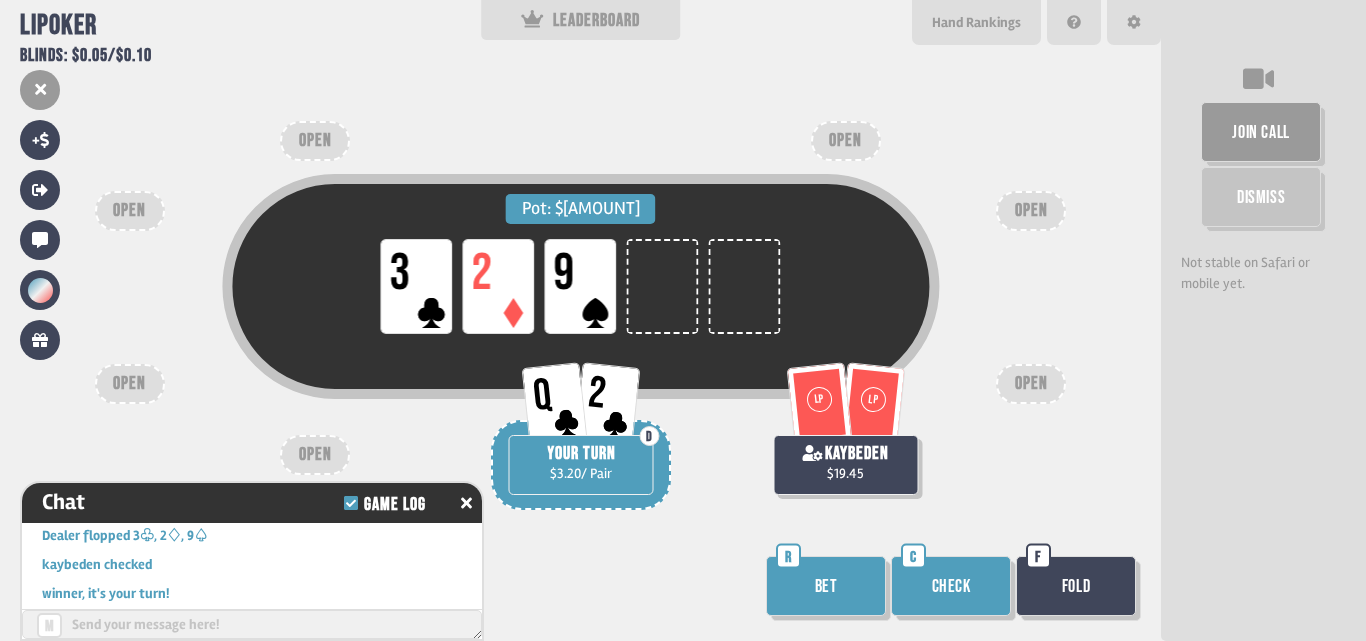 scroll, scrollTop: 7087, scrollLeft: 0, axis: vertical 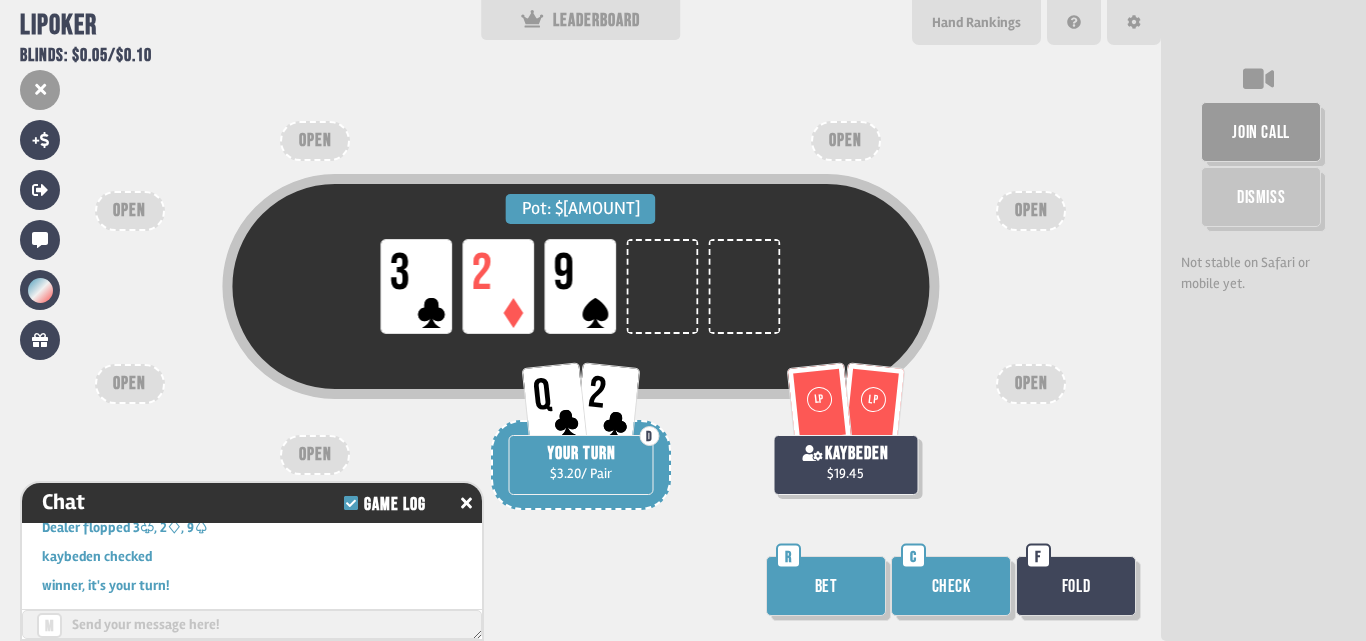click on "Check" at bounding box center (951, 586) 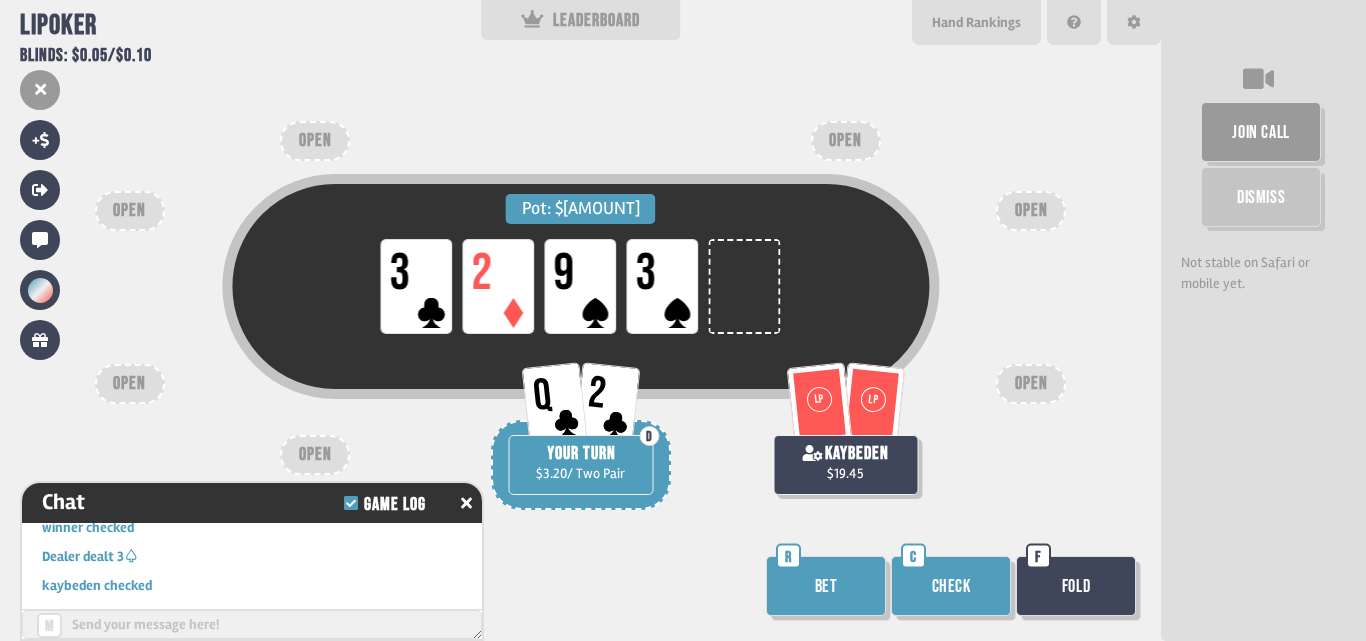 scroll, scrollTop: 7203, scrollLeft: 0, axis: vertical 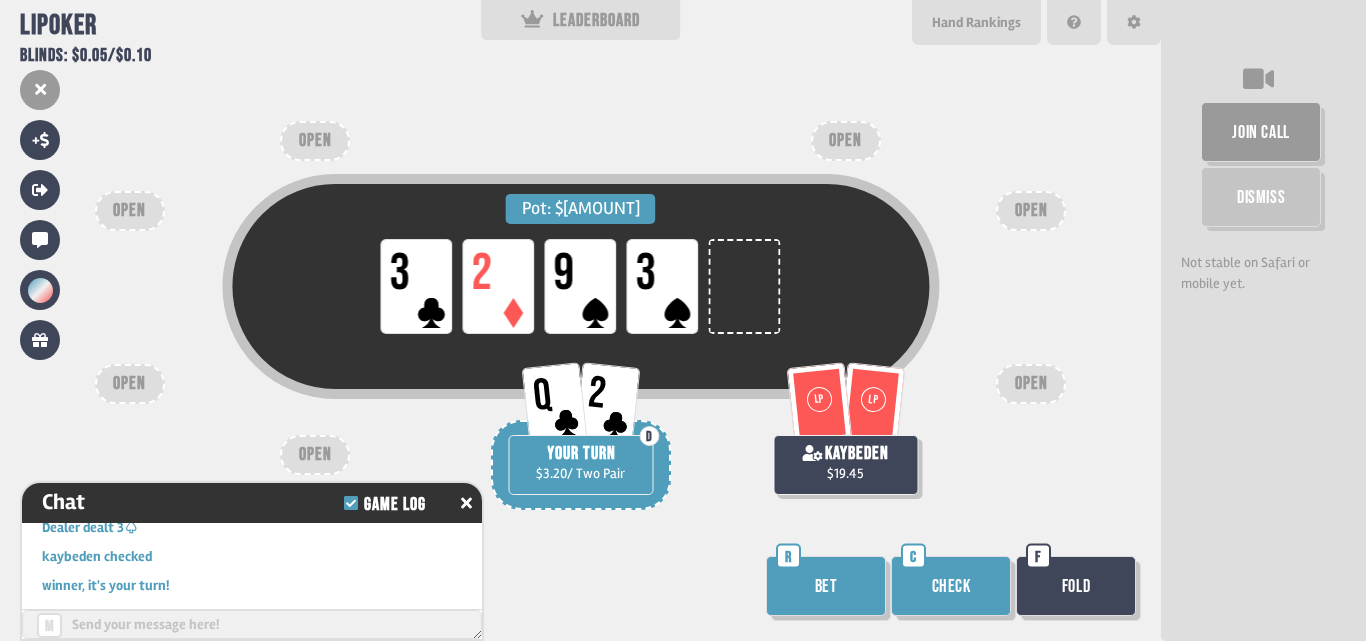 click on "Bet" at bounding box center (826, 586) 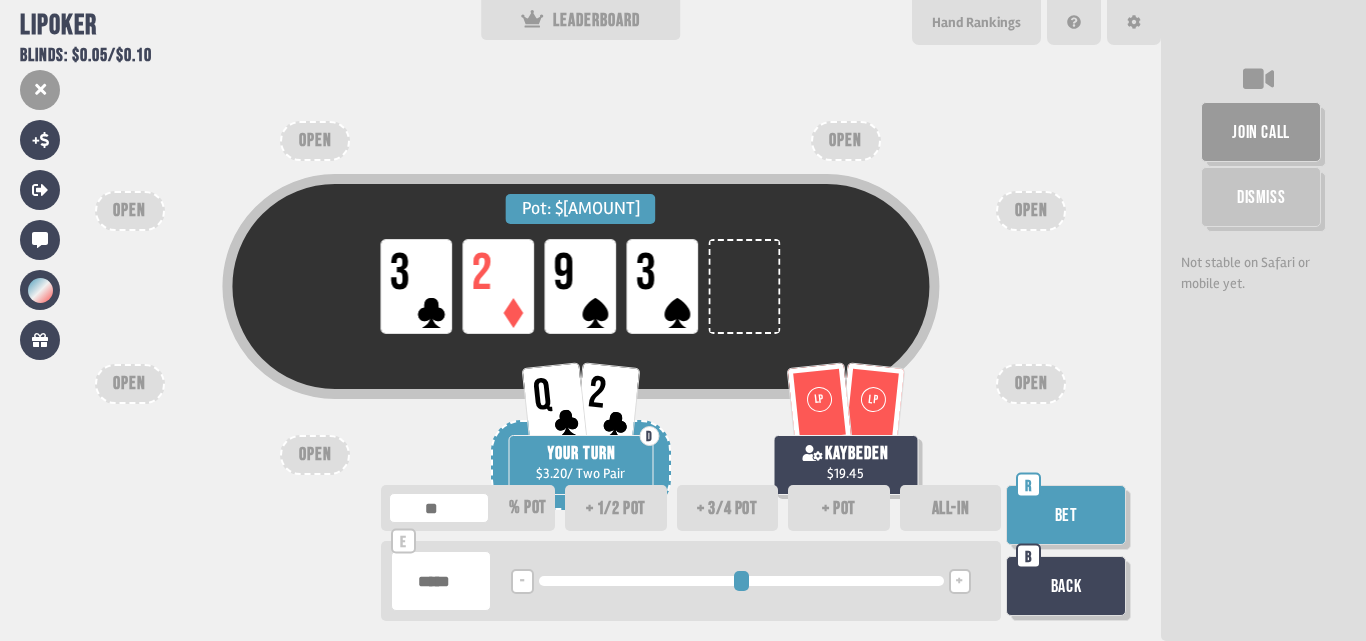 click on "ALL-IN" at bounding box center [951, 508] 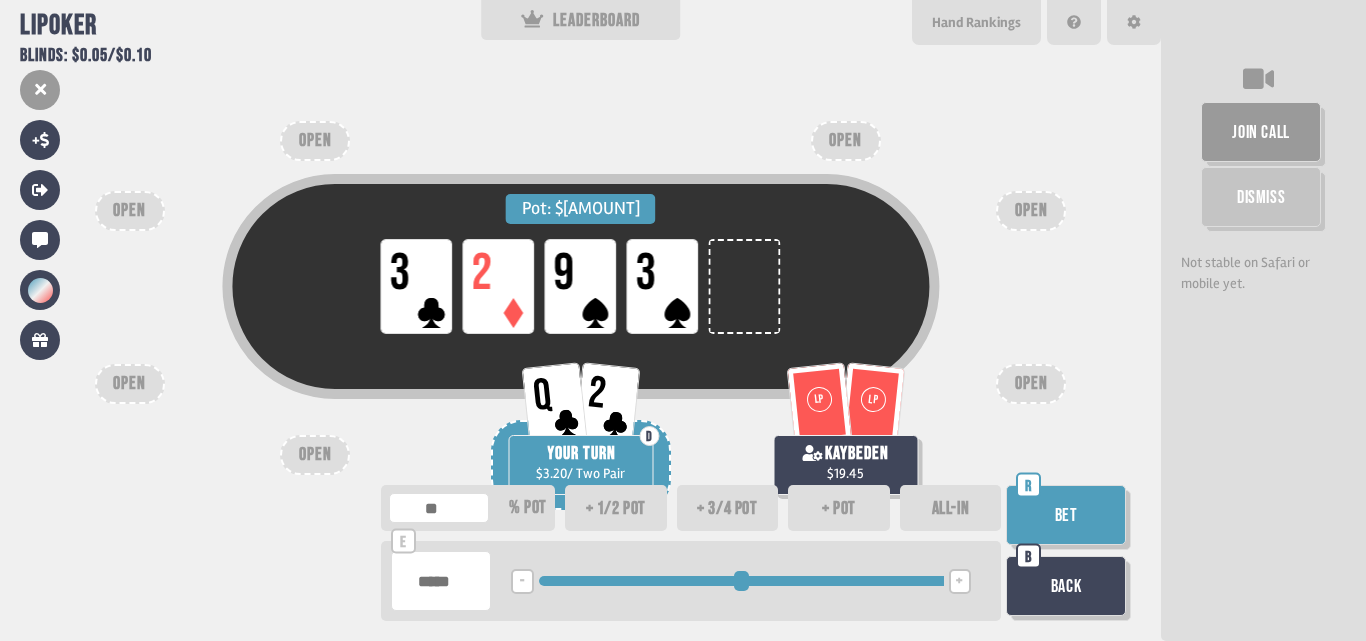 click on "Bet" at bounding box center (1066, 515) 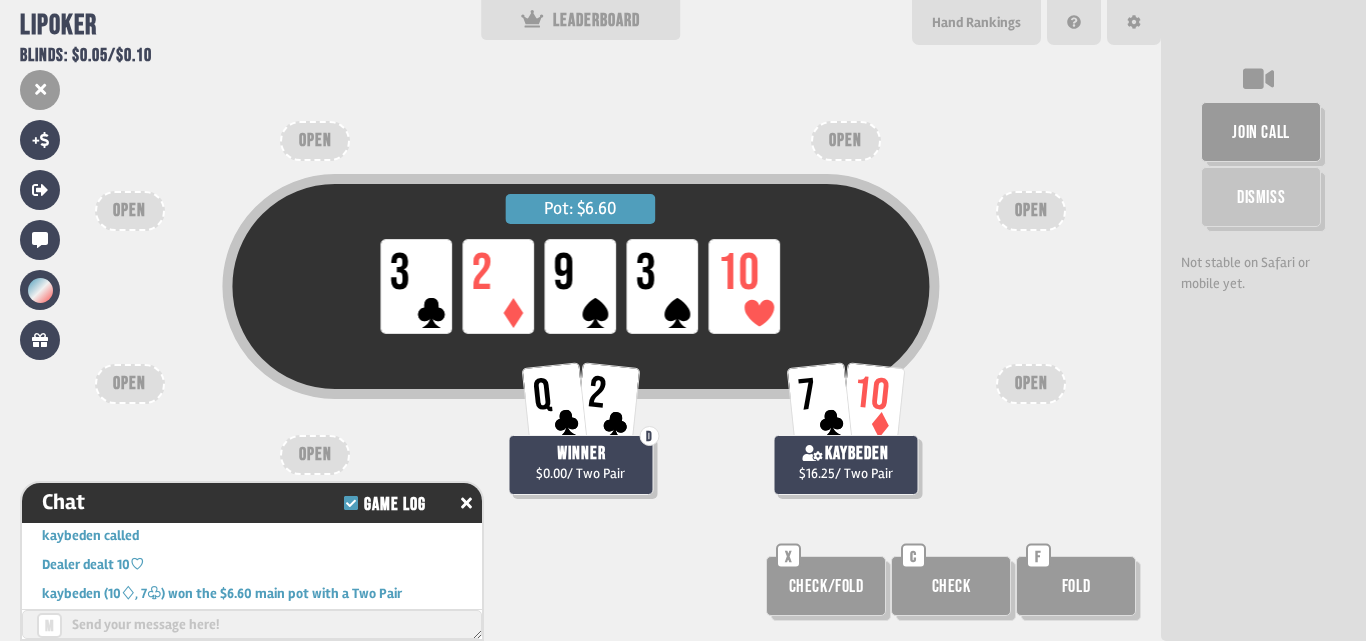 scroll, scrollTop: 7319, scrollLeft: 0, axis: vertical 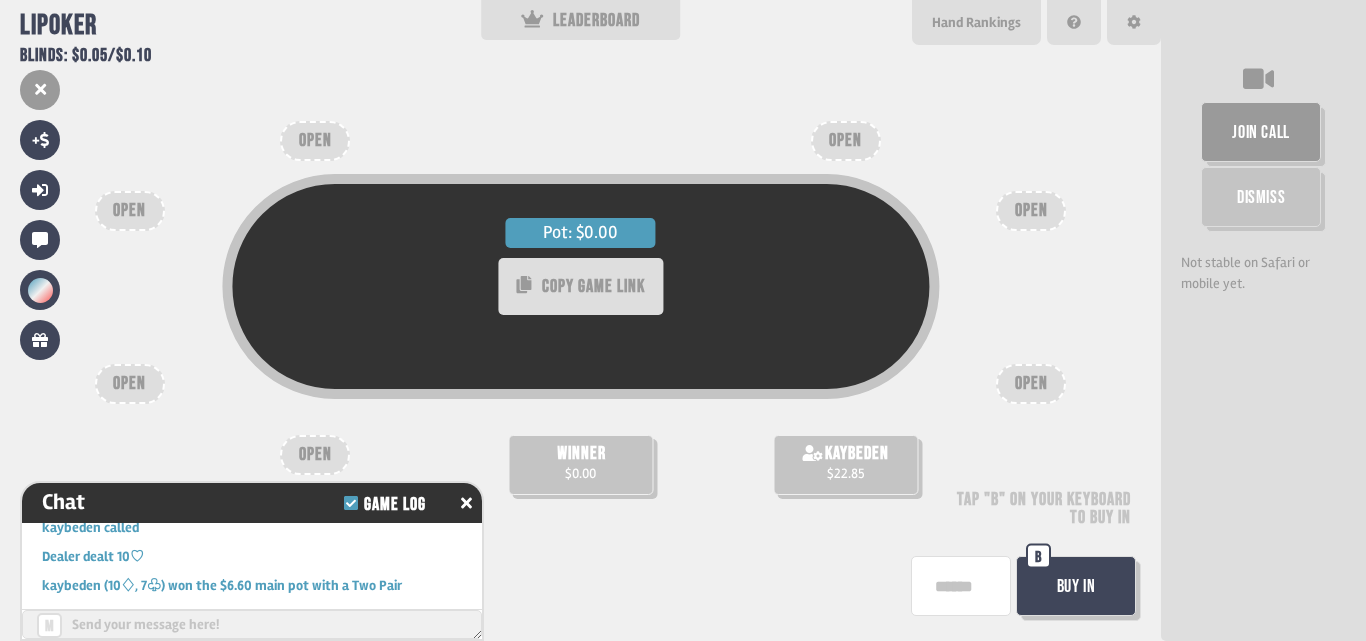 click on "Buy In" at bounding box center [1076, 586] 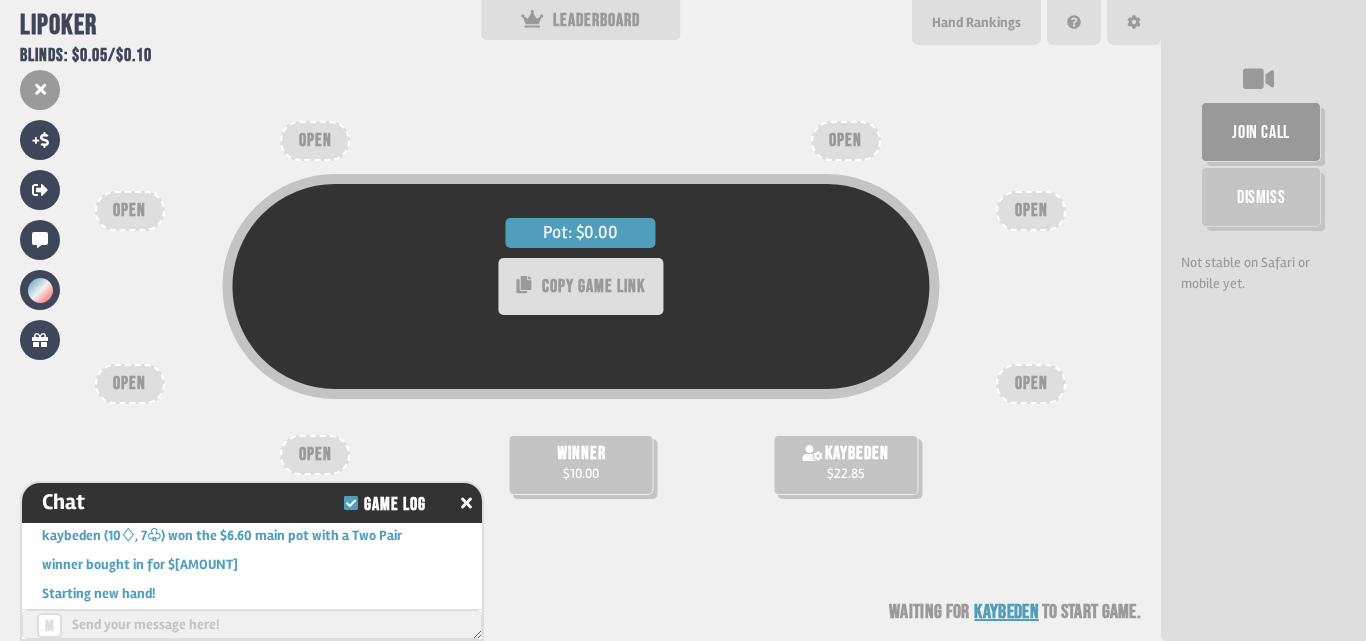 scroll, scrollTop: 7406, scrollLeft: 0, axis: vertical 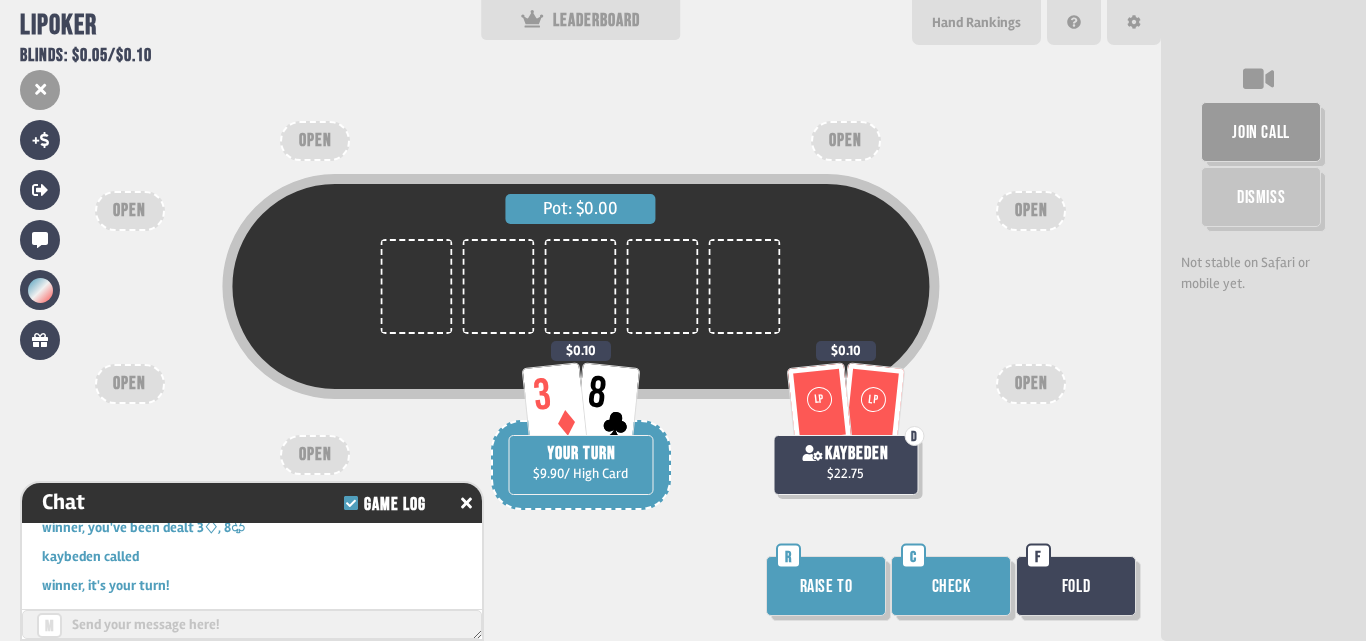 click on "Check" at bounding box center (951, 586) 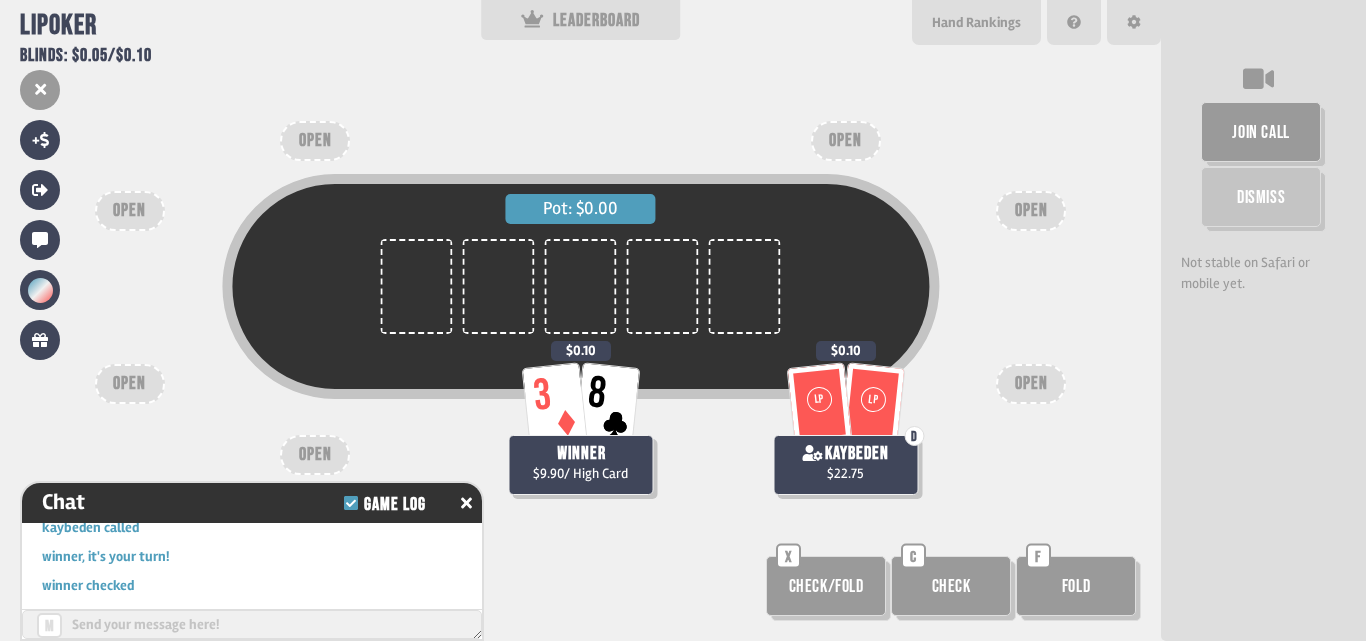 scroll, scrollTop: 7522, scrollLeft: 0, axis: vertical 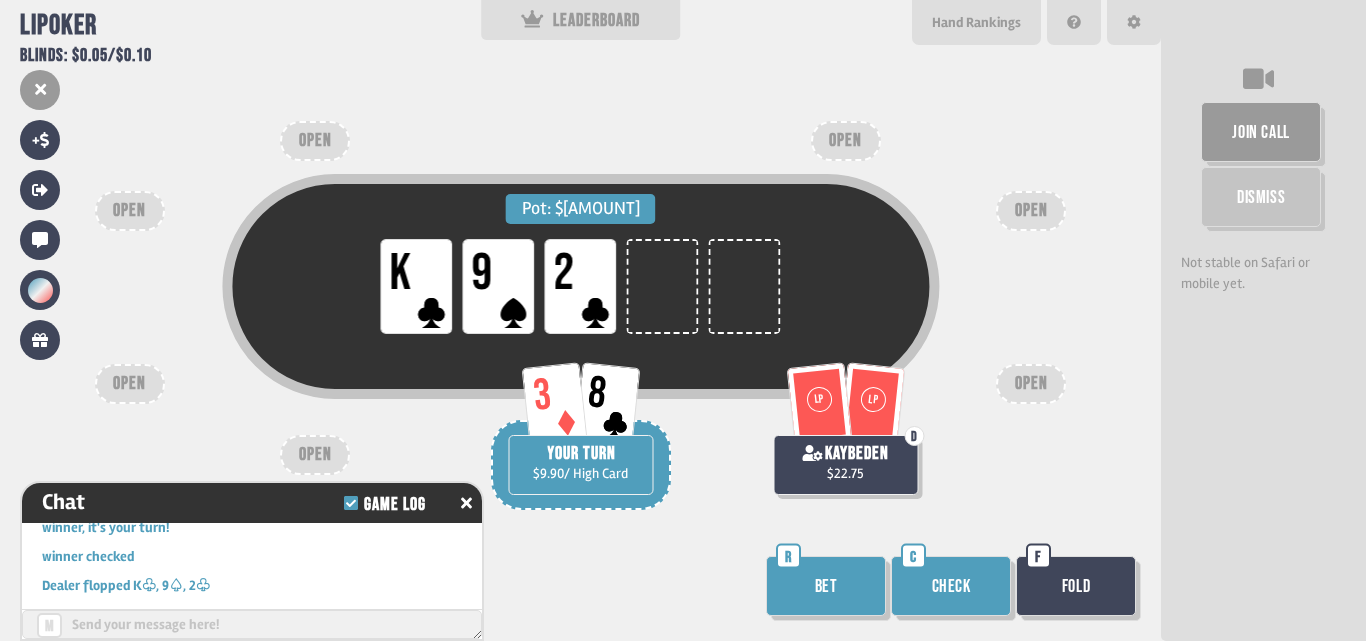 click on "Pot: $0.20   LP K LP 9 LP 2 LP LP D kaybeden $22.75  3 8 YOUR TURN $9.90   / High Card OPEN OPEN OPEN OPEN OPEN OPEN OPEN Bet R Check C Fold F" at bounding box center (580, 320) 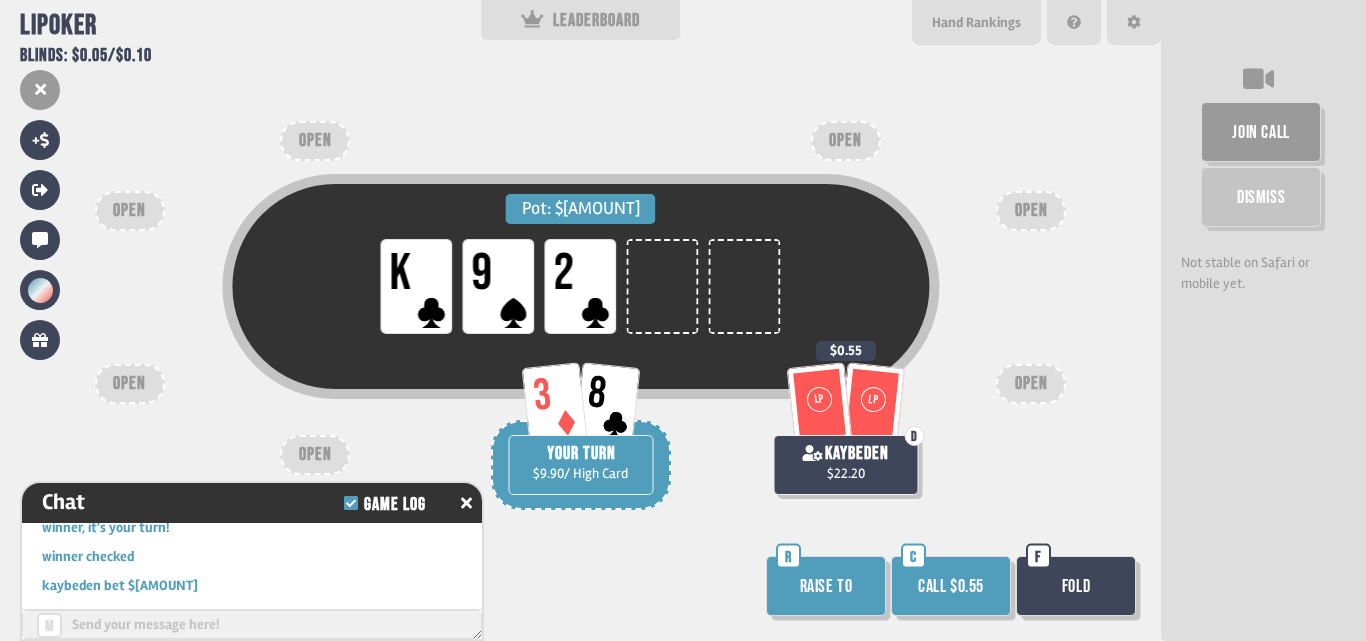 scroll, scrollTop: 7638, scrollLeft: 0, axis: vertical 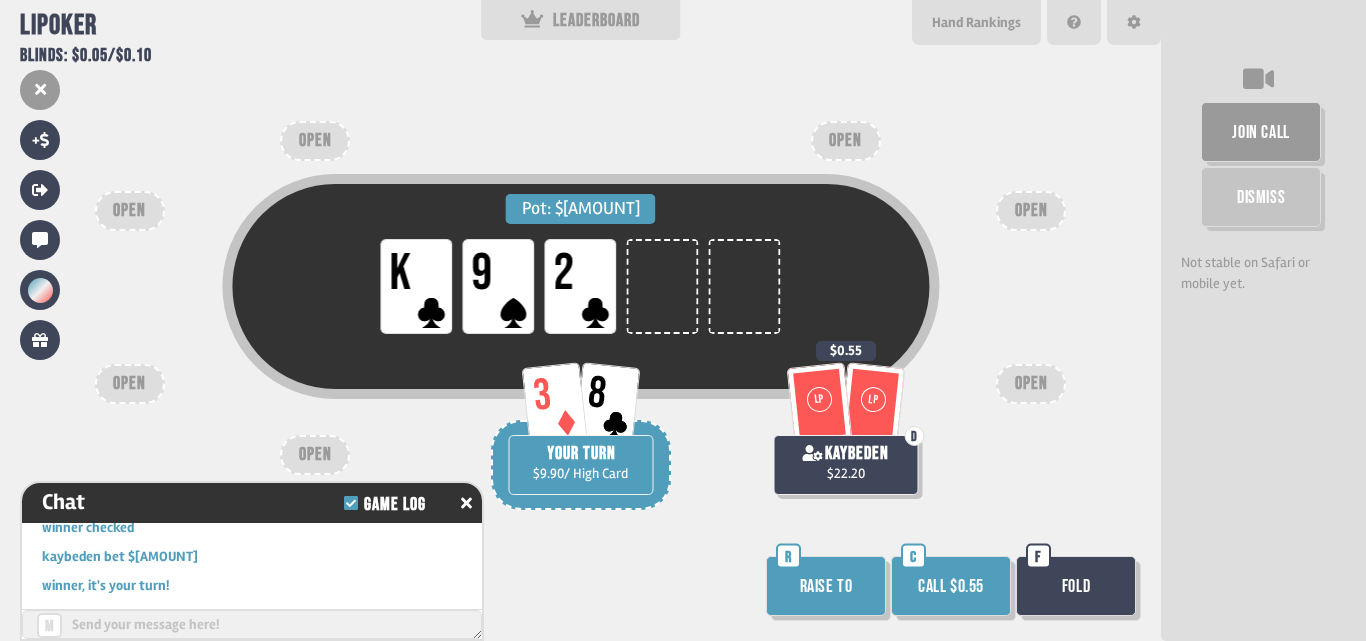 click on "Call $0.55" at bounding box center (951, 586) 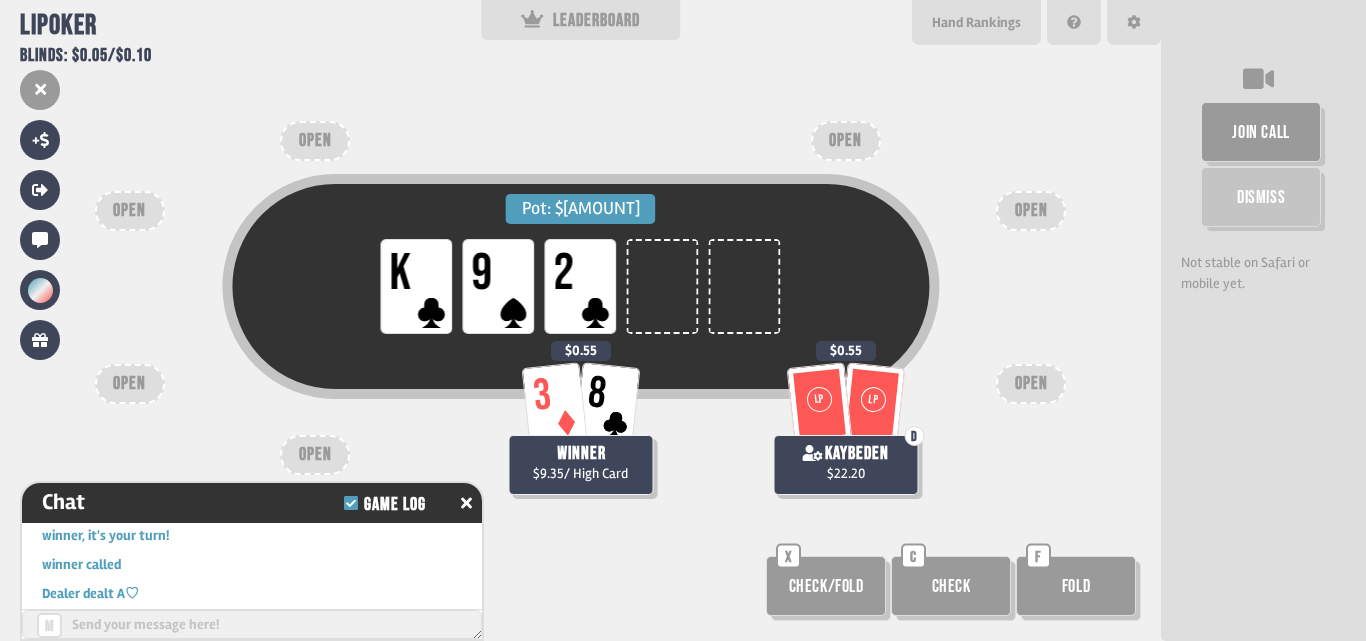 scroll, scrollTop: 7696, scrollLeft: 0, axis: vertical 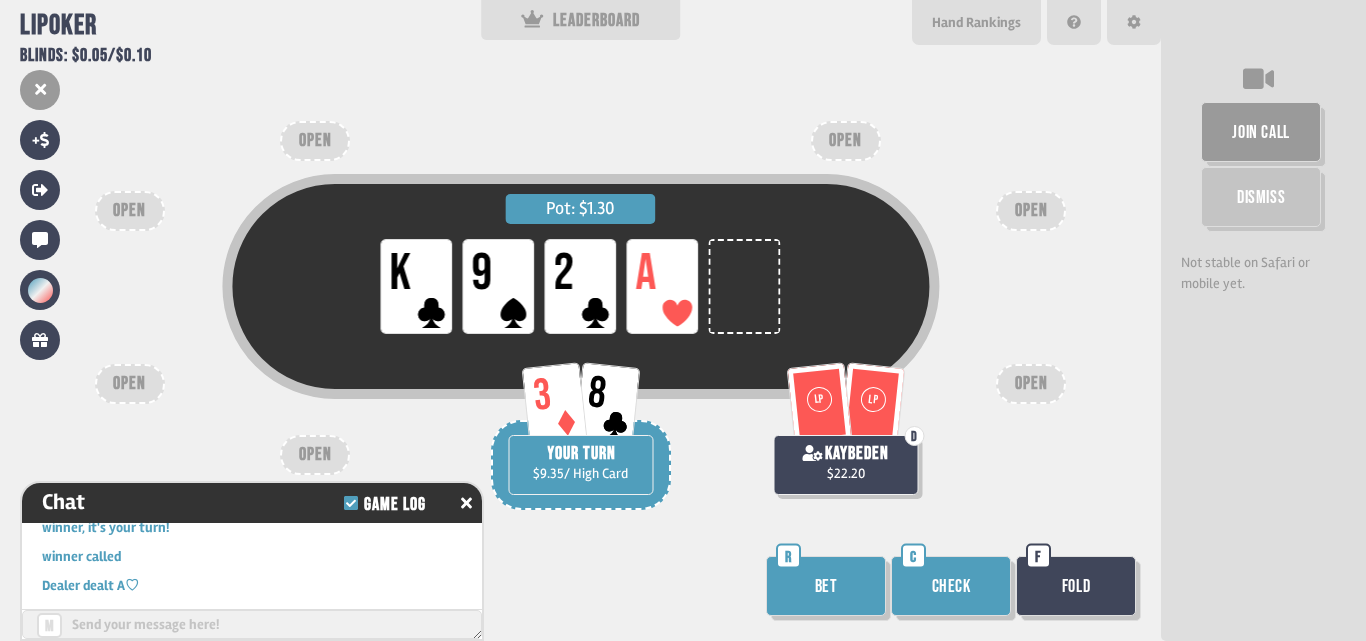 click on "Check" at bounding box center [951, 586] 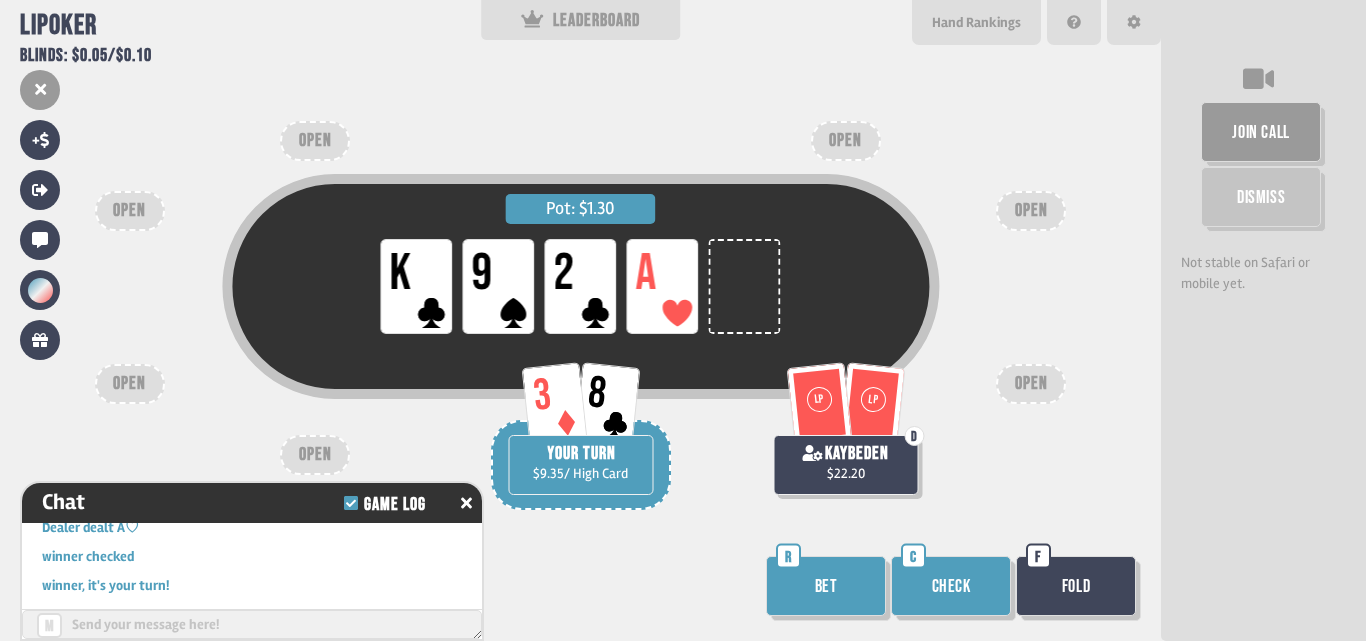 click on "Check" at bounding box center [951, 586] 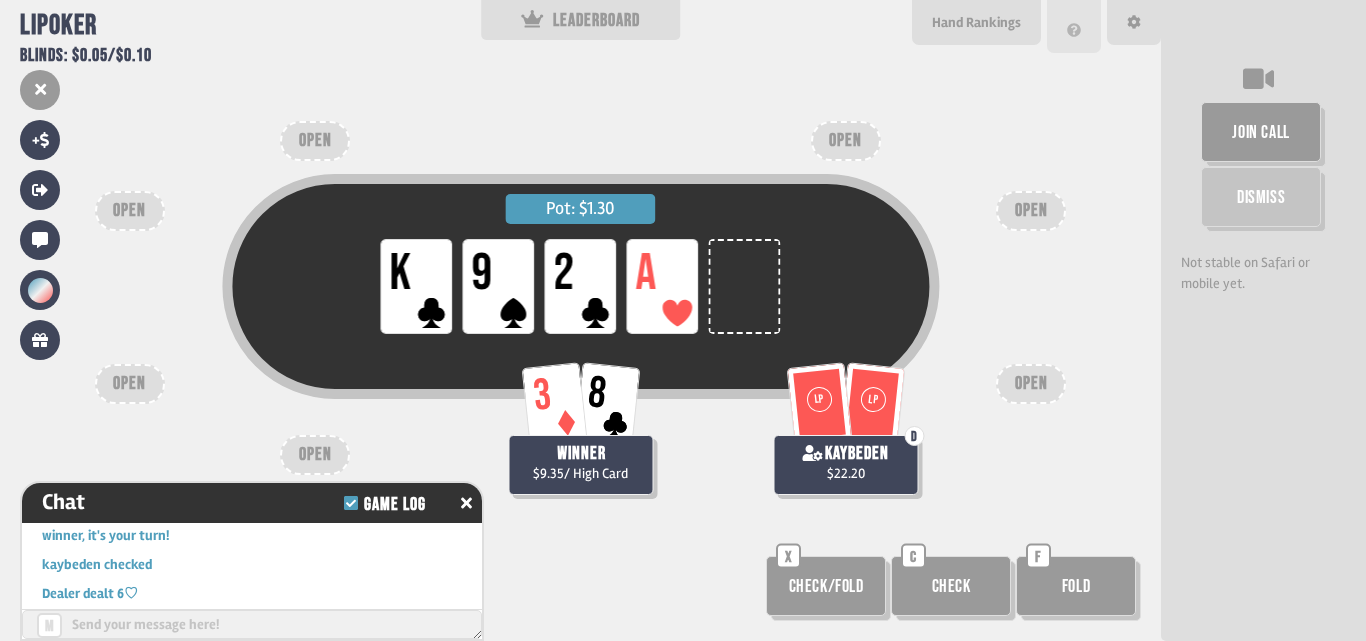 scroll, scrollTop: 7812, scrollLeft: 0, axis: vertical 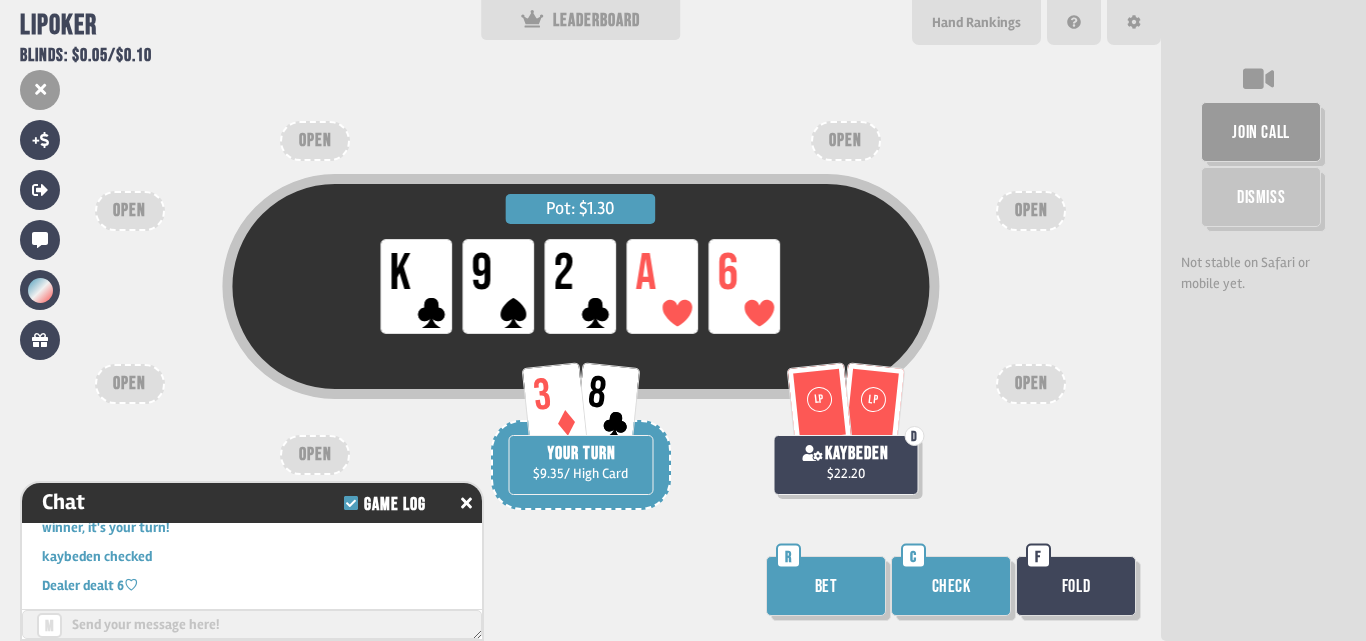 click on "Check" at bounding box center [951, 586] 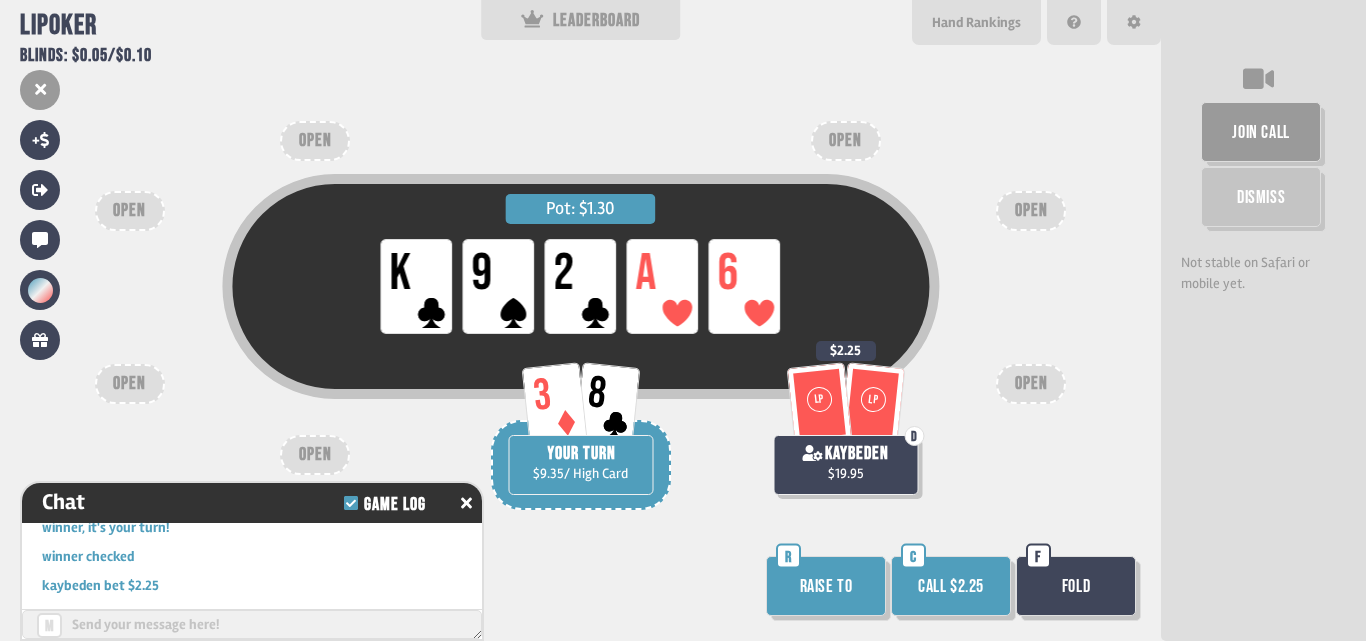 scroll, scrollTop: 7928, scrollLeft: 0, axis: vertical 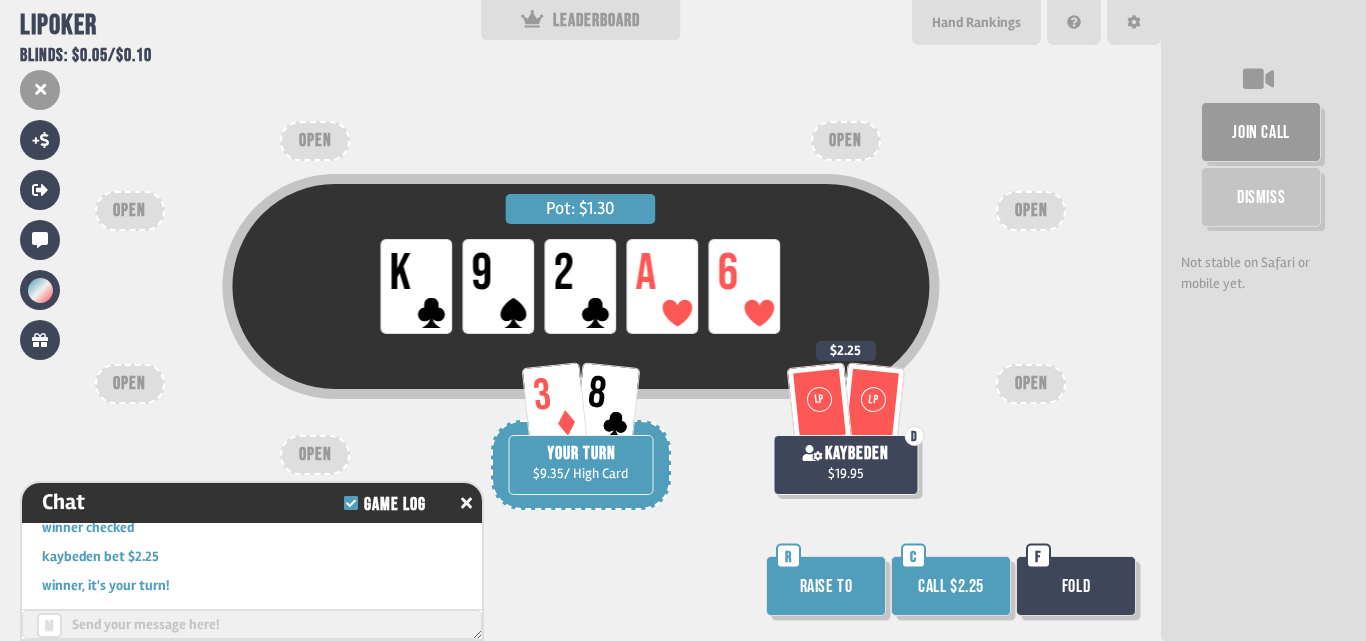 click on "Fold" at bounding box center [1076, 586] 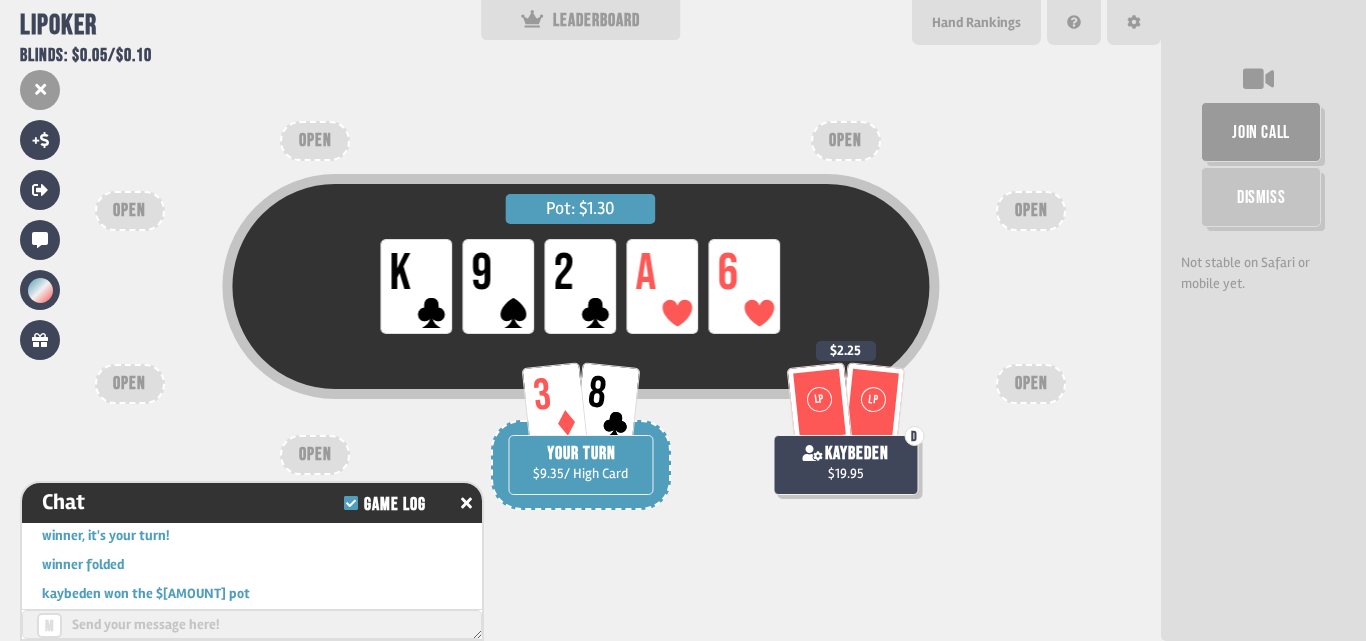 scroll, scrollTop: 7986, scrollLeft: 0, axis: vertical 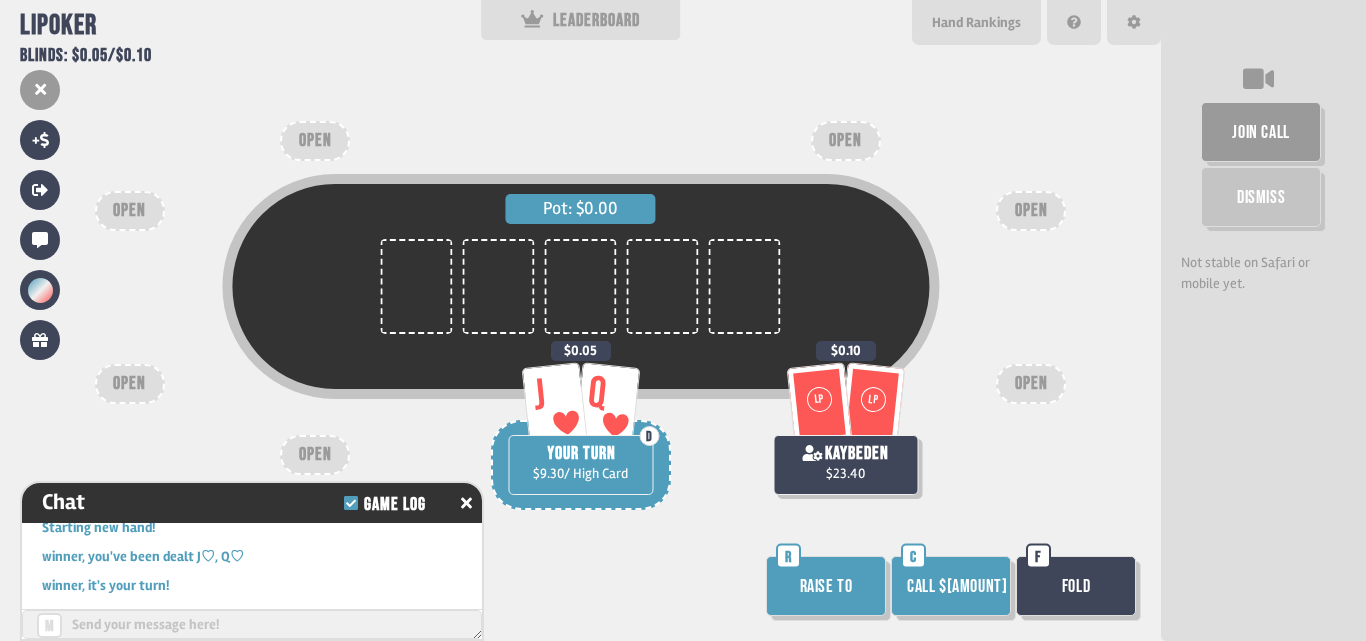 click on "Call $[AMOUNT]" at bounding box center (951, 586) 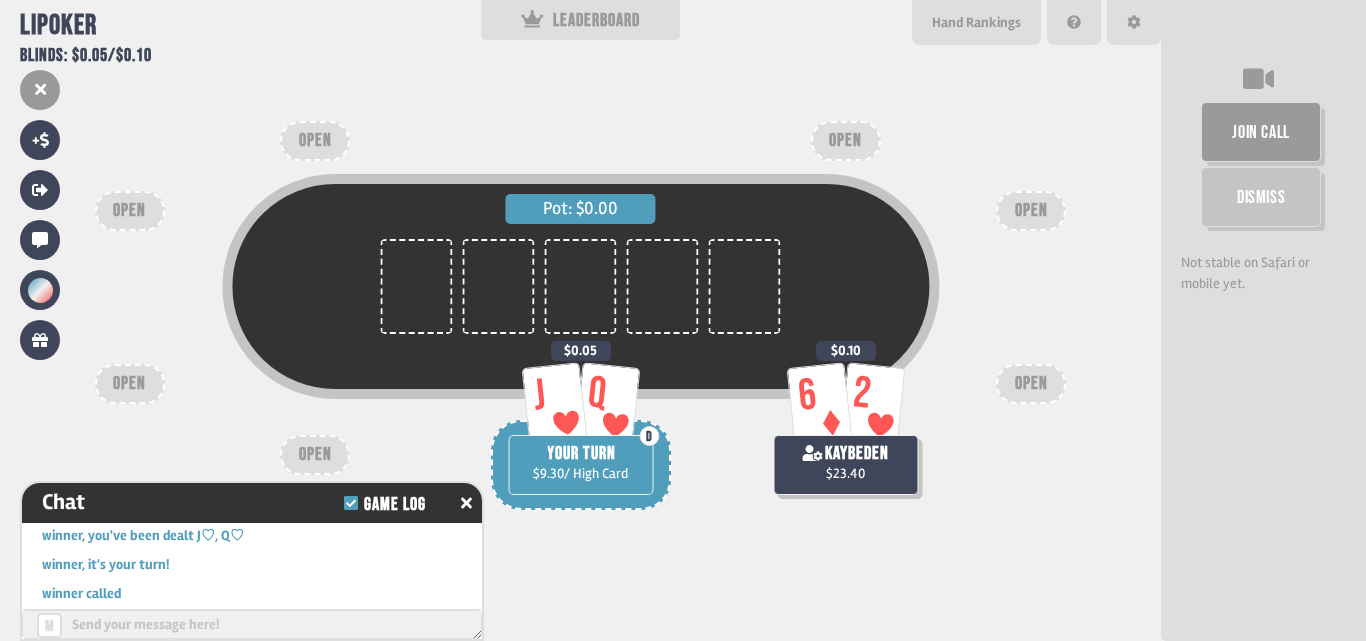 scroll, scrollTop: 8102, scrollLeft: 0, axis: vertical 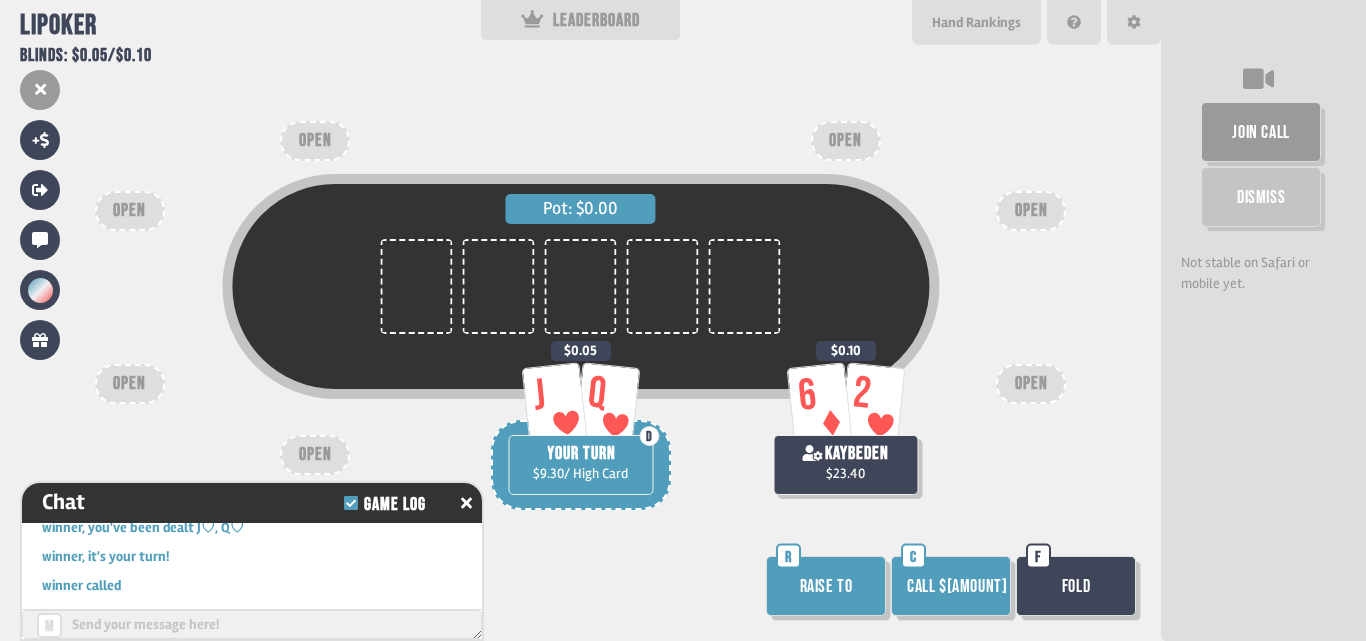 click on "Call $[AMOUNT]" at bounding box center [951, 586] 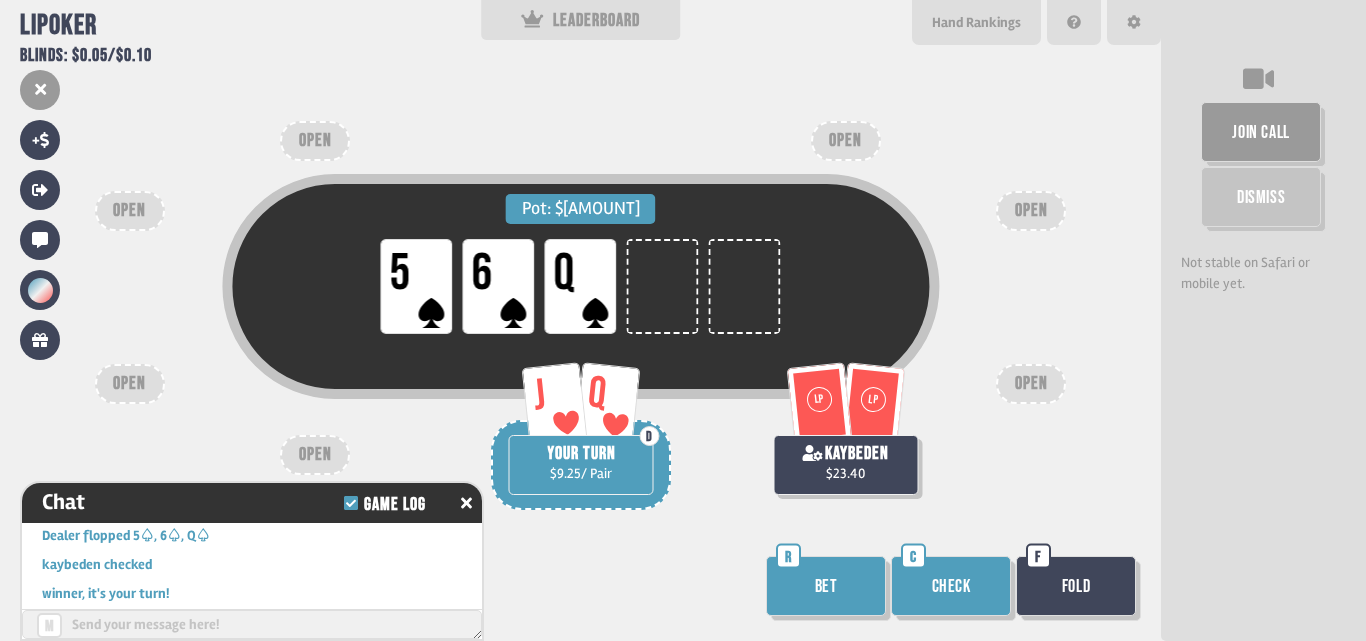 scroll, scrollTop: 8218, scrollLeft: 0, axis: vertical 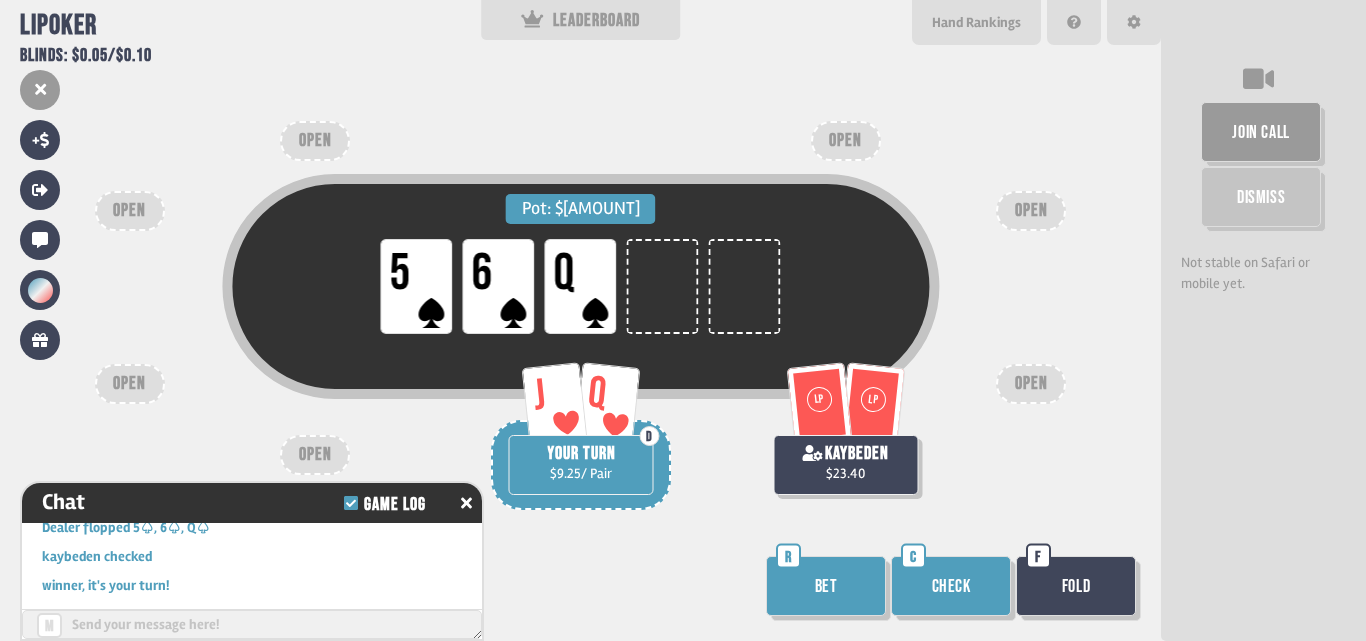 click on "Bet" at bounding box center [826, 586] 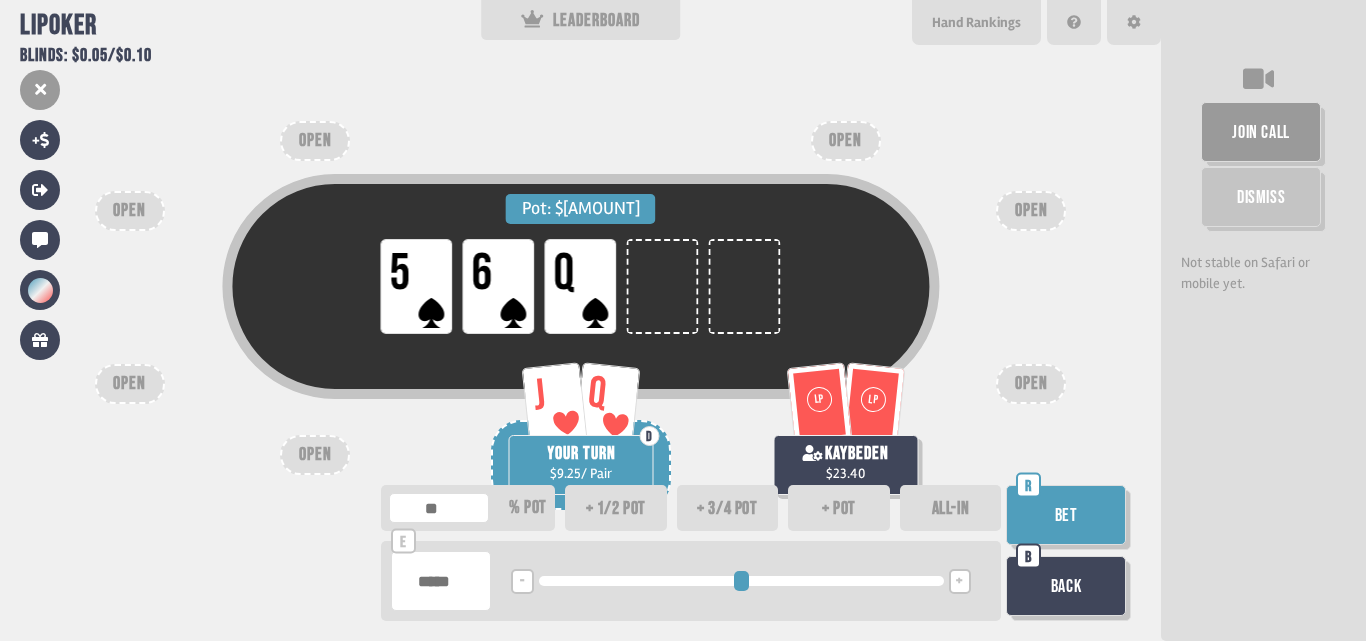 click on "+ pot" at bounding box center [839, 508] 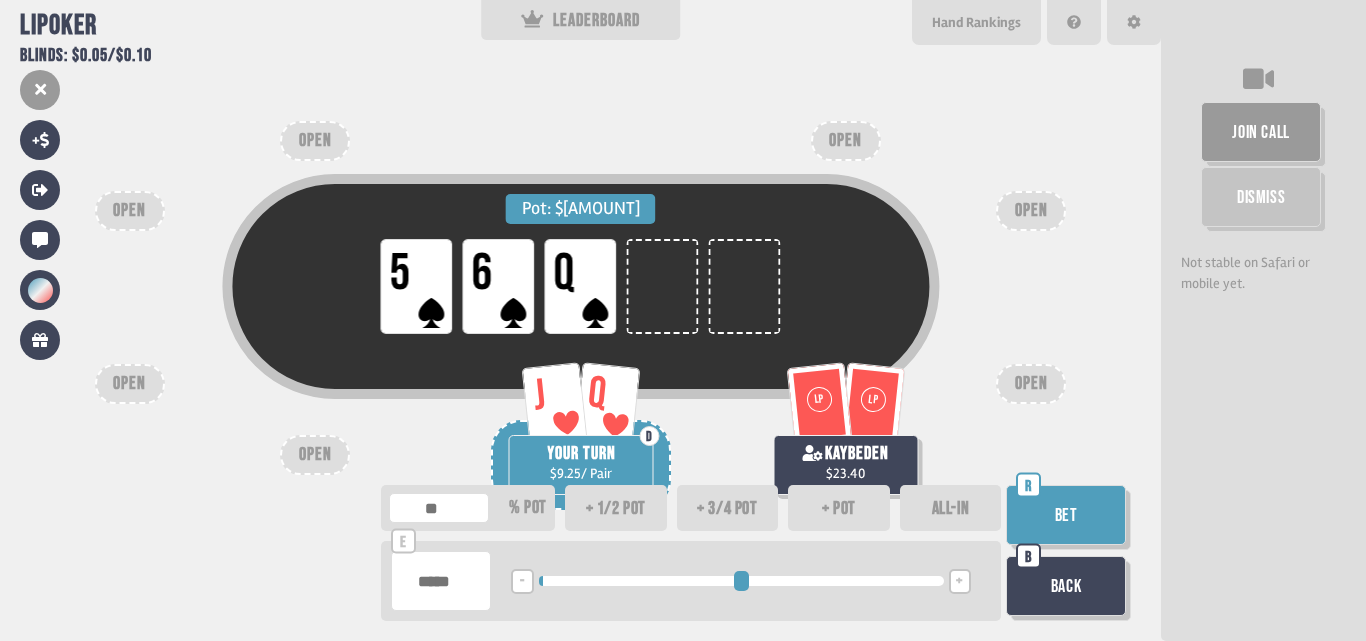 type on "****" 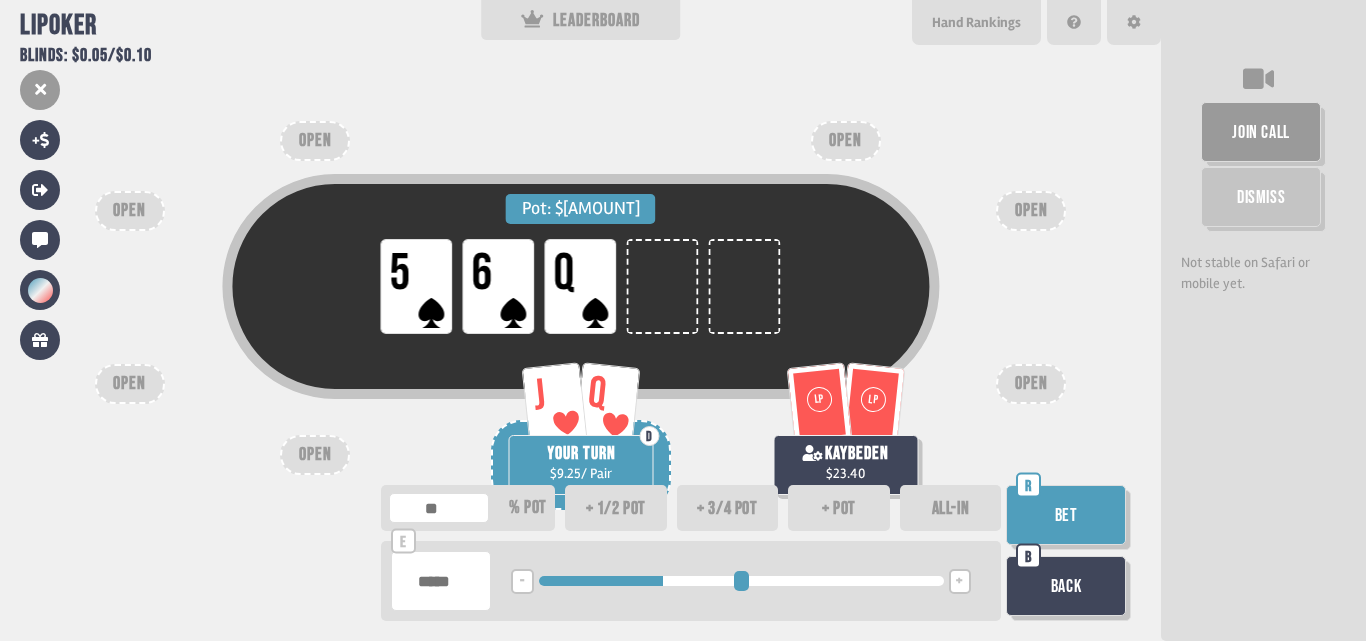 type on "***" 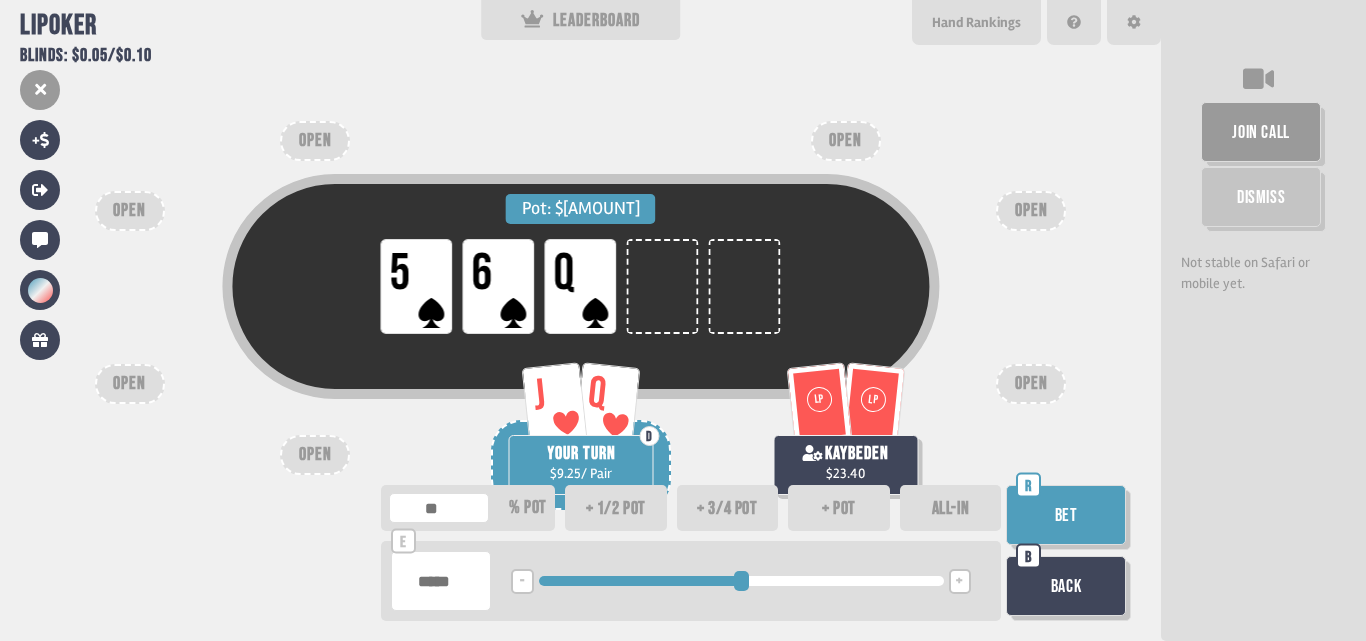 type on "****" 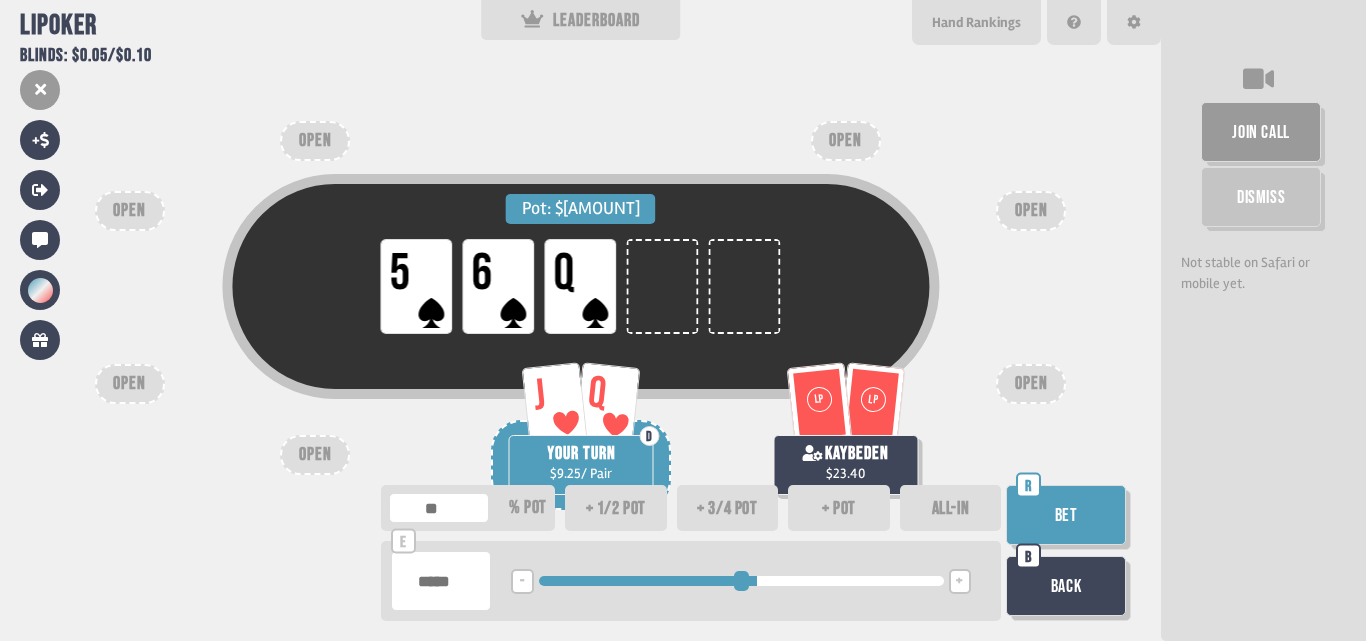 drag, startPoint x: 735, startPoint y: 588, endPoint x: 757, endPoint y: 609, distance: 30.413813 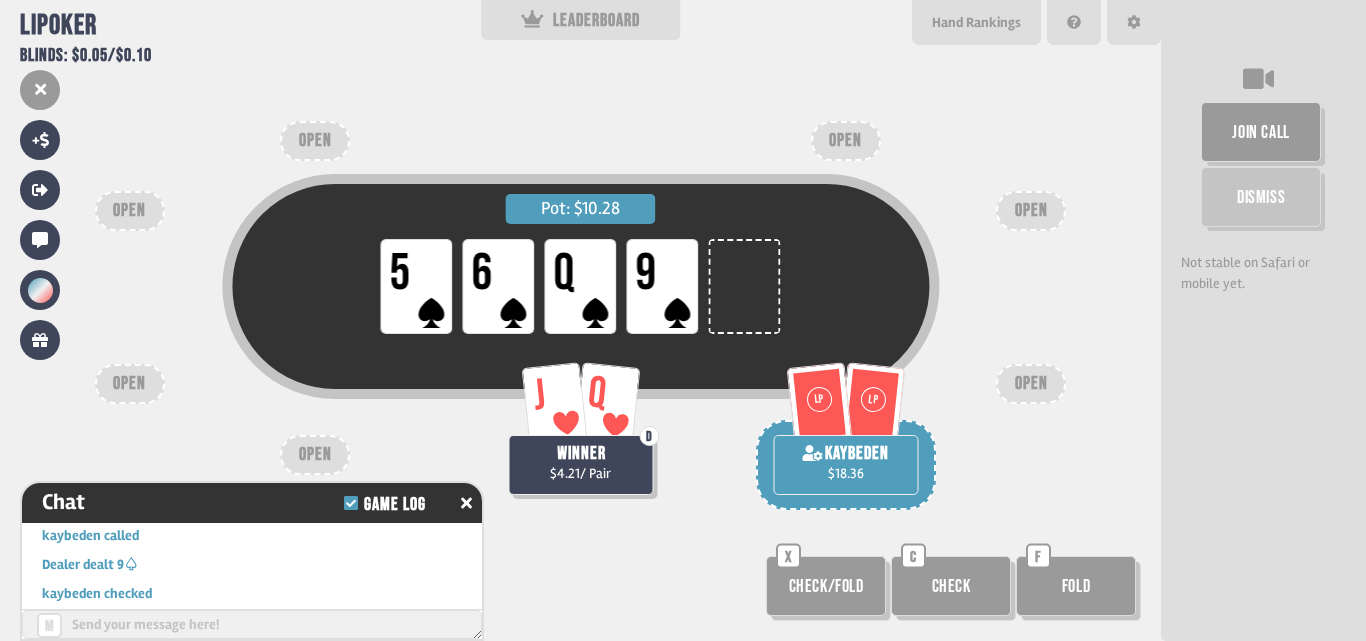 scroll, scrollTop: 8334, scrollLeft: 0, axis: vertical 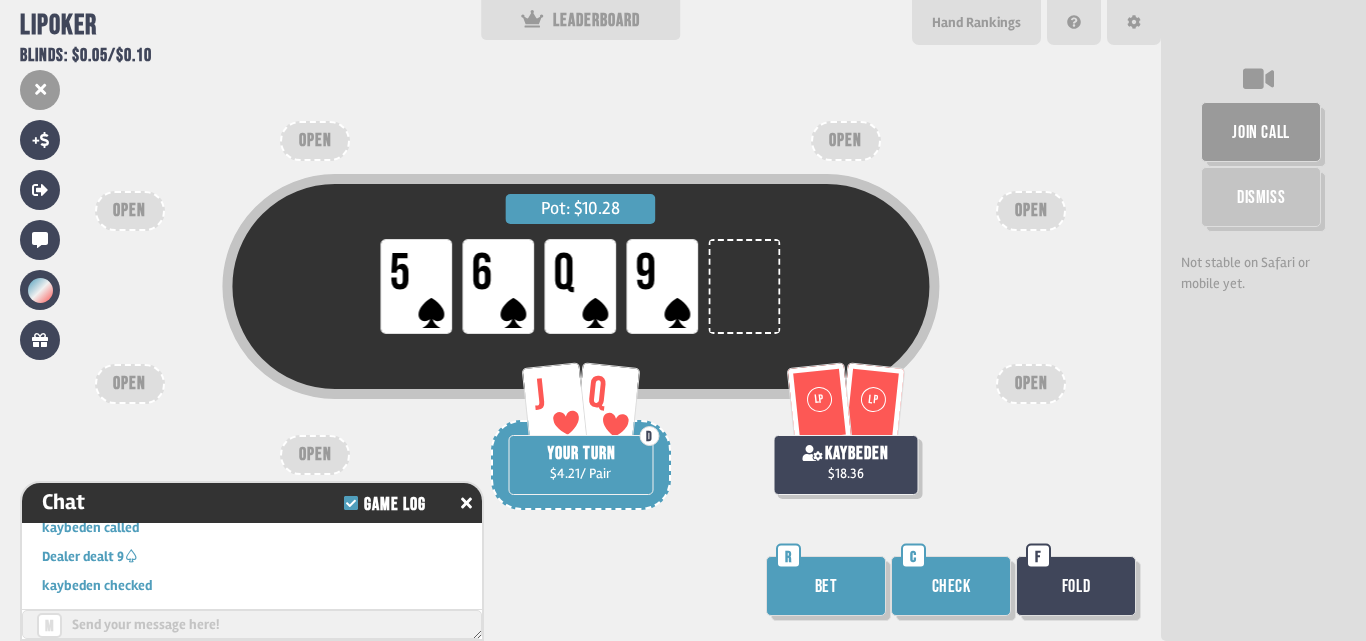 click on "Check" at bounding box center (951, 586) 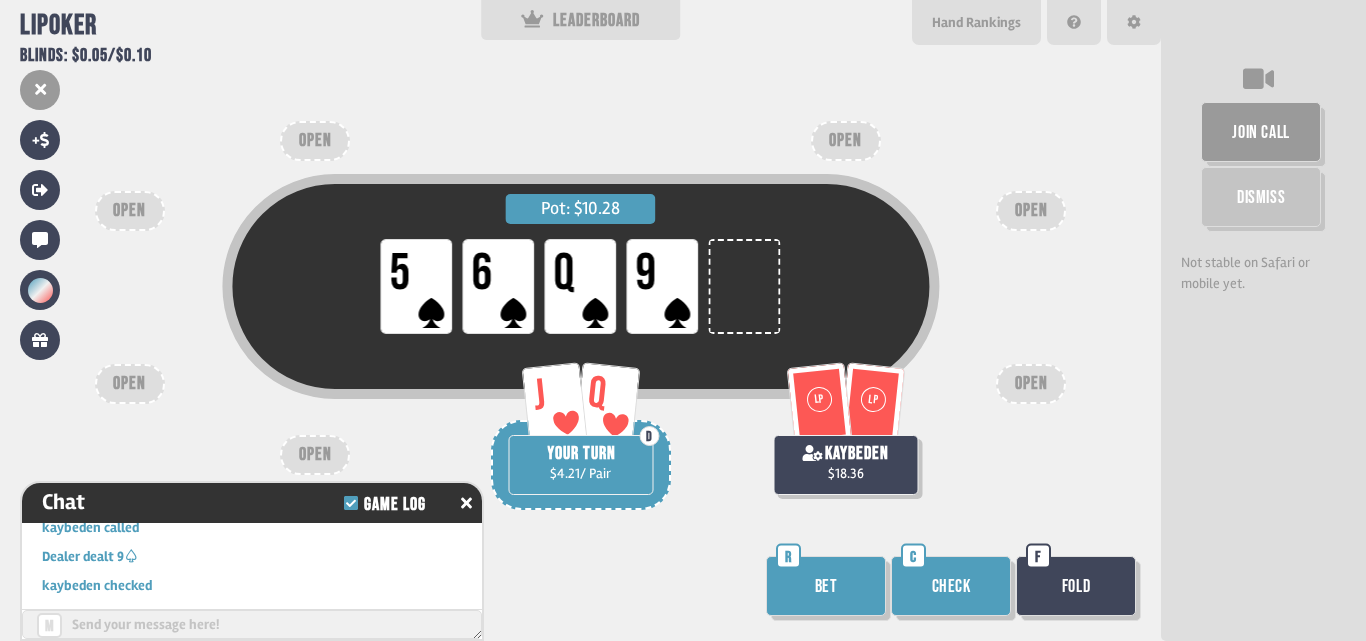 click on "Check" at bounding box center (951, 586) 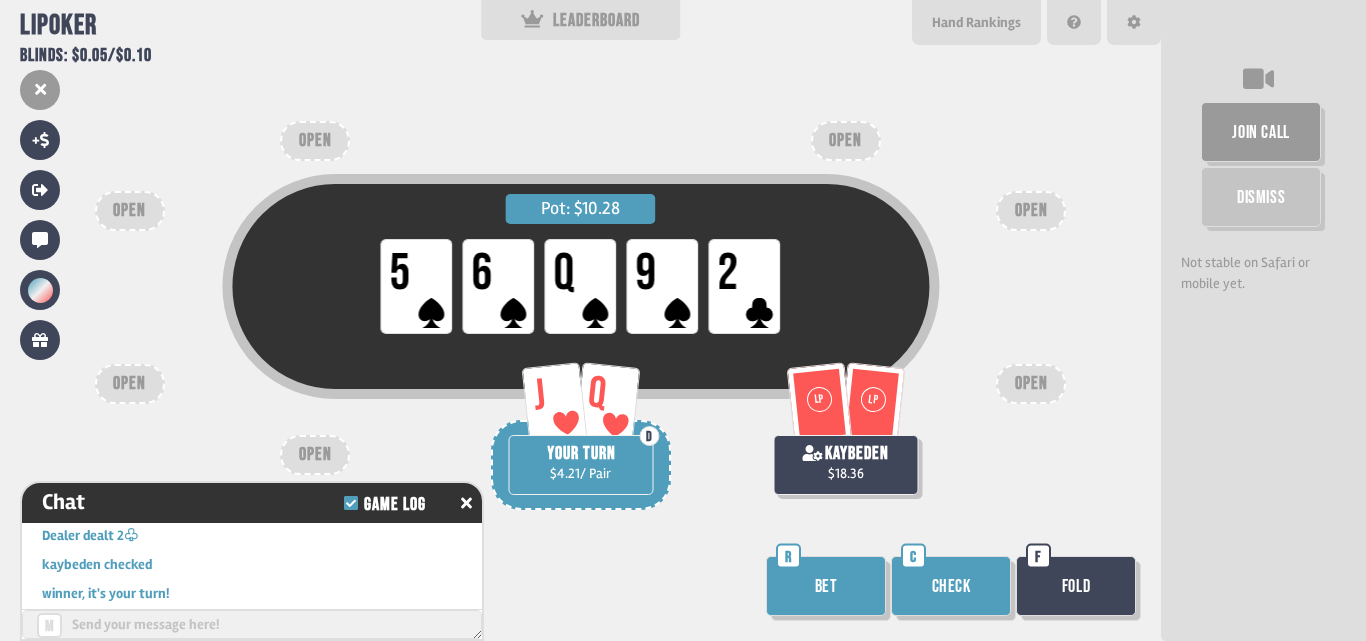 scroll, scrollTop: 8479, scrollLeft: 0, axis: vertical 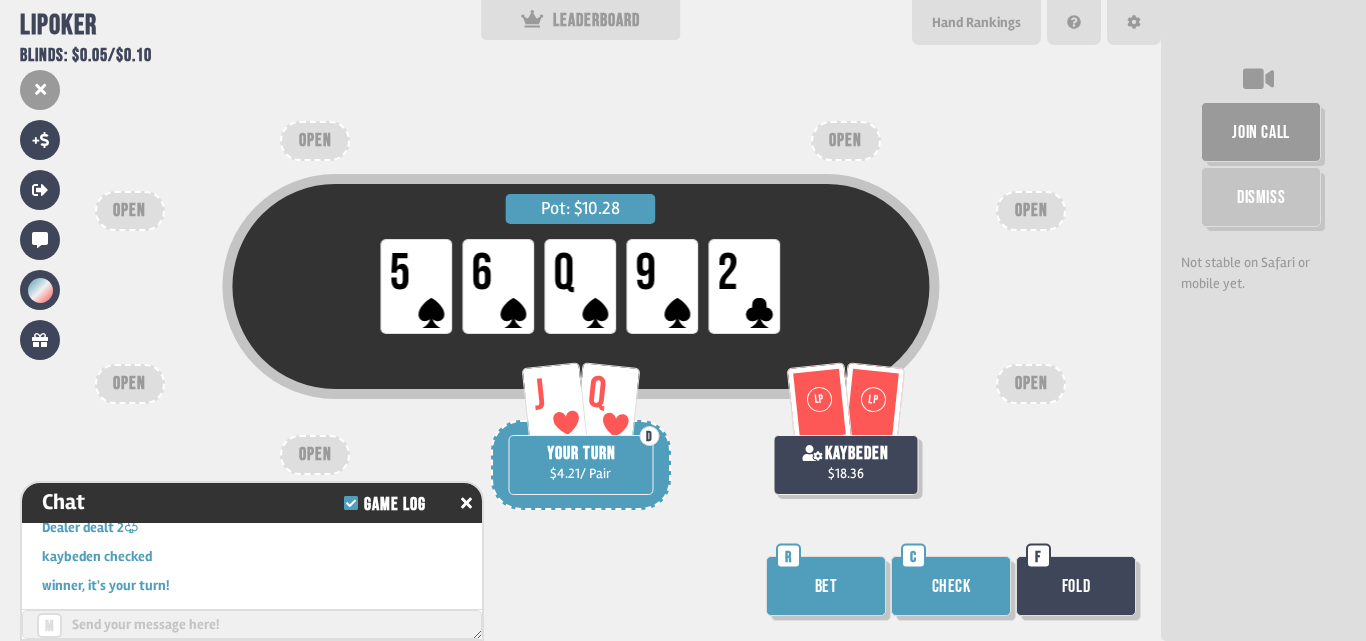 click on "Check" at bounding box center (951, 586) 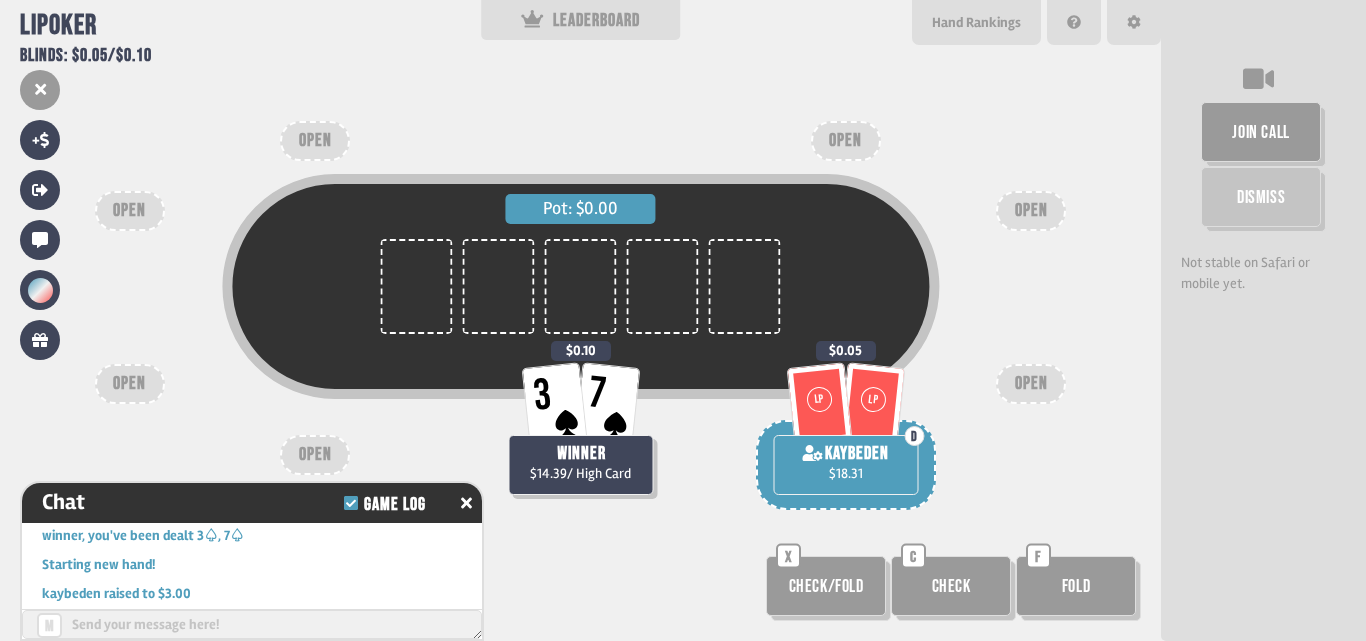 scroll, scrollTop: 8624, scrollLeft: 0, axis: vertical 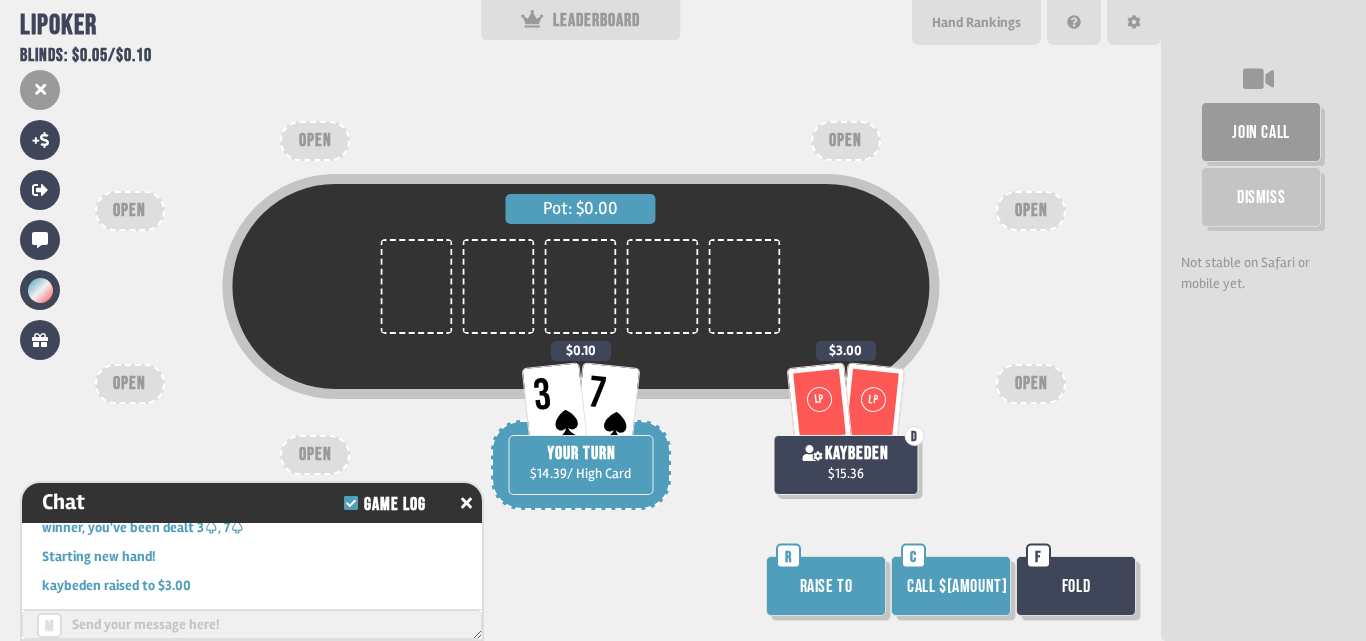 click on "Call $[AMOUNT]" at bounding box center [951, 586] 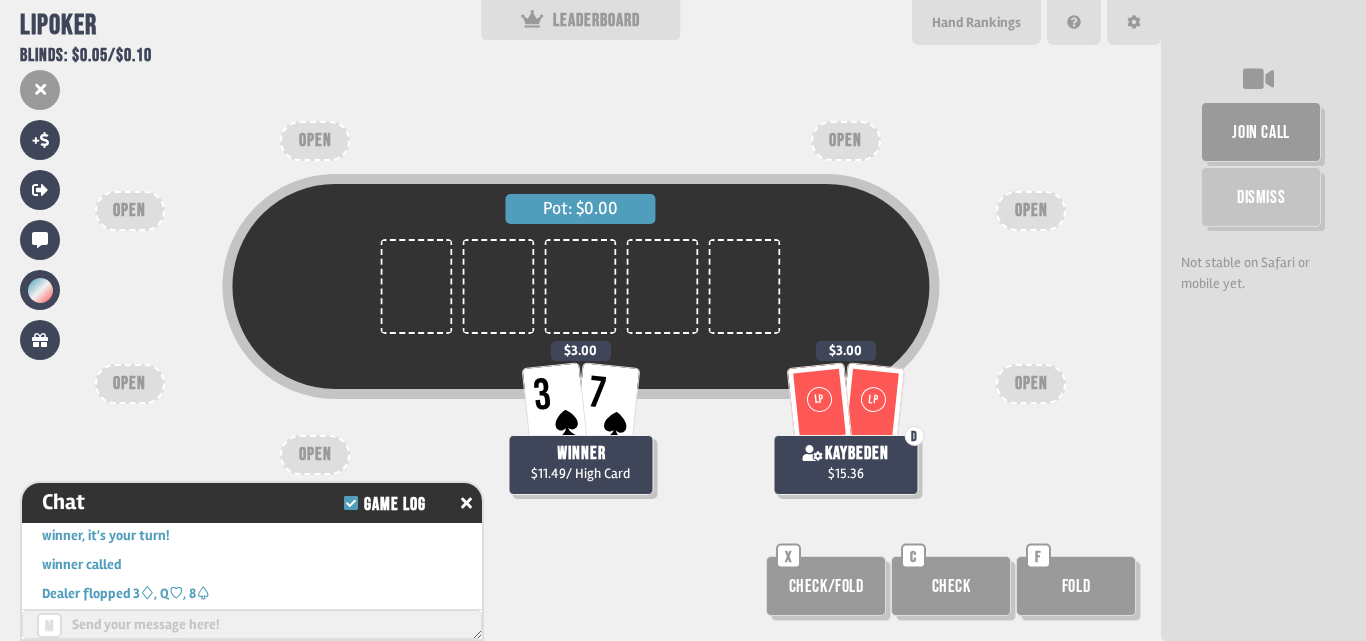 scroll, scrollTop: 8711, scrollLeft: 0, axis: vertical 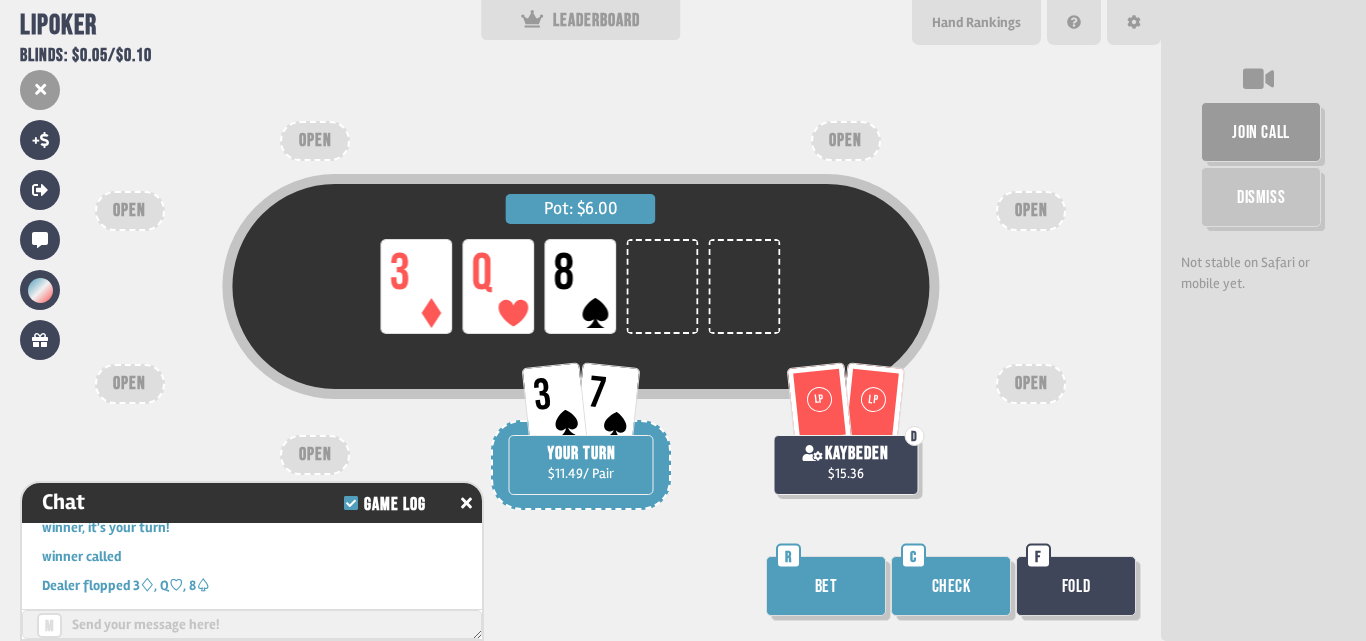 click on "Check" at bounding box center (951, 586) 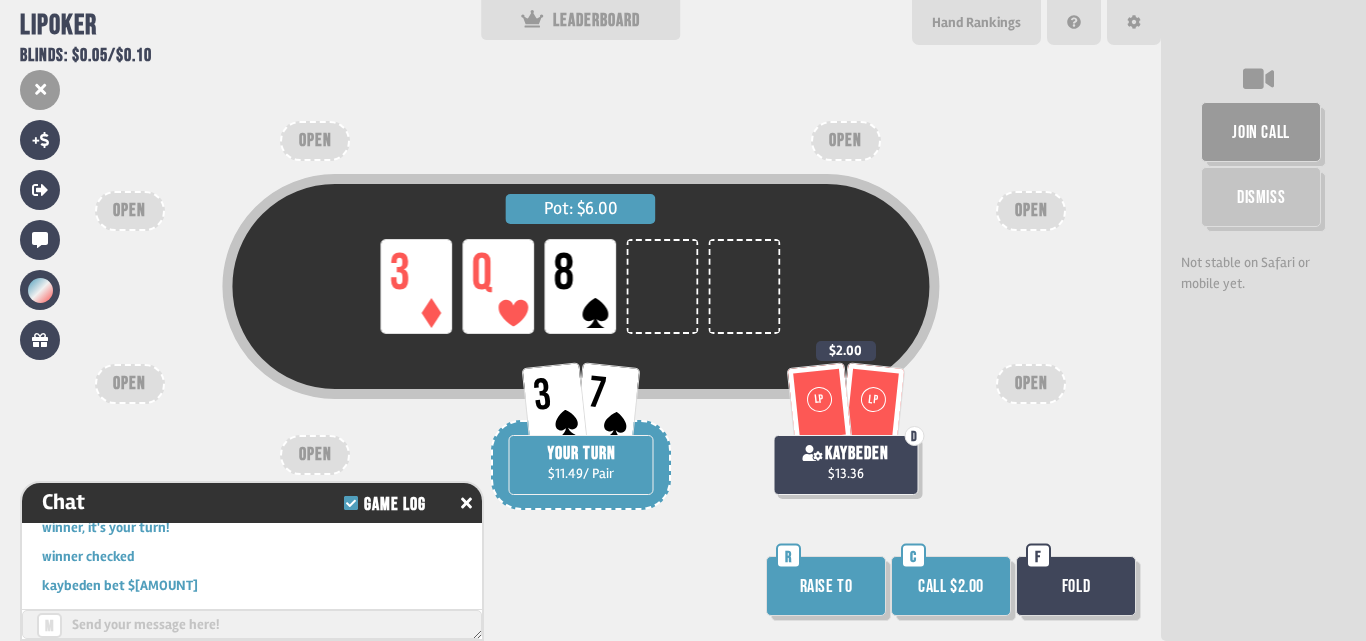 scroll, scrollTop: 8827, scrollLeft: 0, axis: vertical 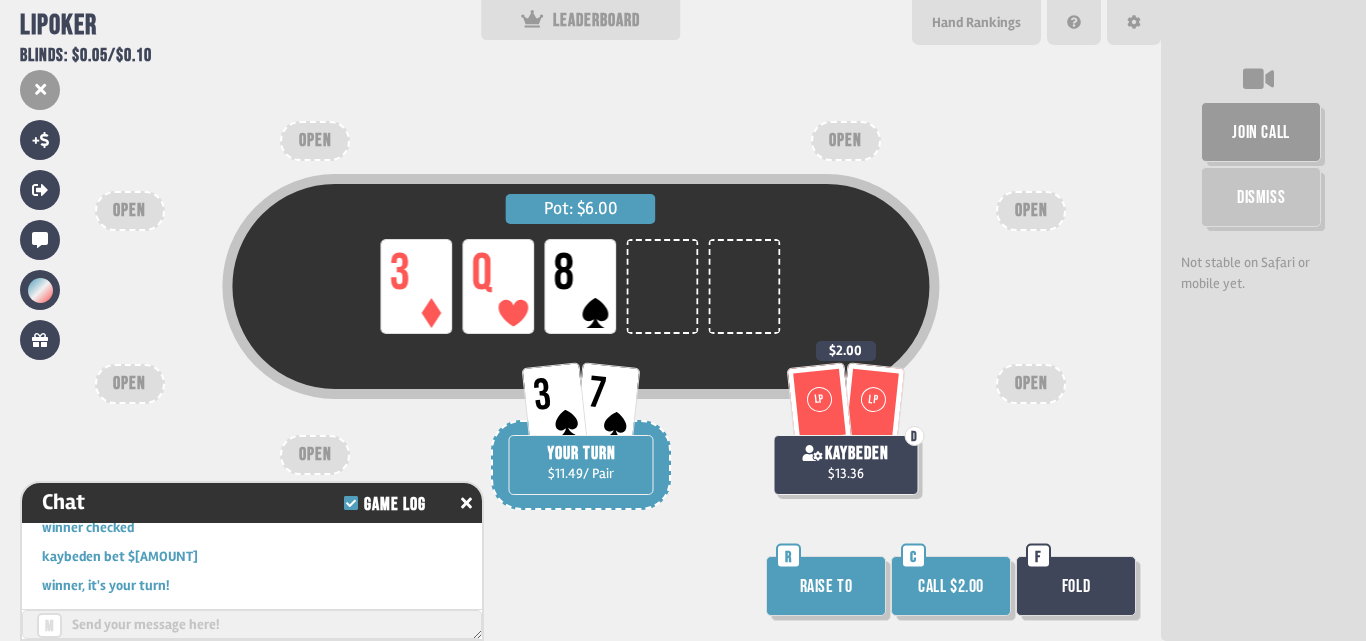 click on "Call $2.00" at bounding box center [951, 586] 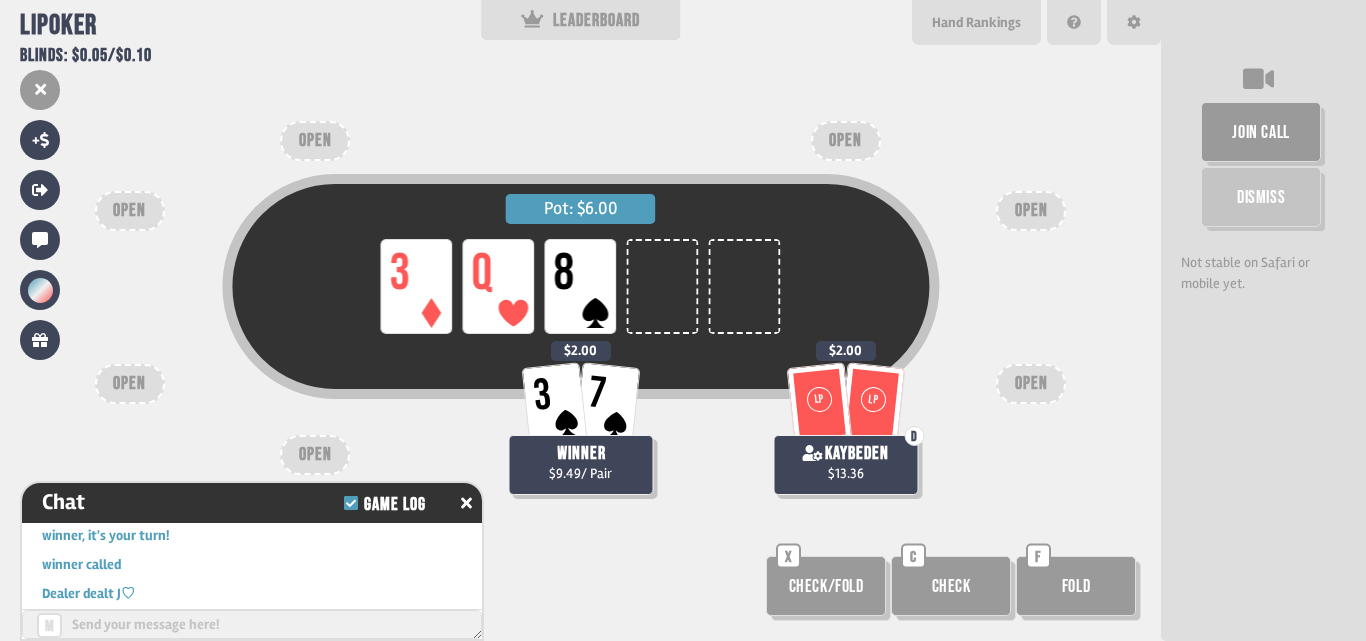 scroll, scrollTop: 8885, scrollLeft: 0, axis: vertical 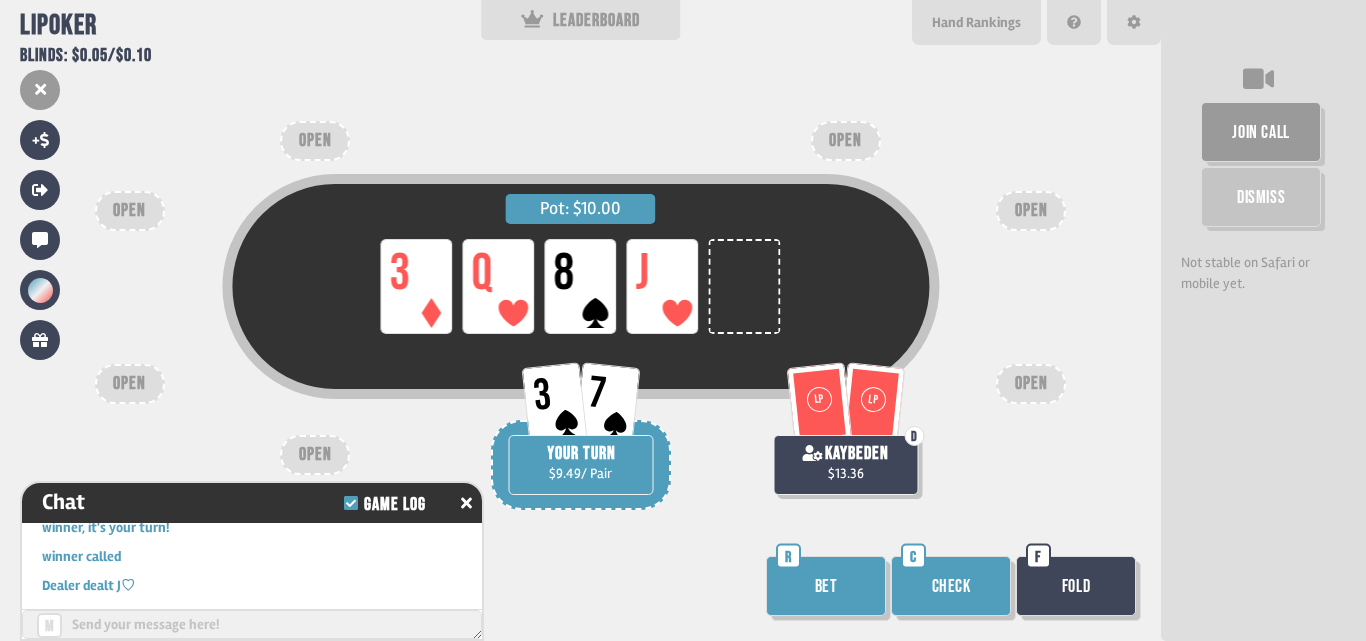 click on "Check" at bounding box center [951, 586] 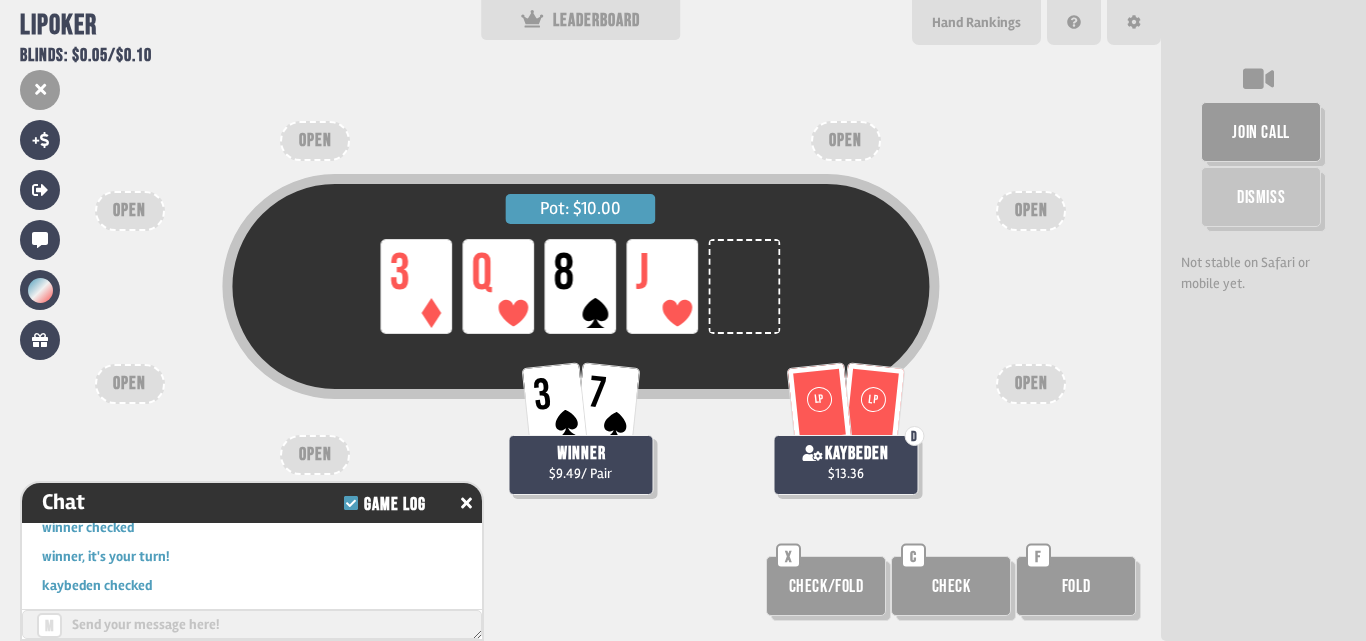 scroll, scrollTop: 9001, scrollLeft: 0, axis: vertical 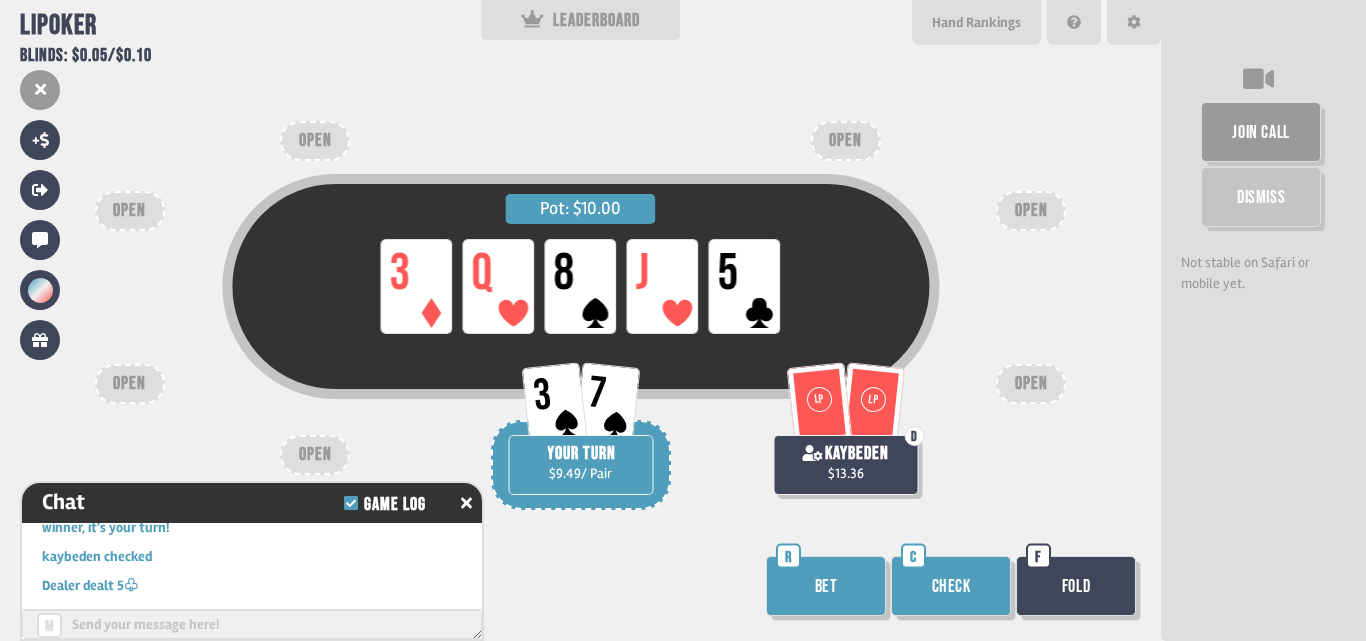 click on "Check" at bounding box center (951, 586) 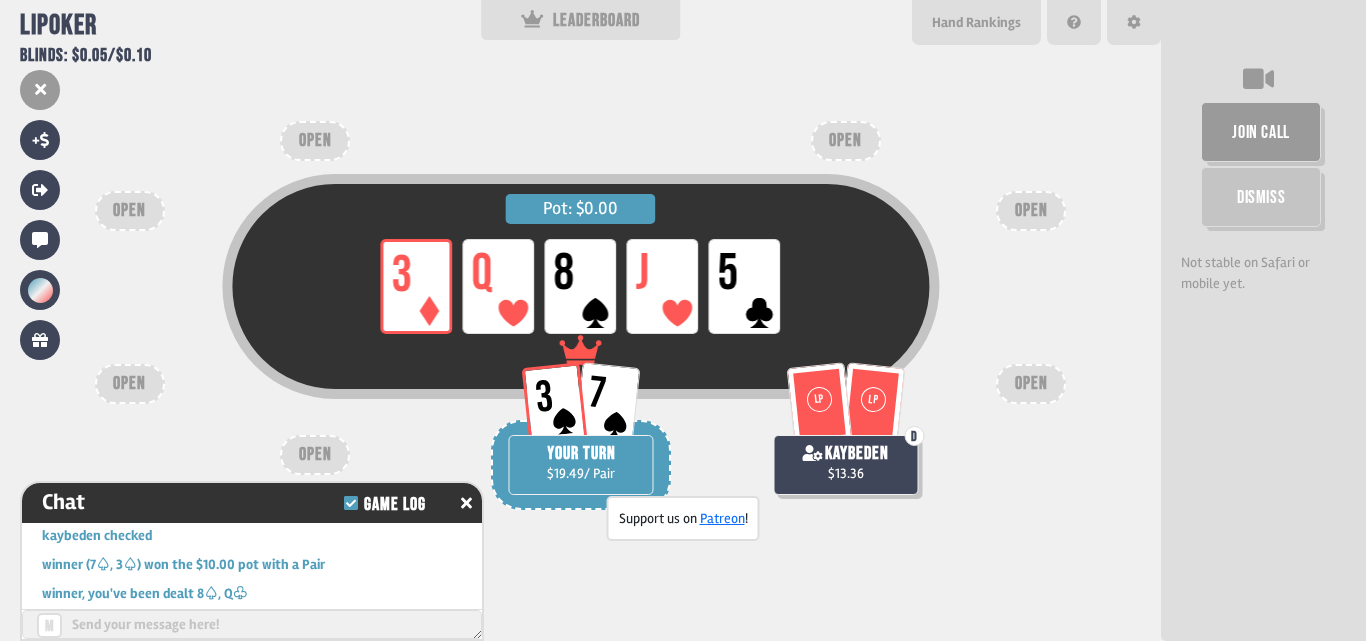 scroll, scrollTop: 9204, scrollLeft: 0, axis: vertical 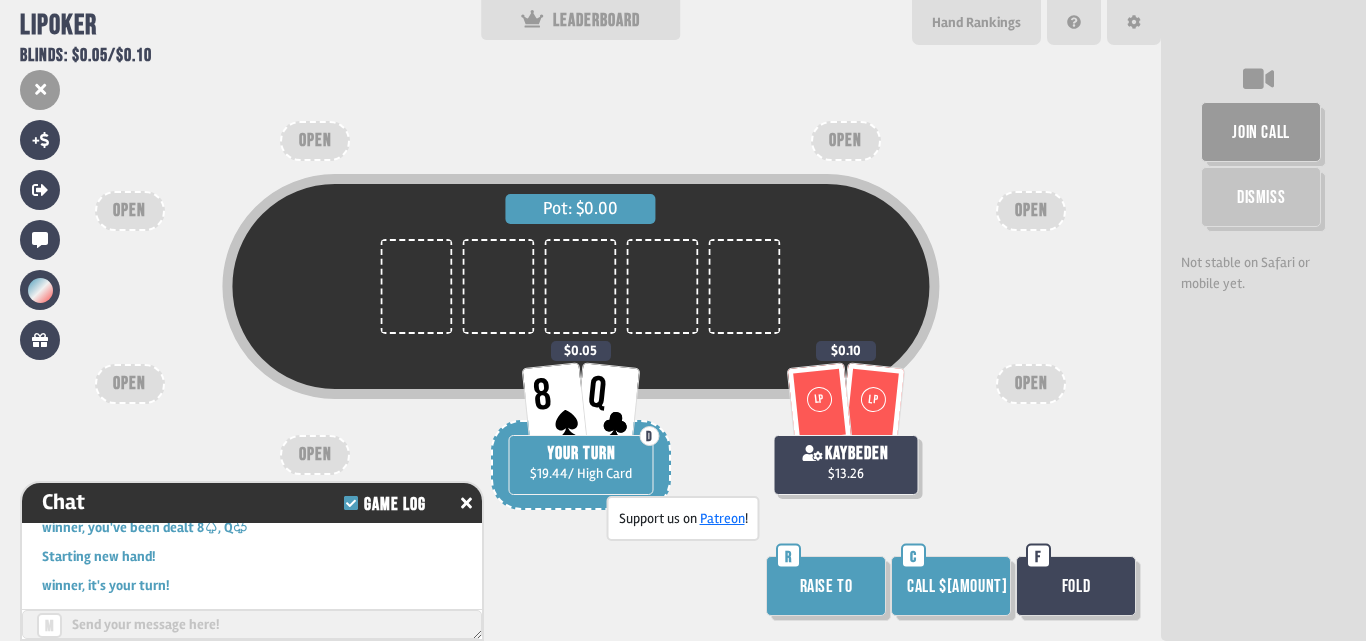 click on "Raise to" at bounding box center (826, 586) 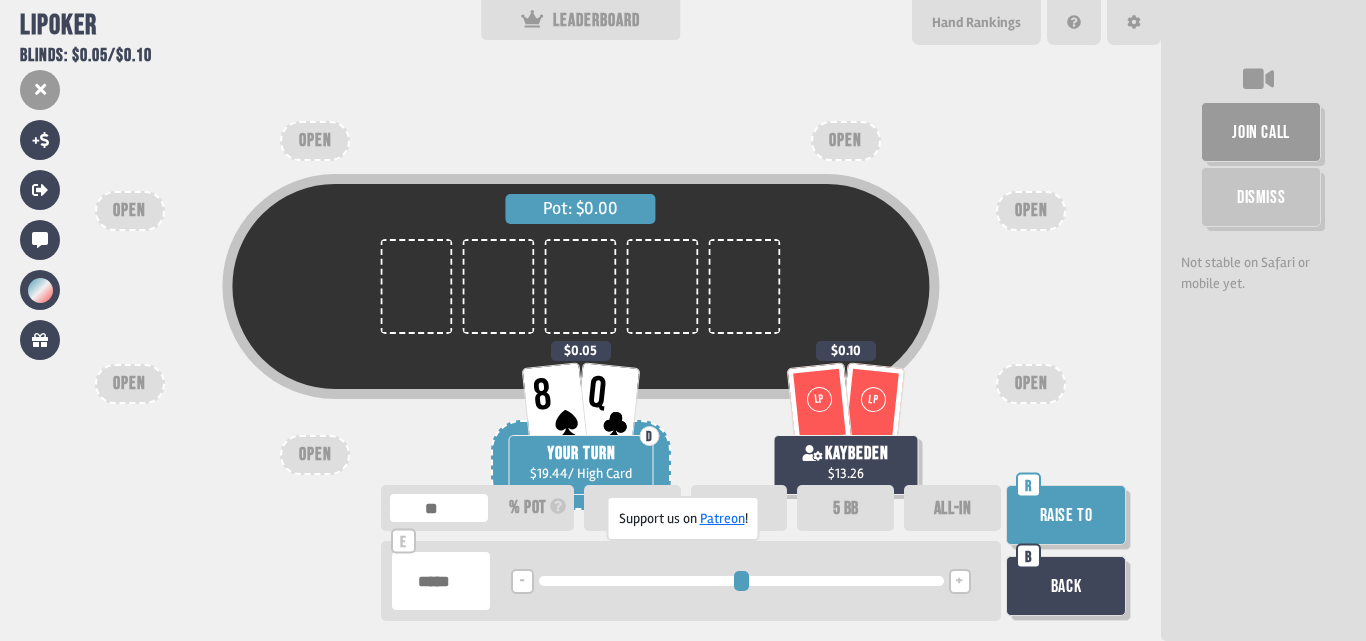 click on "5 BB" at bounding box center [845, 508] 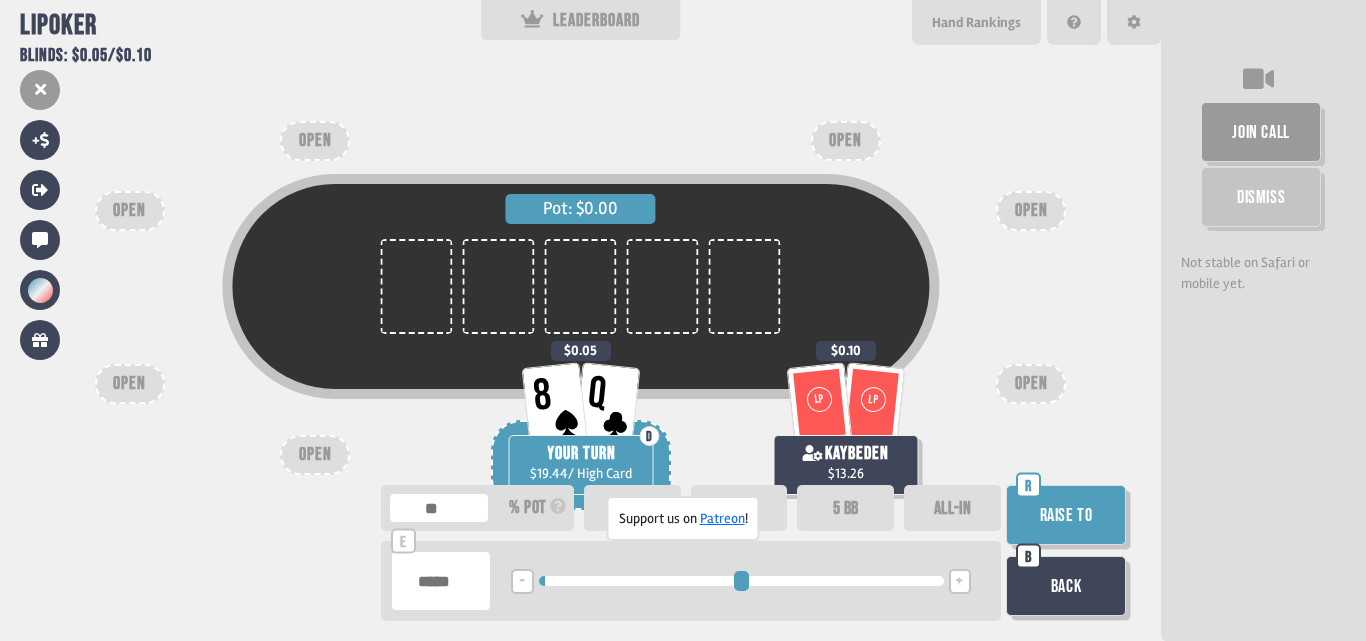click on "Raise to" at bounding box center (1066, 515) 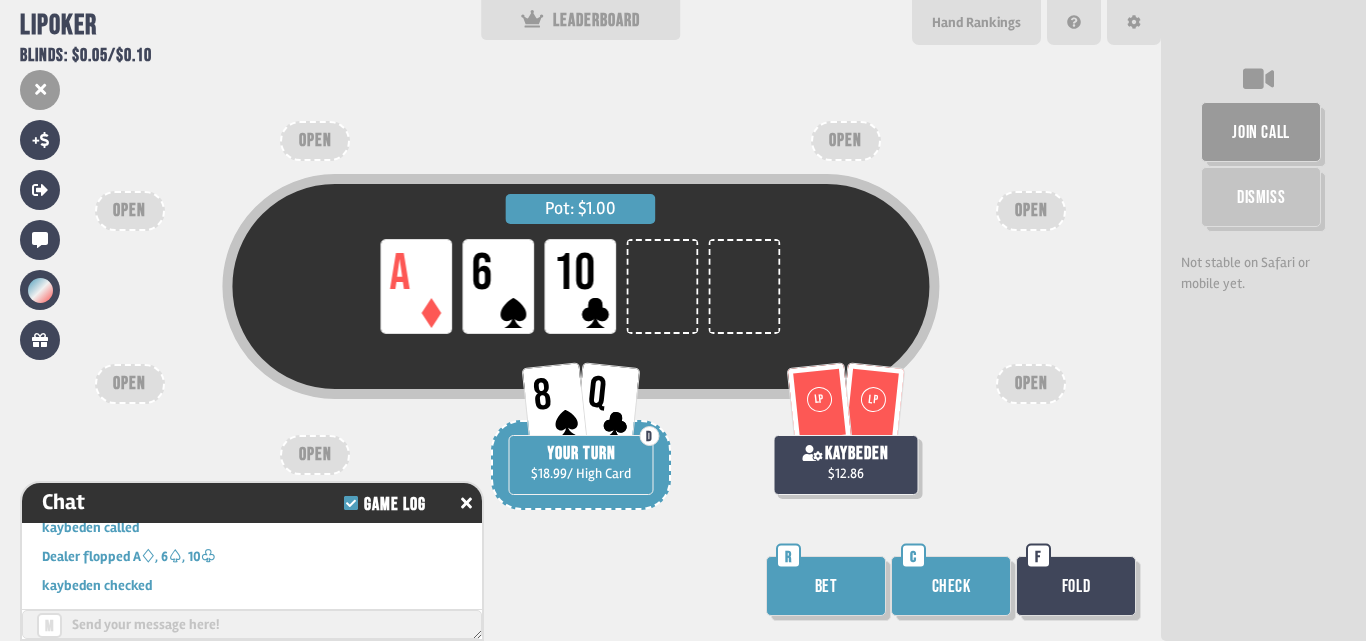 scroll, scrollTop: 9349, scrollLeft: 0, axis: vertical 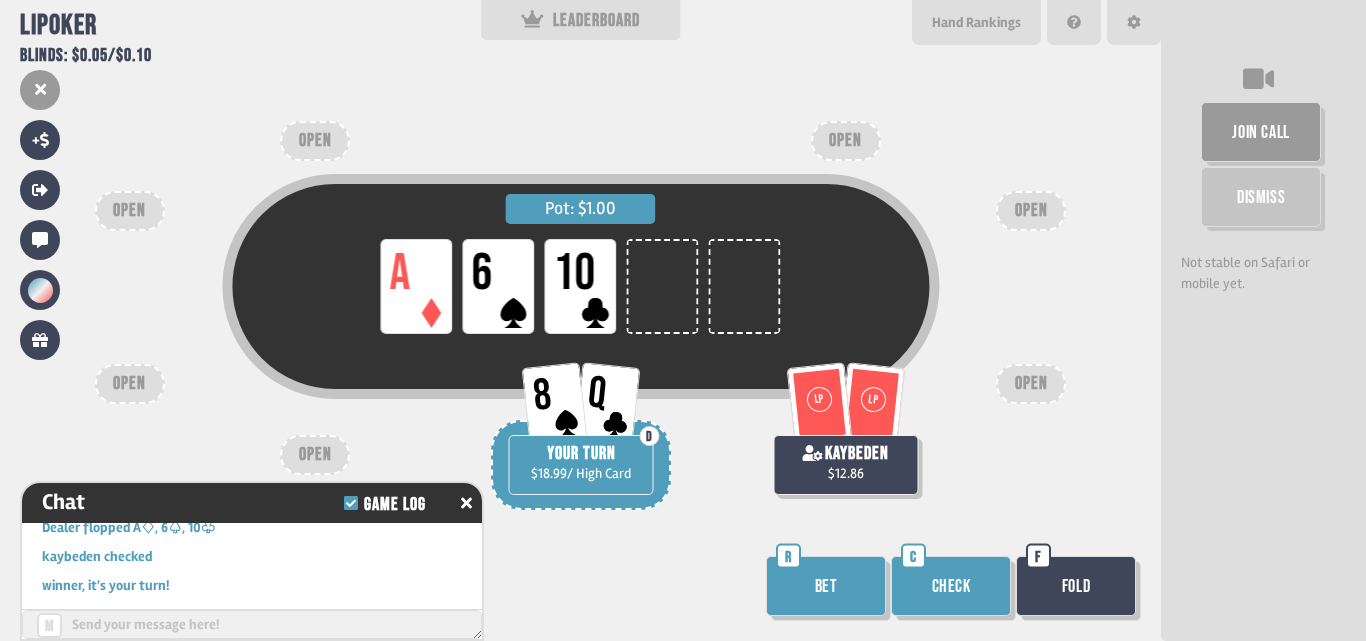 click on "Check" at bounding box center (951, 586) 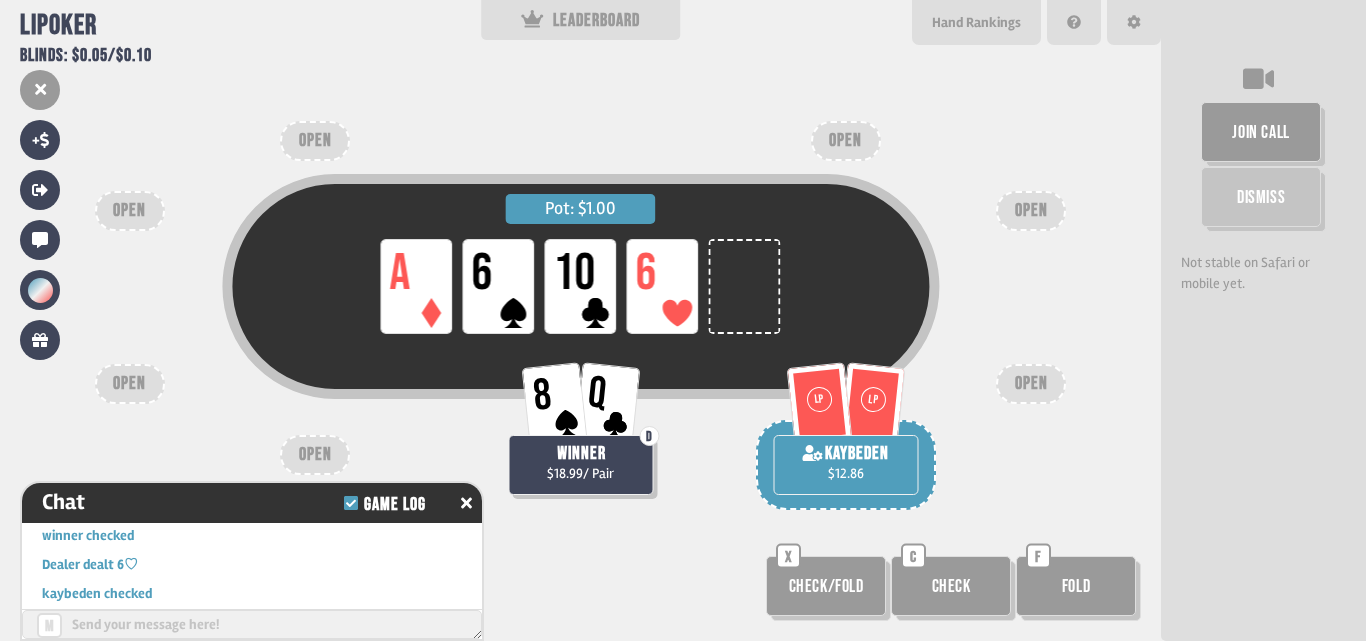 scroll, scrollTop: 9436, scrollLeft: 0, axis: vertical 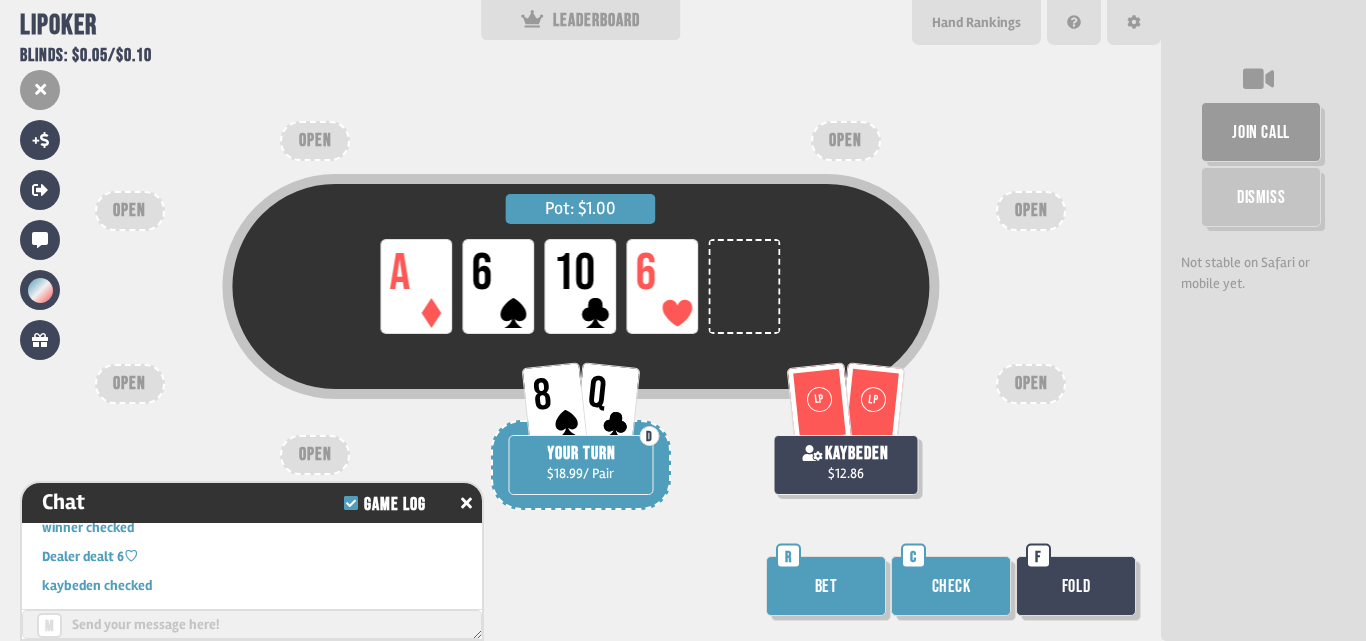 click on "Check" at bounding box center [951, 586] 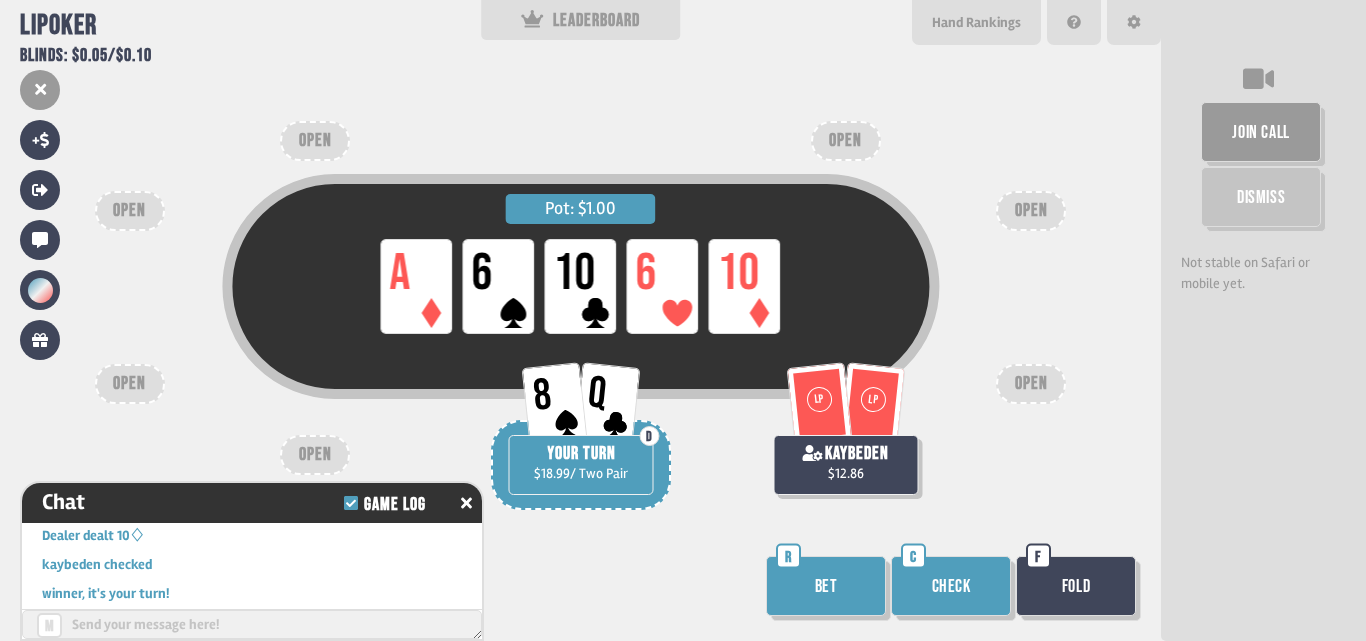 scroll, scrollTop: 9581, scrollLeft: 0, axis: vertical 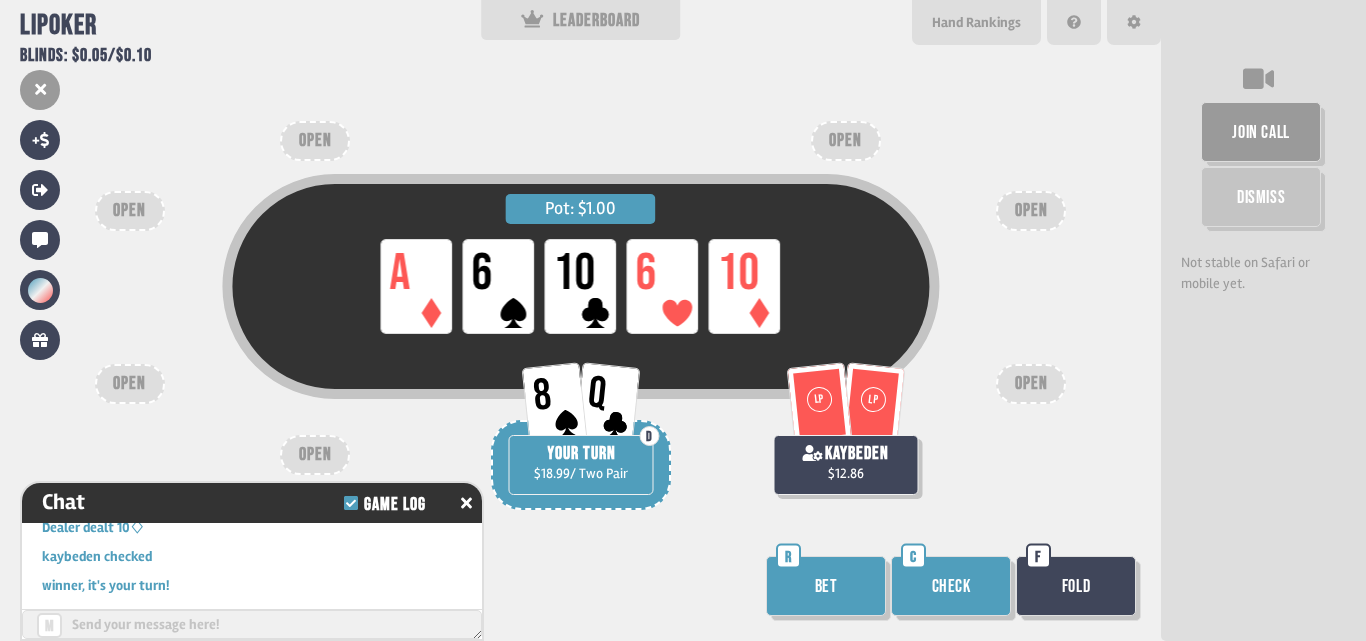 click on "Bet" at bounding box center [826, 586] 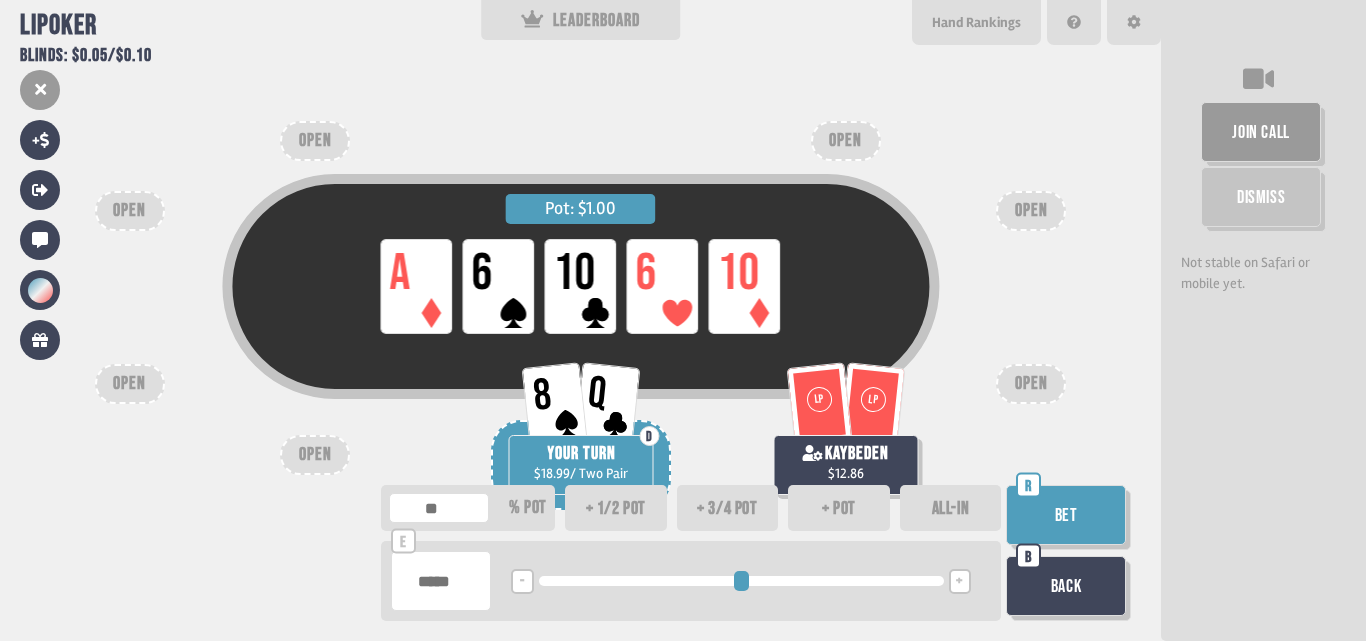 click on "+ pot" at bounding box center [839, 508] 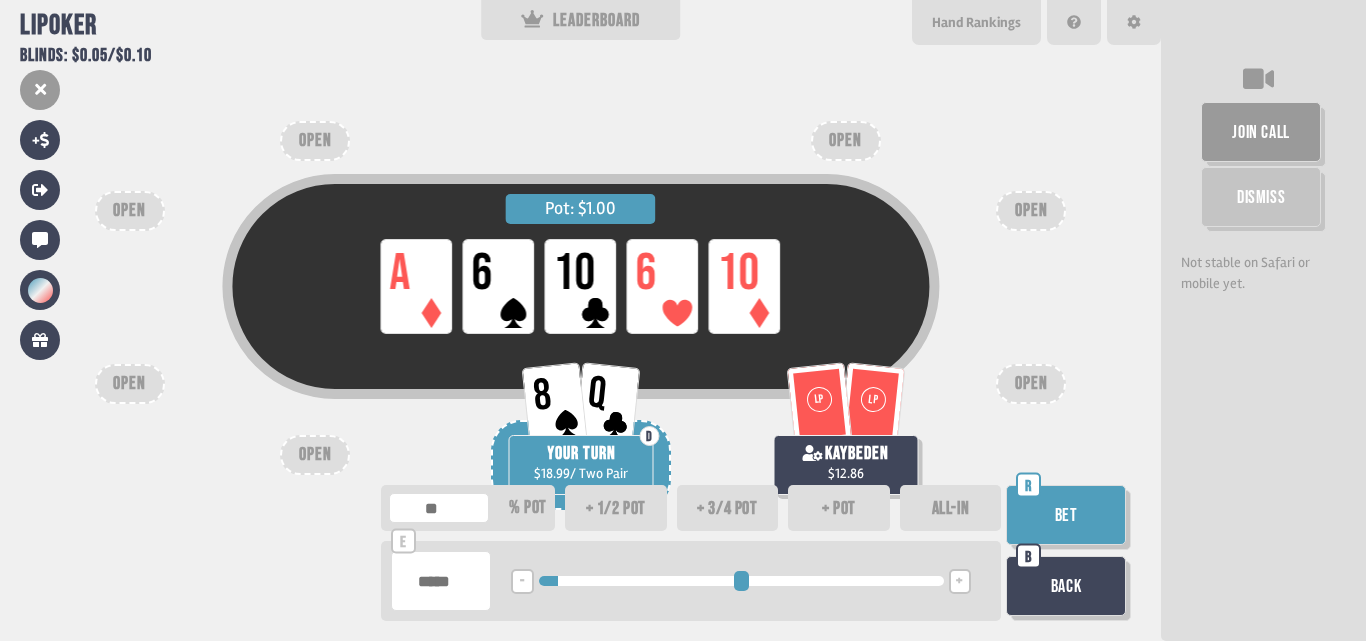 click on "ALL-IN" at bounding box center (951, 508) 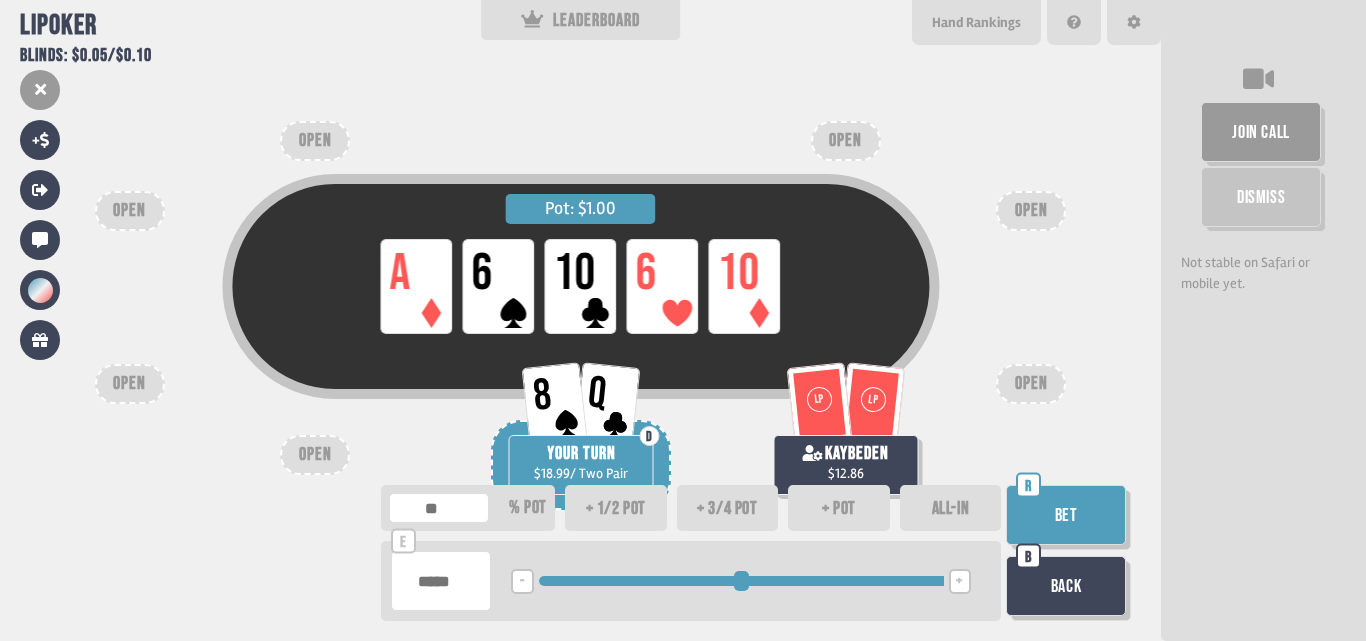 click on "Bet" at bounding box center (1066, 515) 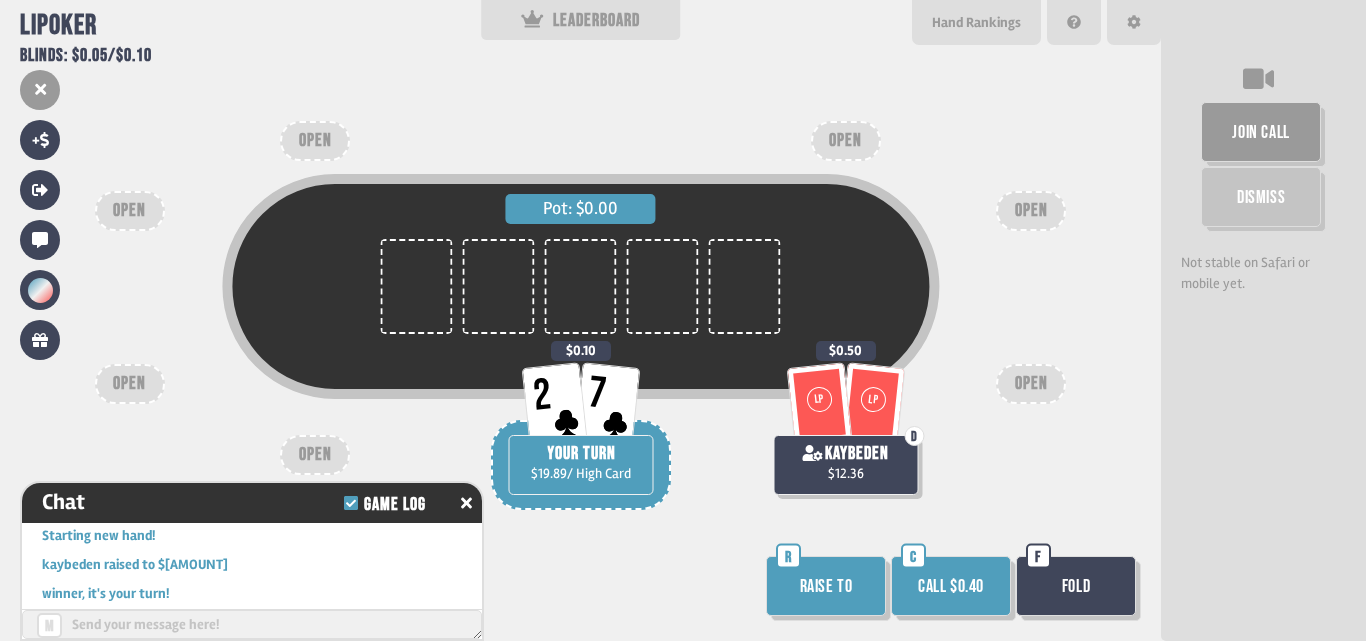 scroll, scrollTop: 9784, scrollLeft: 0, axis: vertical 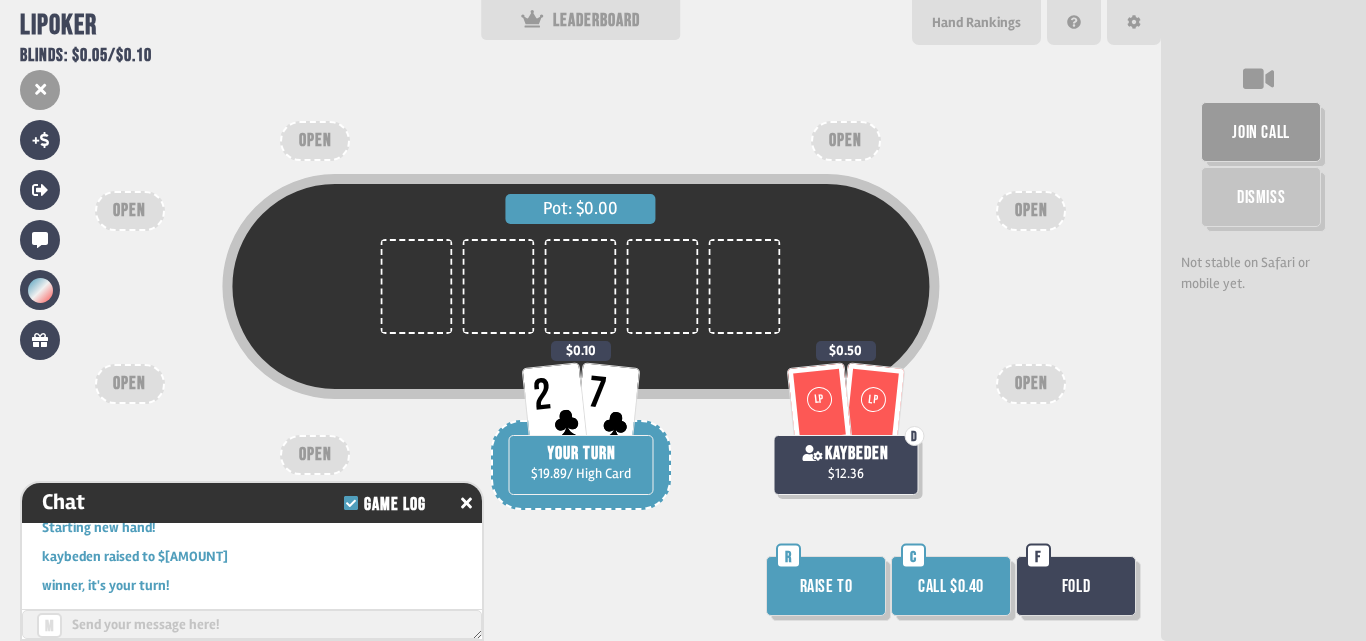 click on "Call $0.40" at bounding box center (951, 586) 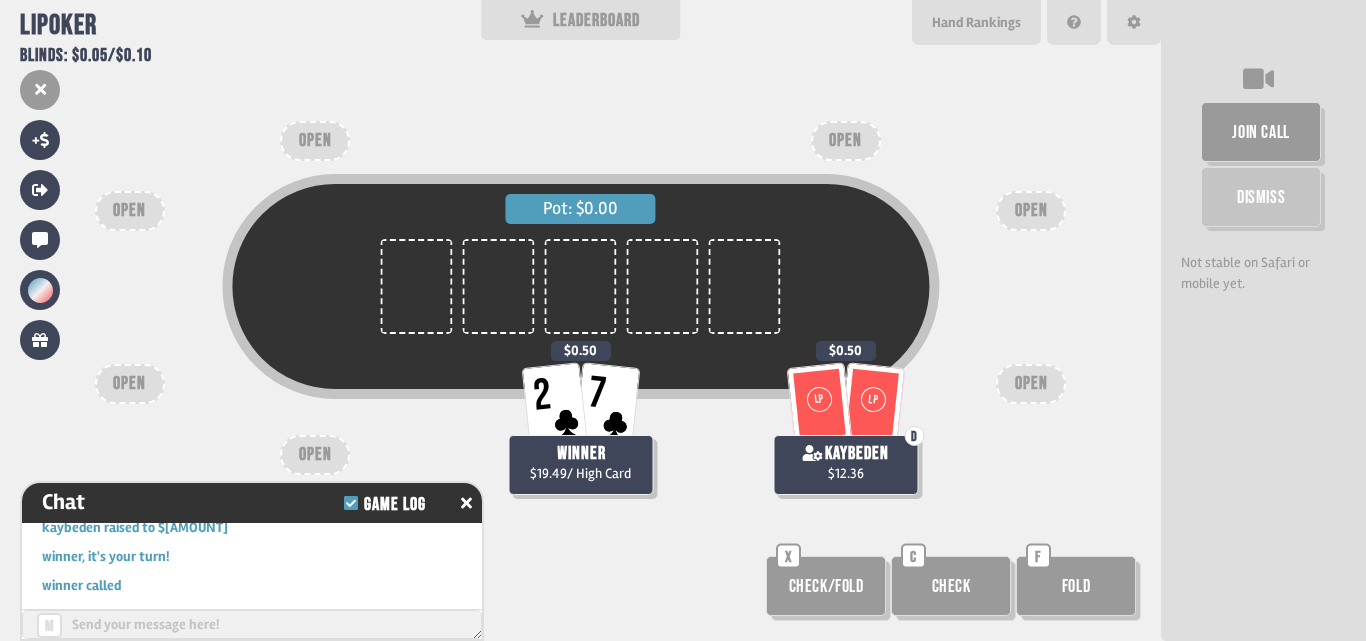 scroll, scrollTop: 9842, scrollLeft: 0, axis: vertical 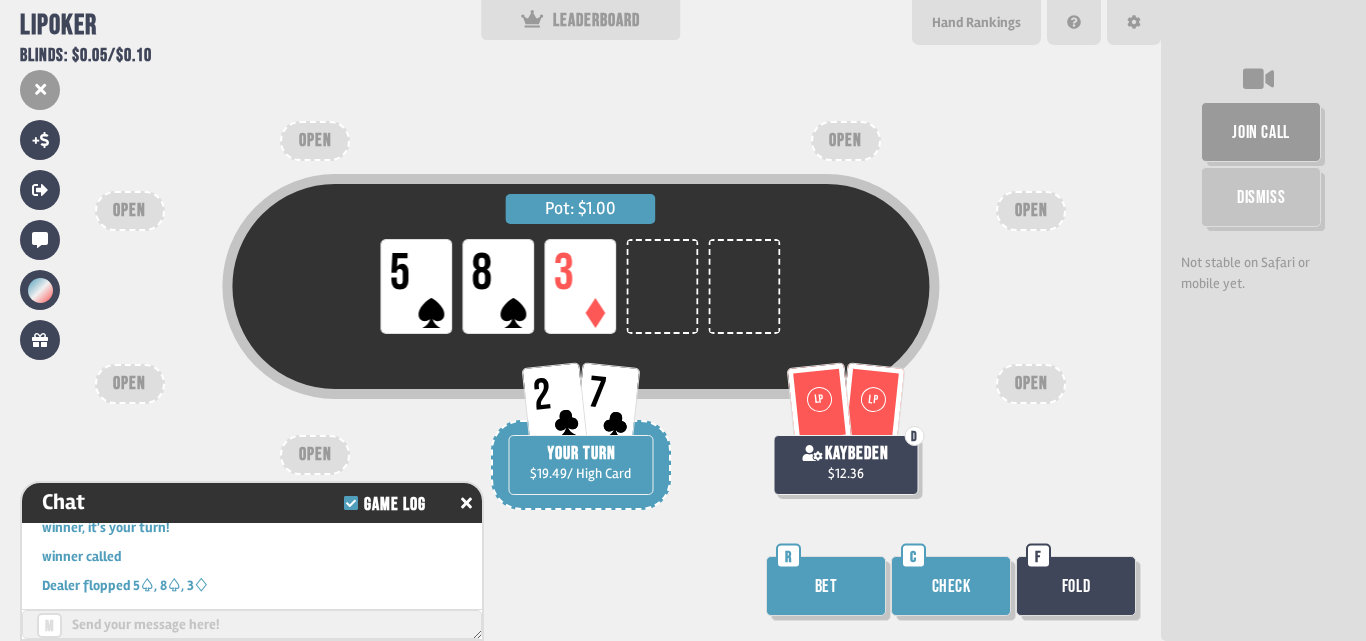 click on "Check" at bounding box center (951, 586) 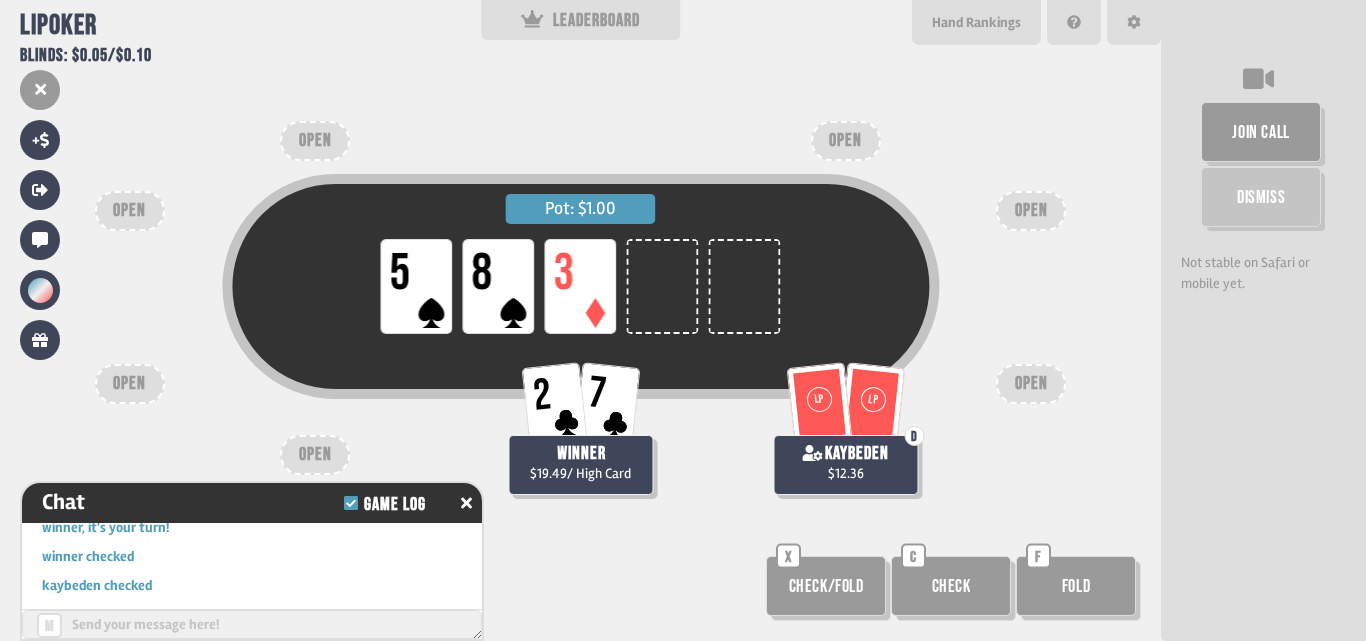 scroll, scrollTop: 9958, scrollLeft: 0, axis: vertical 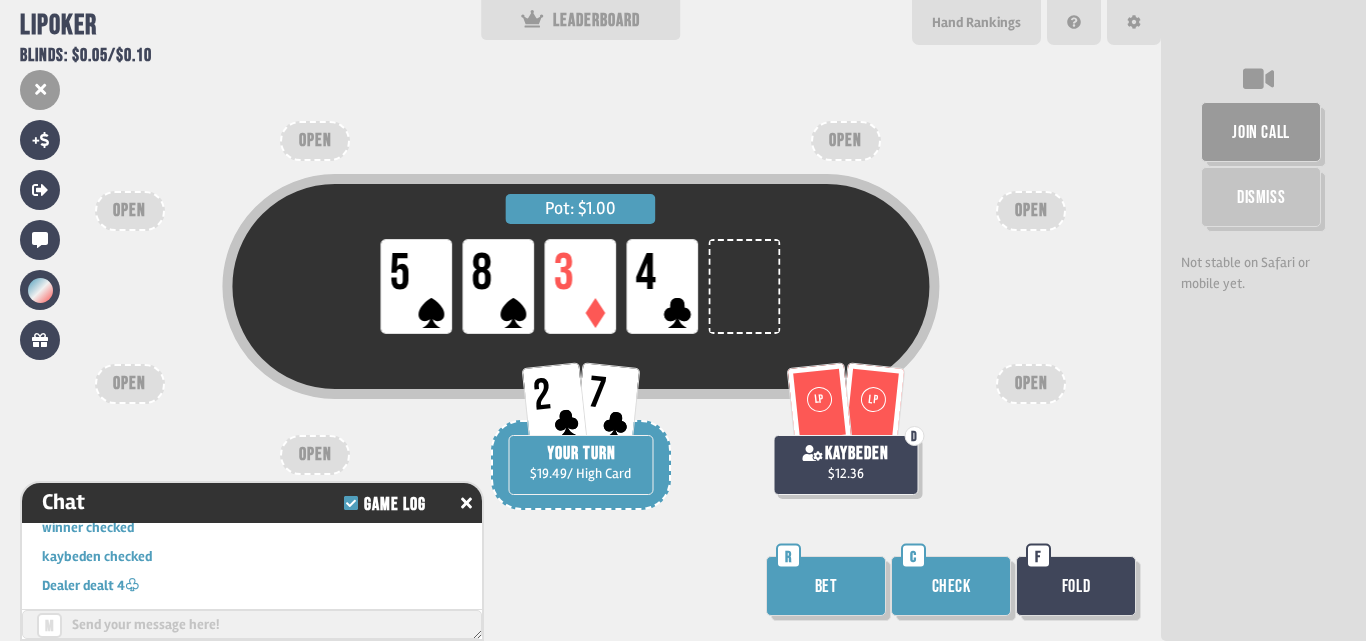 click on "Check" at bounding box center [951, 586] 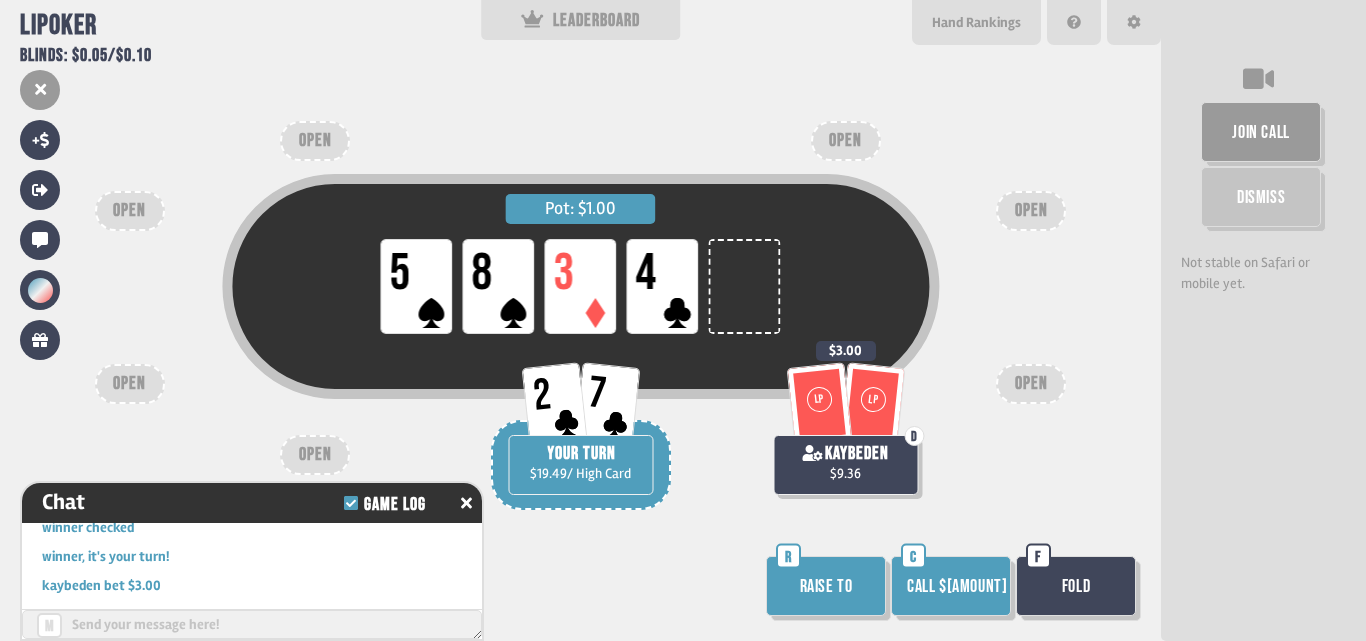scroll, scrollTop: 10074, scrollLeft: 0, axis: vertical 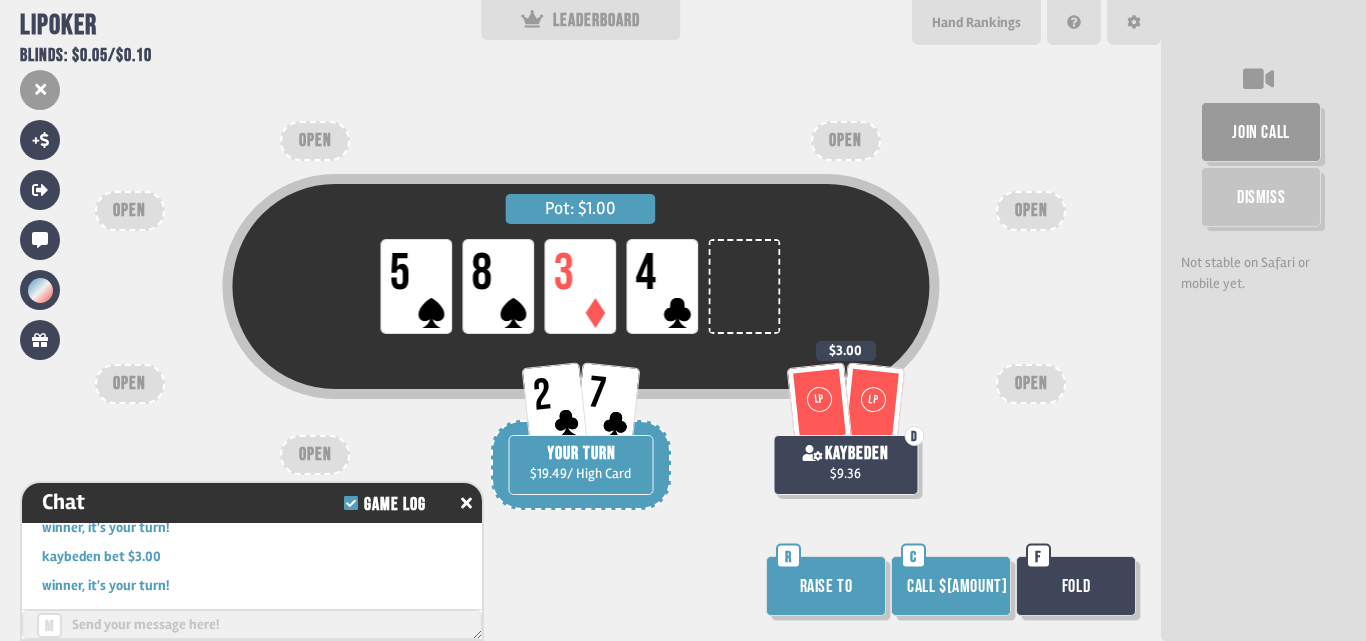 click on "Call $[AMOUNT]" at bounding box center [951, 586] 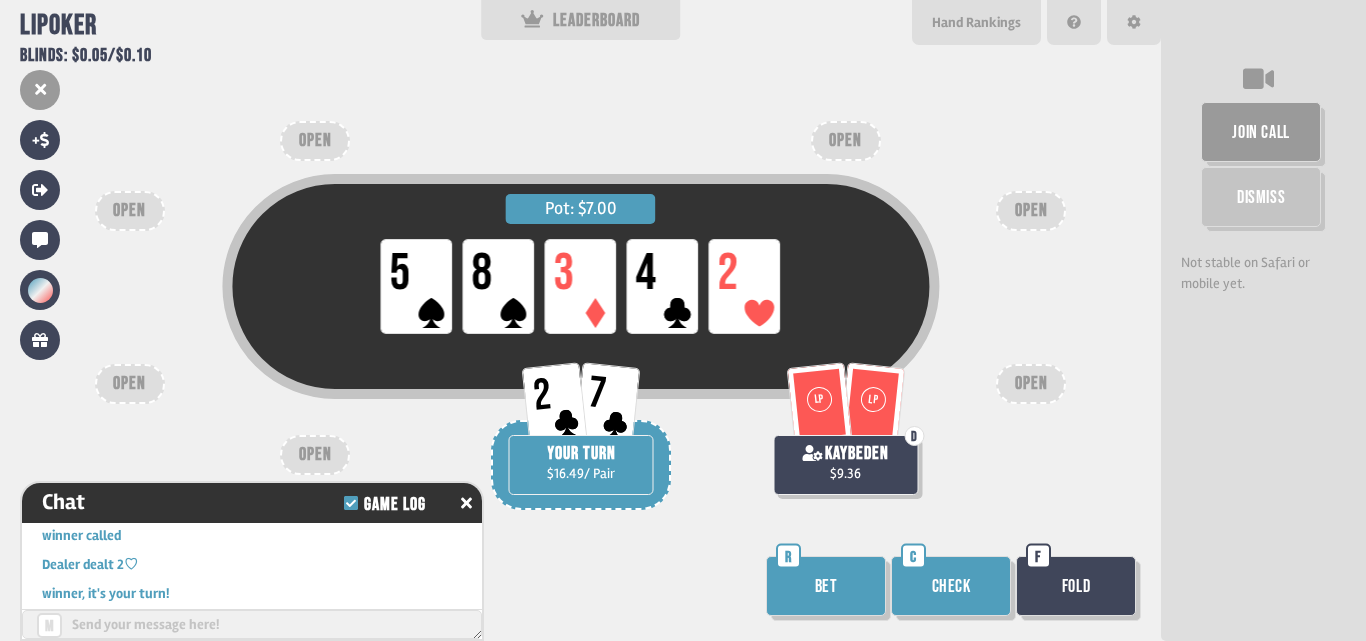 scroll, scrollTop: 10161, scrollLeft: 0, axis: vertical 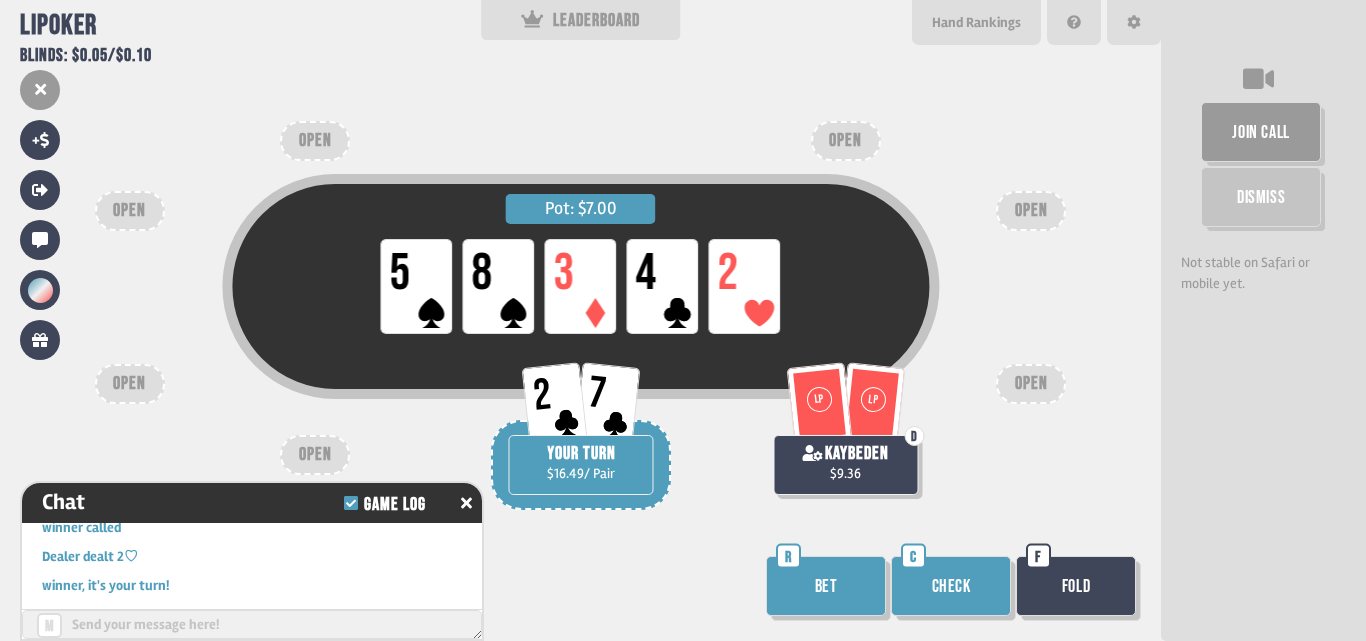 click on "Check C" at bounding box center [953, 588] 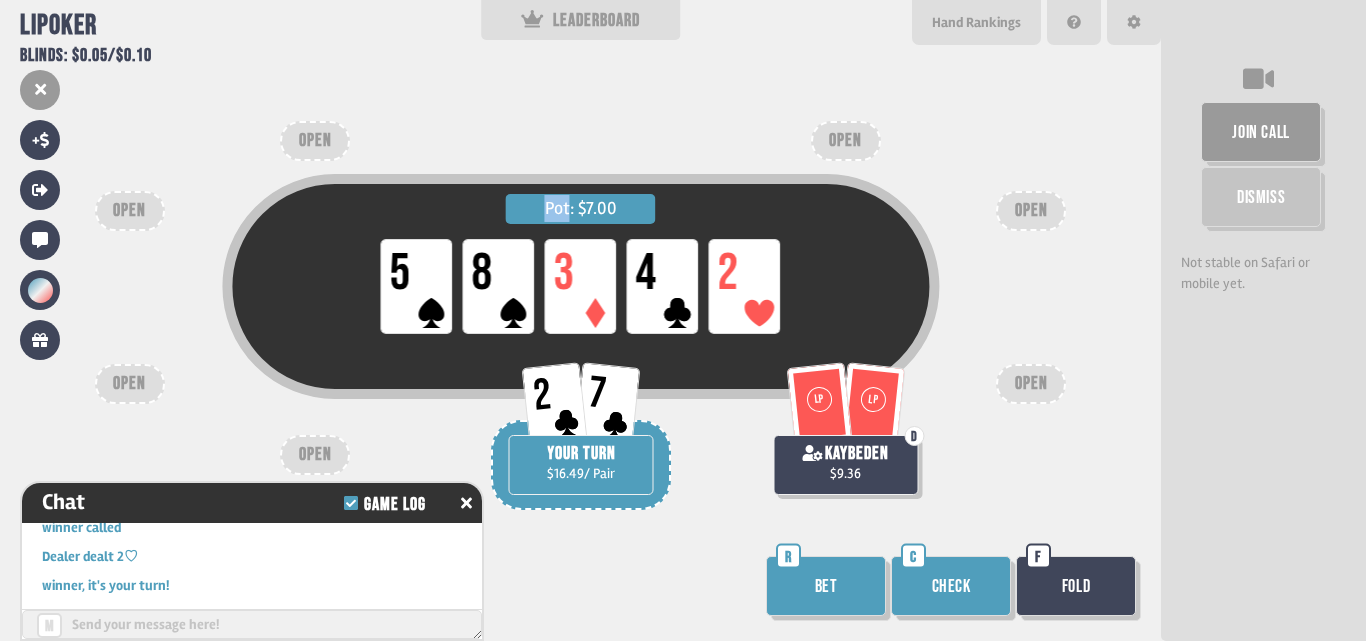 click on "Pot: $[AMOUNT] COPY GAME LINK winner $[AMOUNT] kaybeden $[AMOUNT] OPEN OPEN OPEN OPEN OPEN OPEN OPEN Tap "B" on your keyboard to buy in Buy In B" at bounding box center (580, 320) 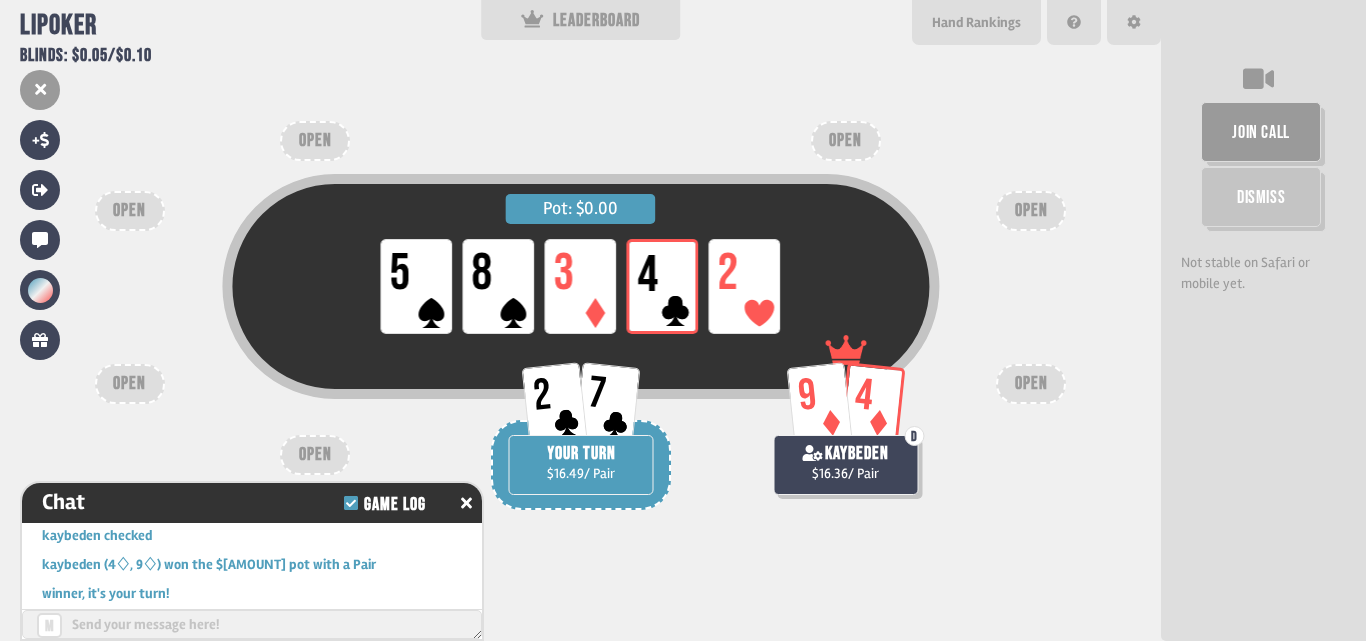 scroll, scrollTop: 10335, scrollLeft: 0, axis: vertical 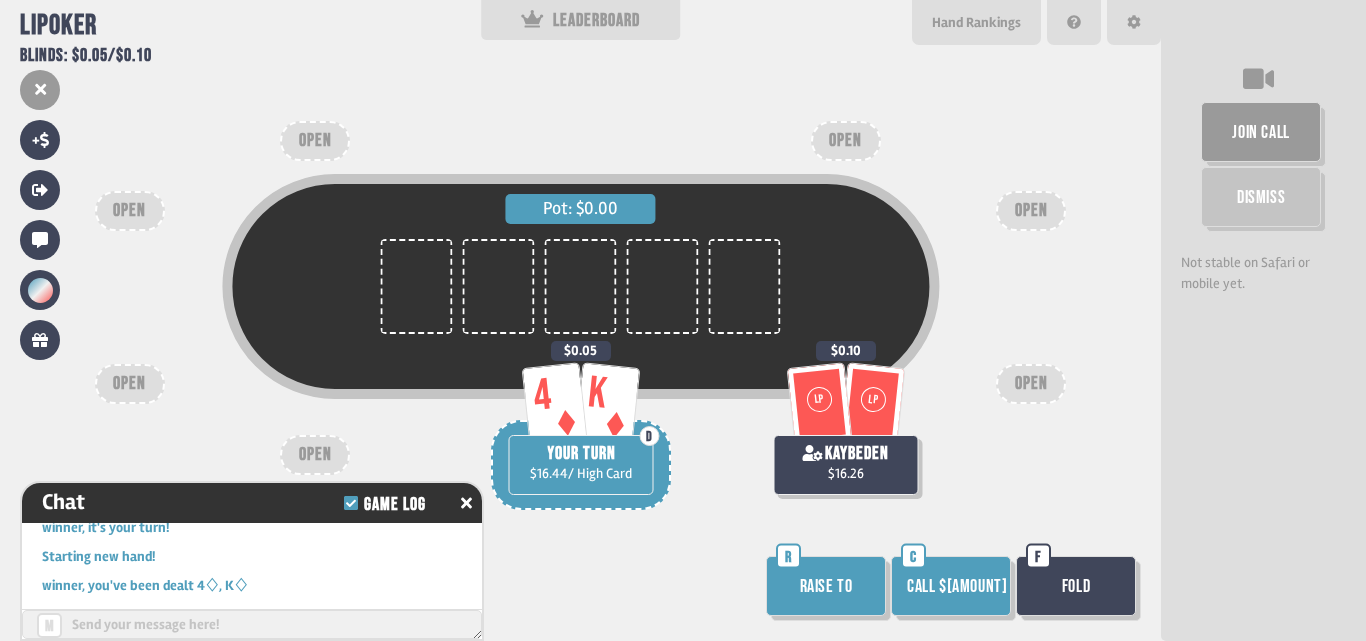 click on "Call $[AMOUNT]" at bounding box center [951, 586] 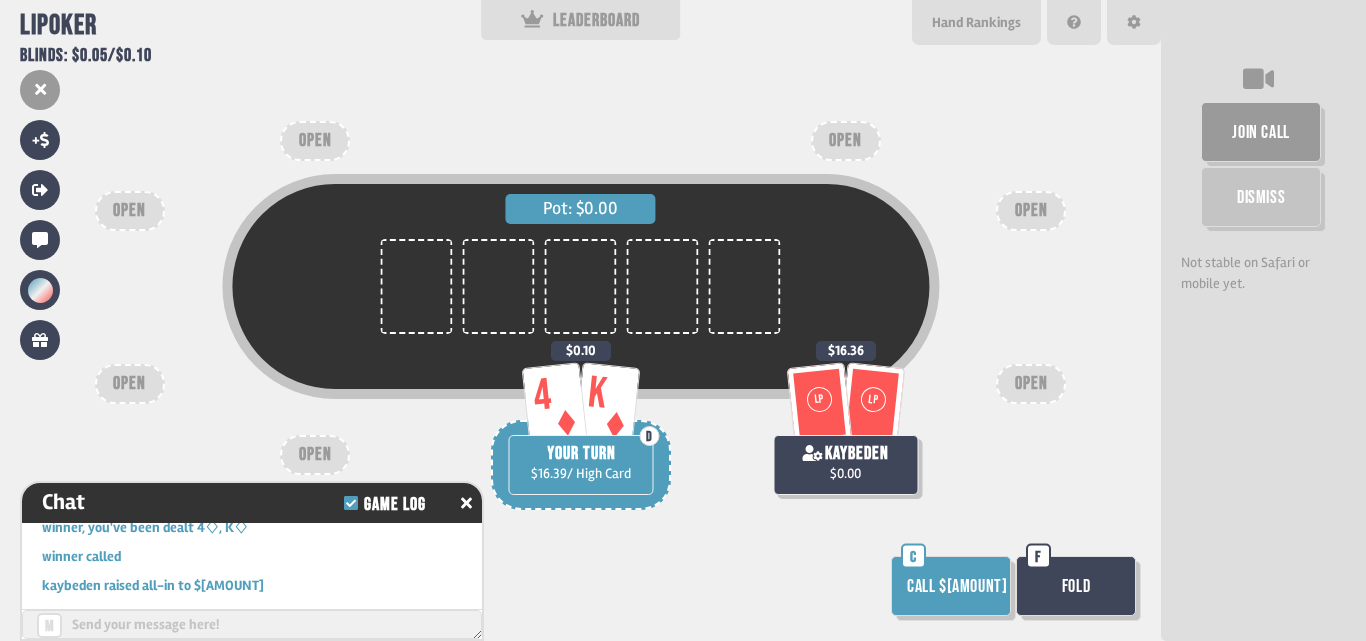 scroll, scrollTop: 10422, scrollLeft: 0, axis: vertical 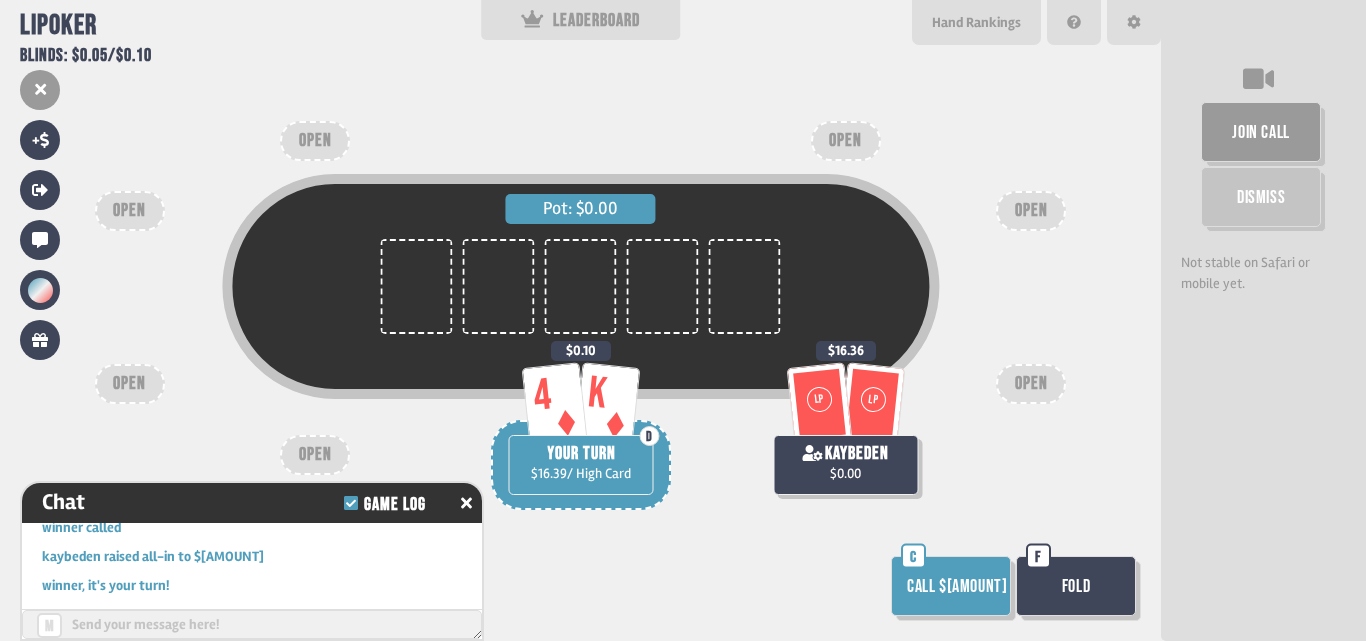 click on "Call $[AMOUNT]" at bounding box center [951, 586] 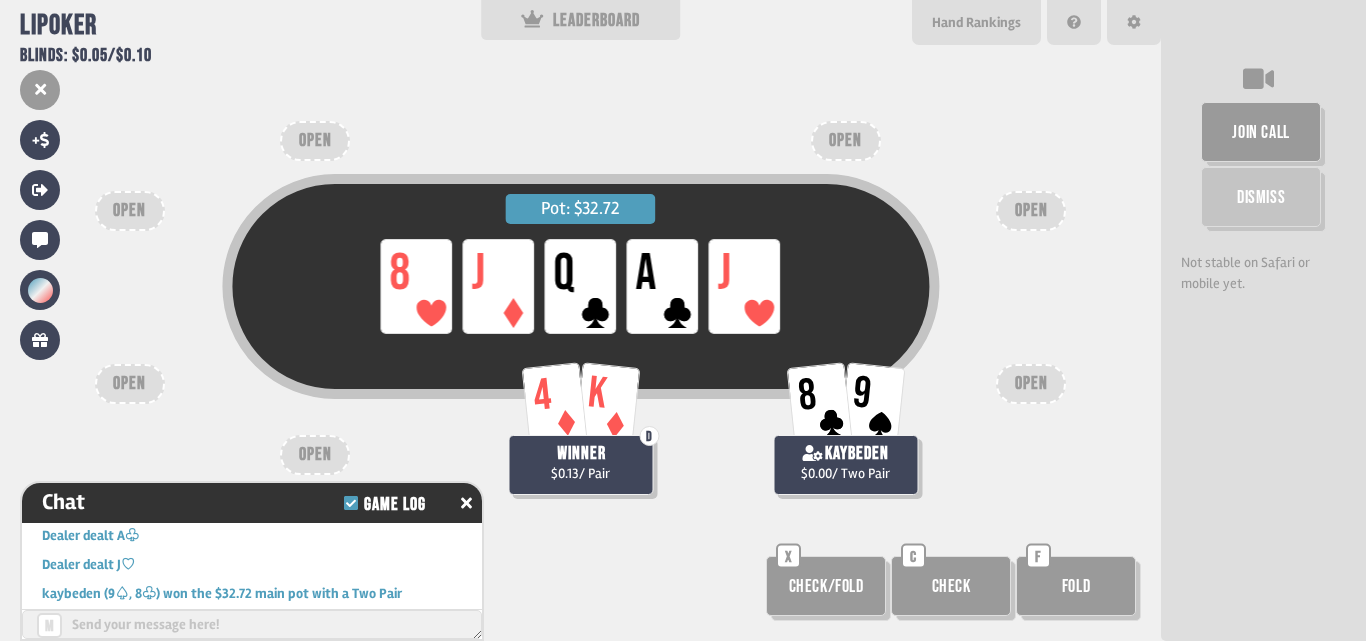 scroll, scrollTop: 10567, scrollLeft: 0, axis: vertical 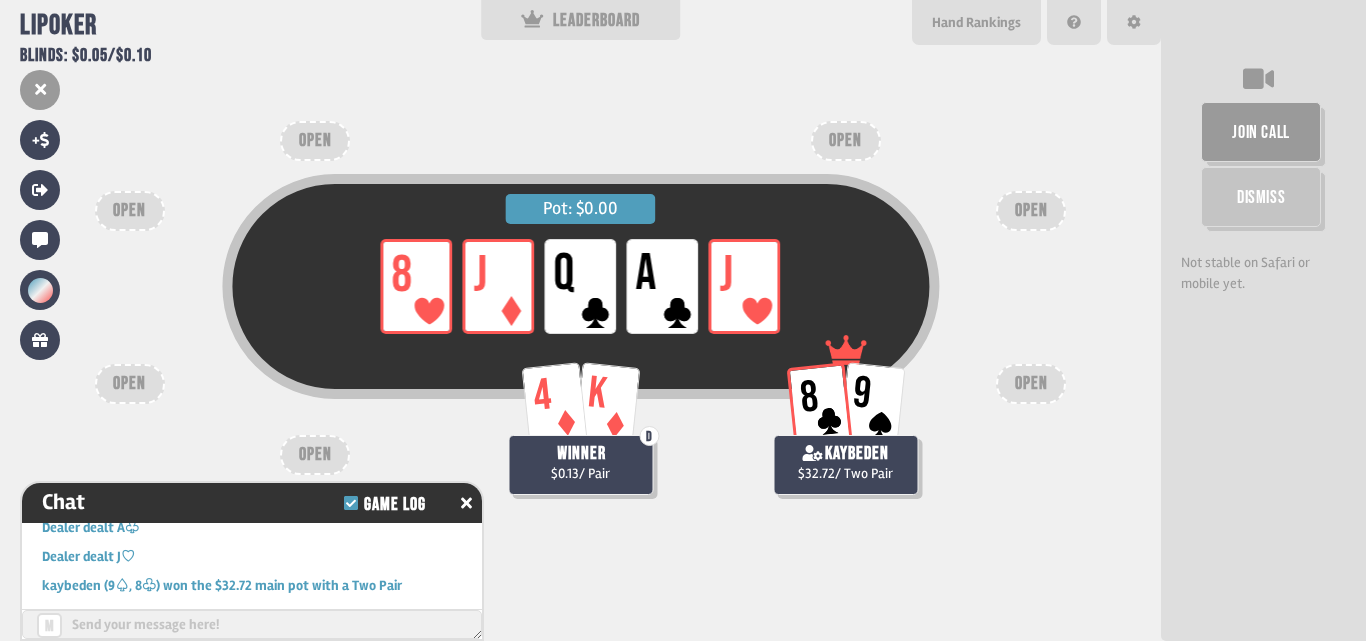 click on "$[AMOUNT] / Two Pair" at bounding box center (845, 473) 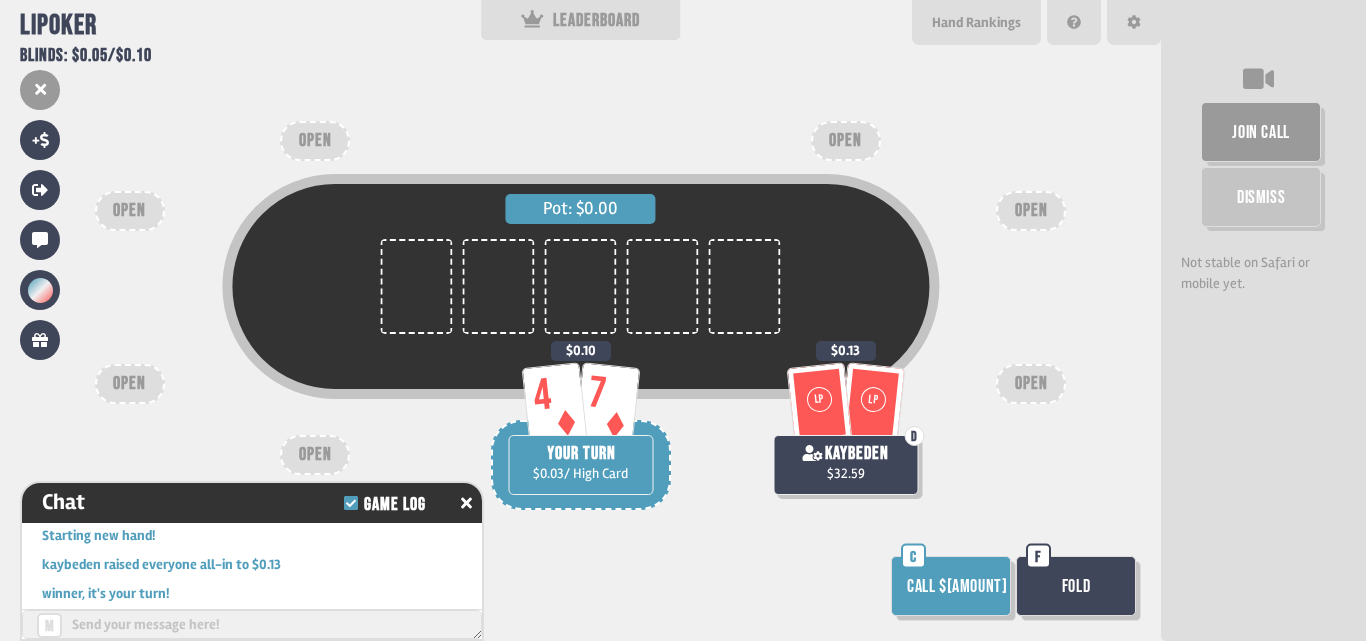 scroll, scrollTop: 10683, scrollLeft: 0, axis: vertical 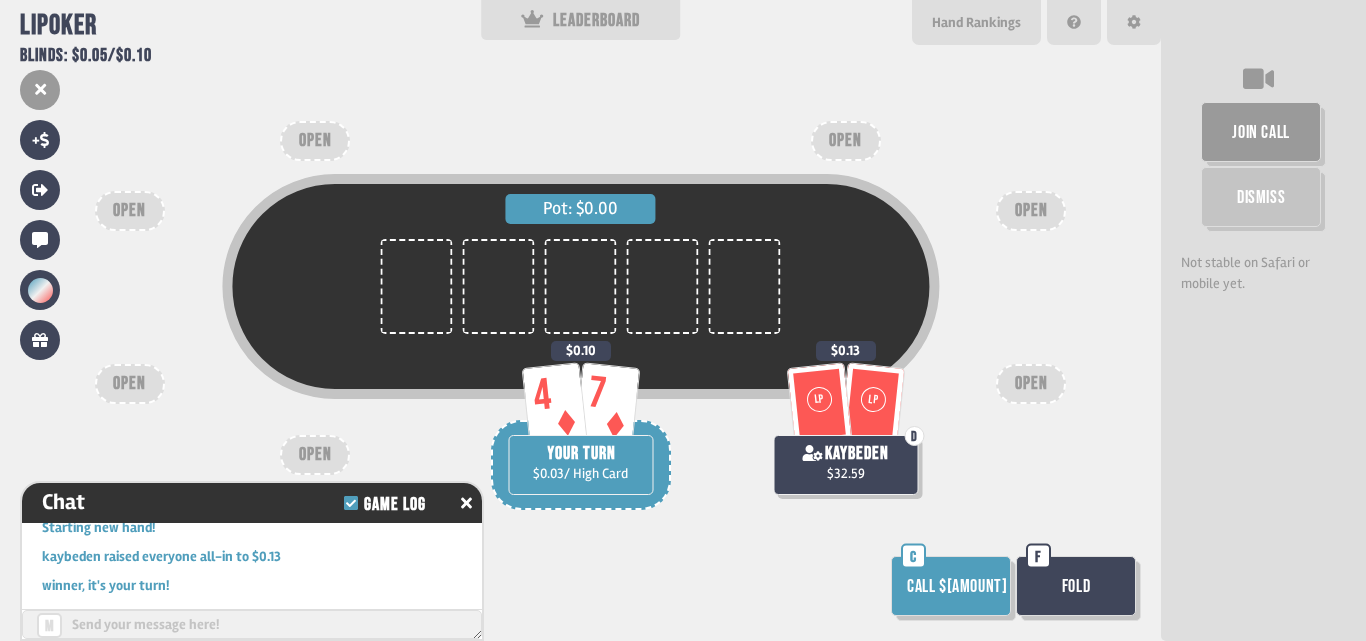 click on "Call $[AMOUNT]" at bounding box center [951, 586] 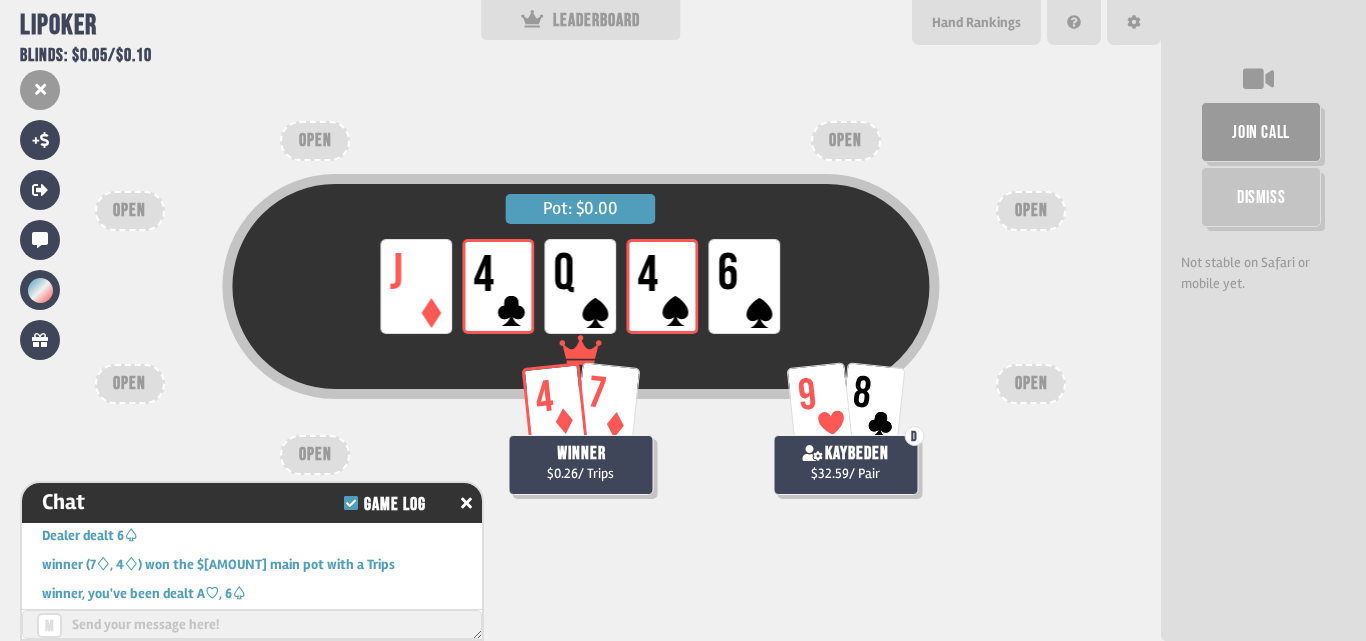 scroll, scrollTop: 10915, scrollLeft: 0, axis: vertical 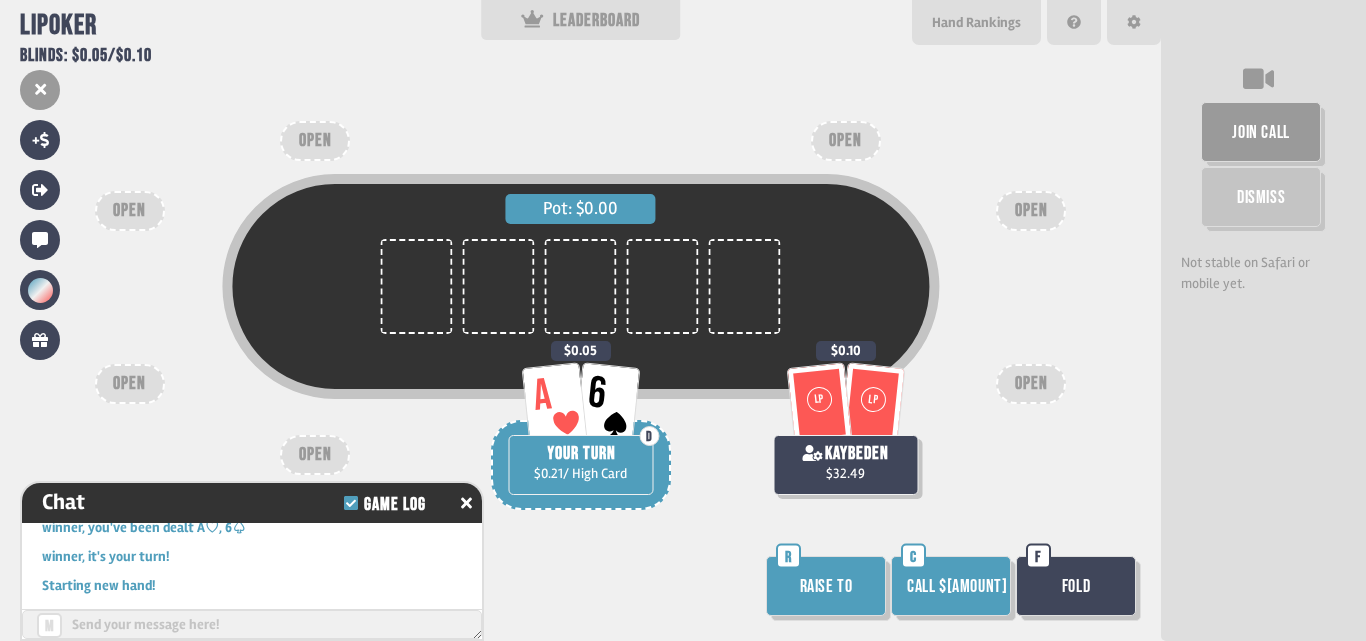 click on "Raise to" at bounding box center [826, 586] 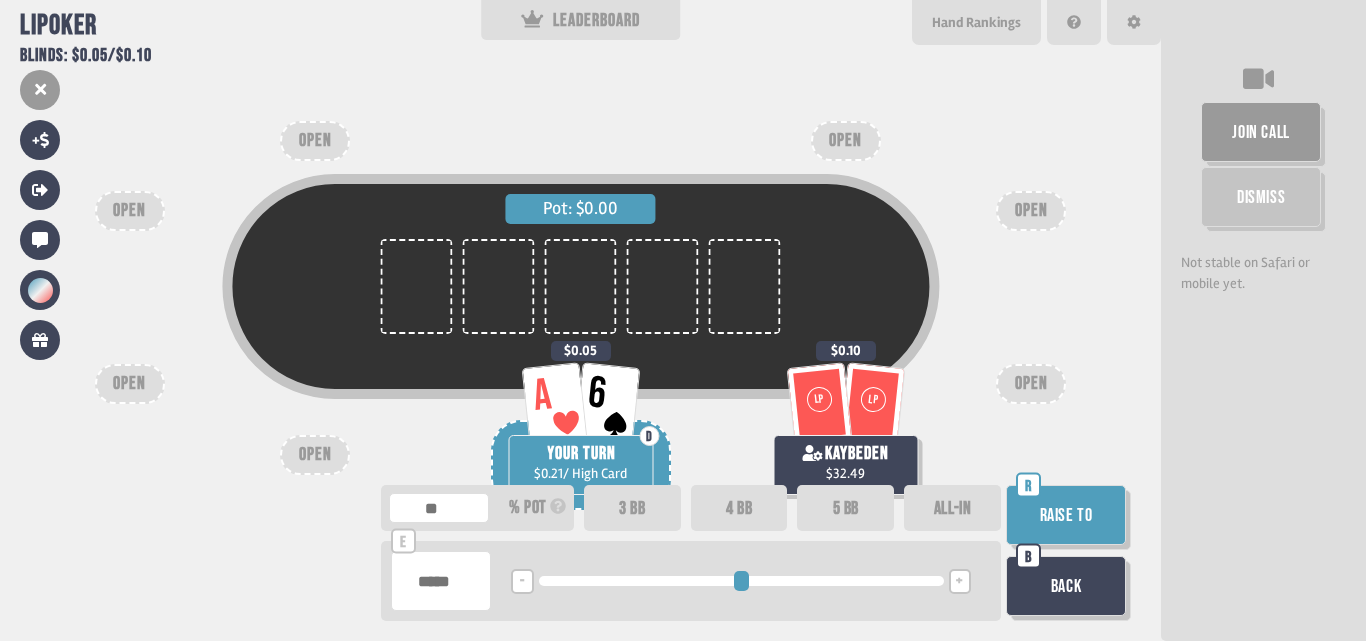 click on "ALL-IN" at bounding box center (952, 508) 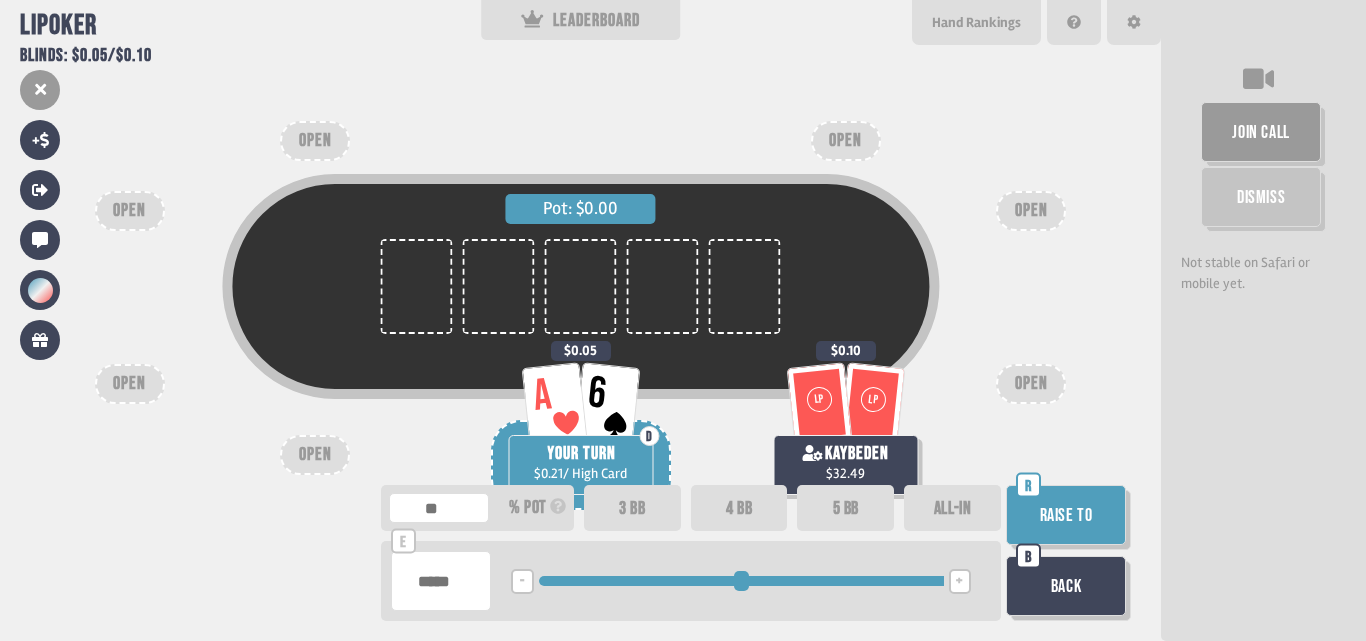 click on "Raise to" at bounding box center [1066, 515] 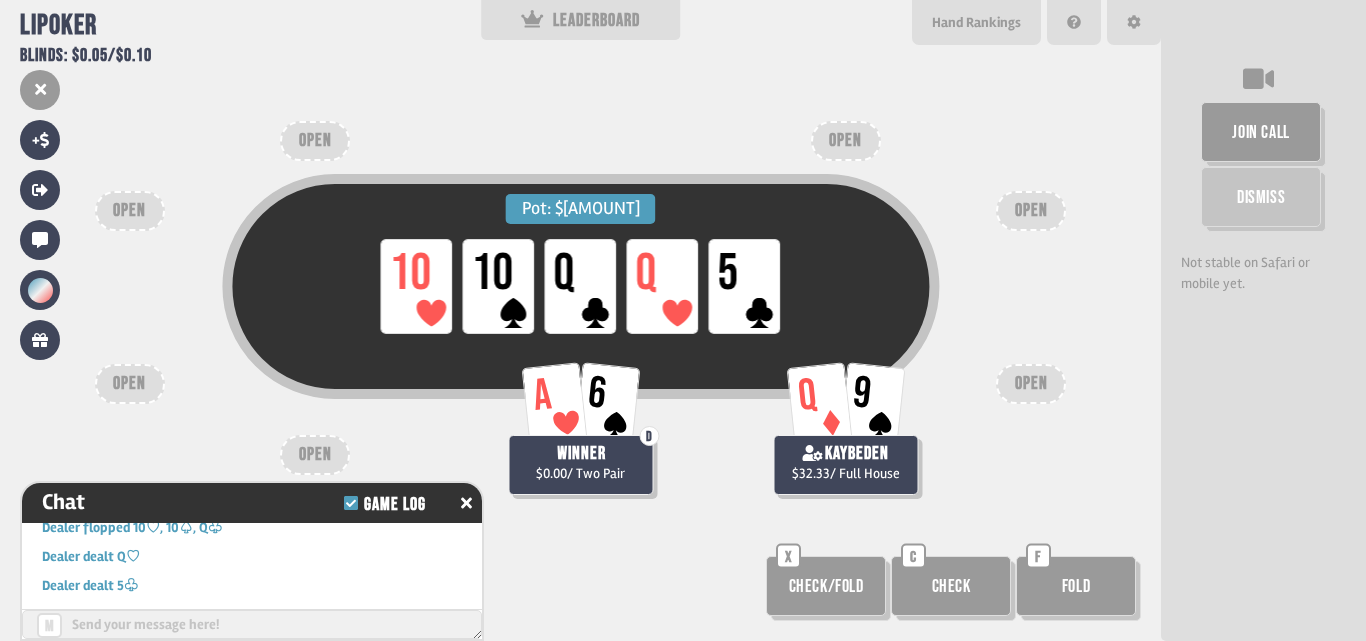 scroll, scrollTop: 11089, scrollLeft: 0, axis: vertical 